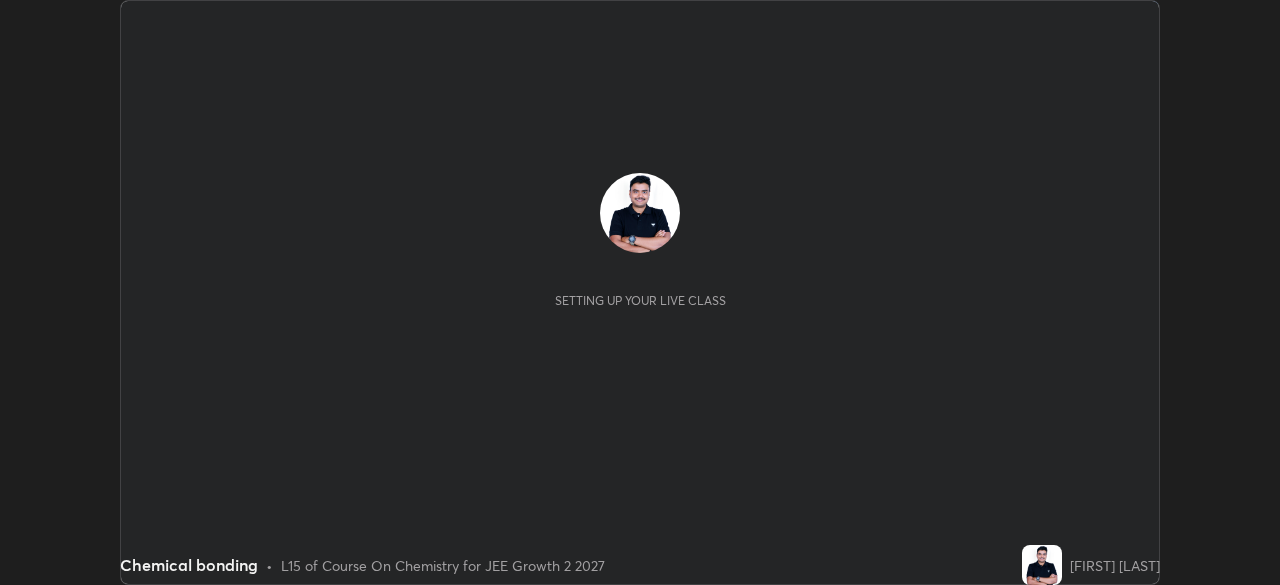 scroll, scrollTop: 0, scrollLeft: 0, axis: both 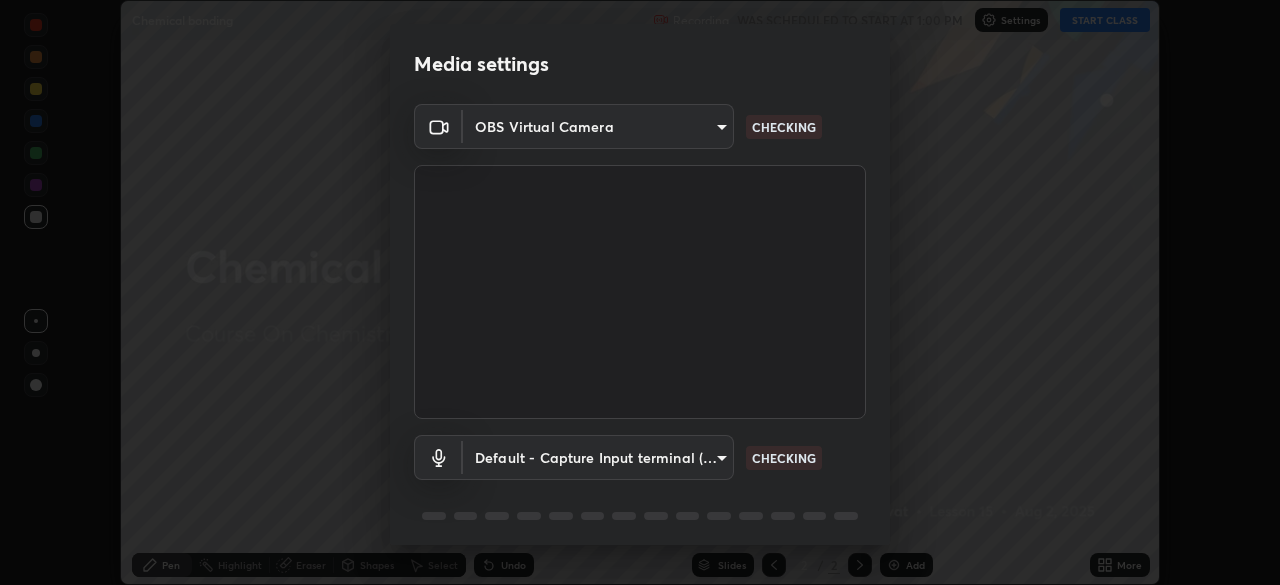 type on "5050cddac95c67769b367d69e6c908435fee2ef398a233ed88f2bdbb55b0a279" 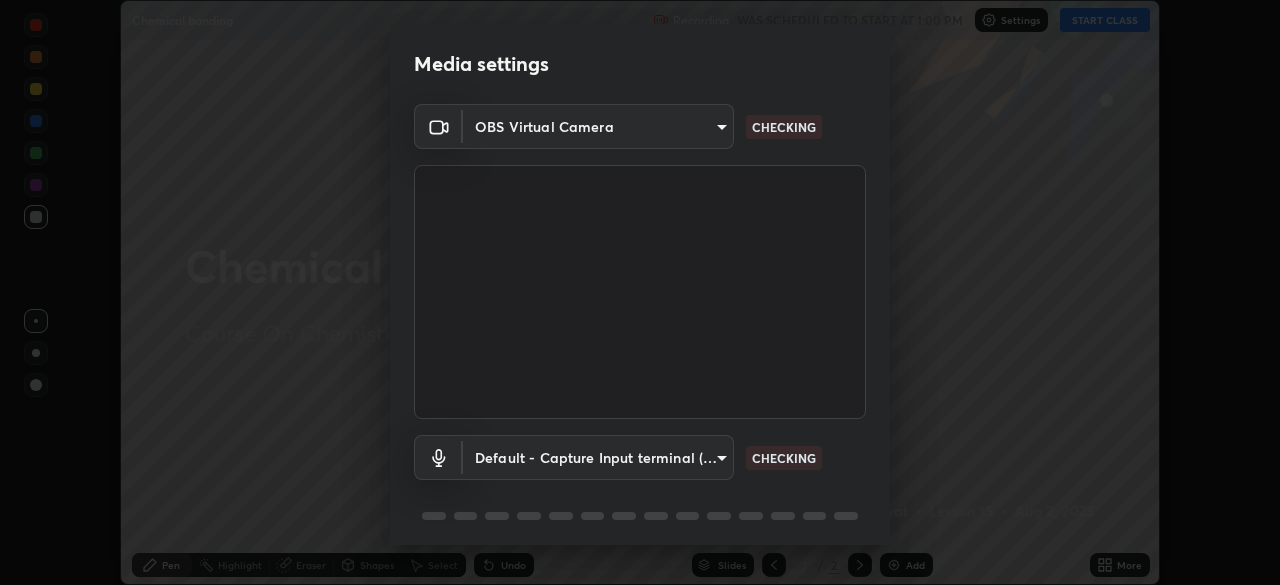 scroll, scrollTop: 71, scrollLeft: 0, axis: vertical 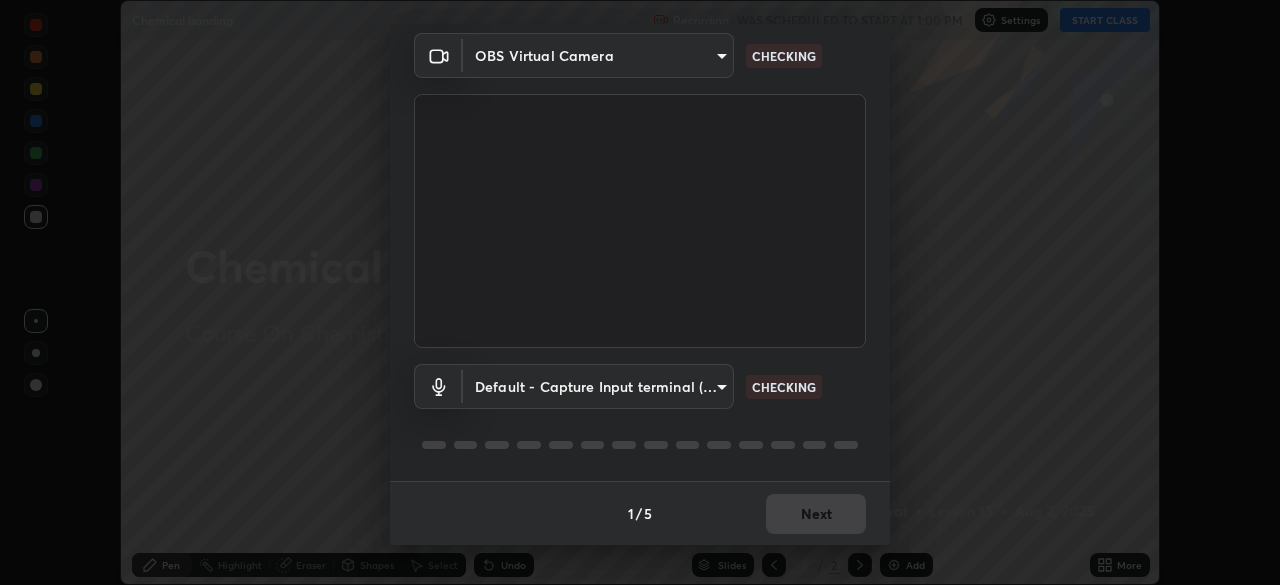 click on "Erase all Chemical bonding Recording WAS SCHEDULED TO START AT  [TIME] Settings START CLASS Setting up your live class Chemical bonding • L15 of Course On Chemistry for JEE Growth 2 2027 [FIRST] [LAST] Pen Highlight Eraser Shapes Select Undo Slides 2 / 2 Add More No doubts shared Encourage your learners to ask a doubt for better clarity Report an issue Reason for reporting Buffering Chat not working Audio - Video sync issue Educator video quality low ​ Attach an image Report Media settings OBS Virtual Camera [HASH] CHECKING Default - Capture Input terminal (Digital Array MIC) default CHECKING 1 / 5 Next" at bounding box center (640, 292) 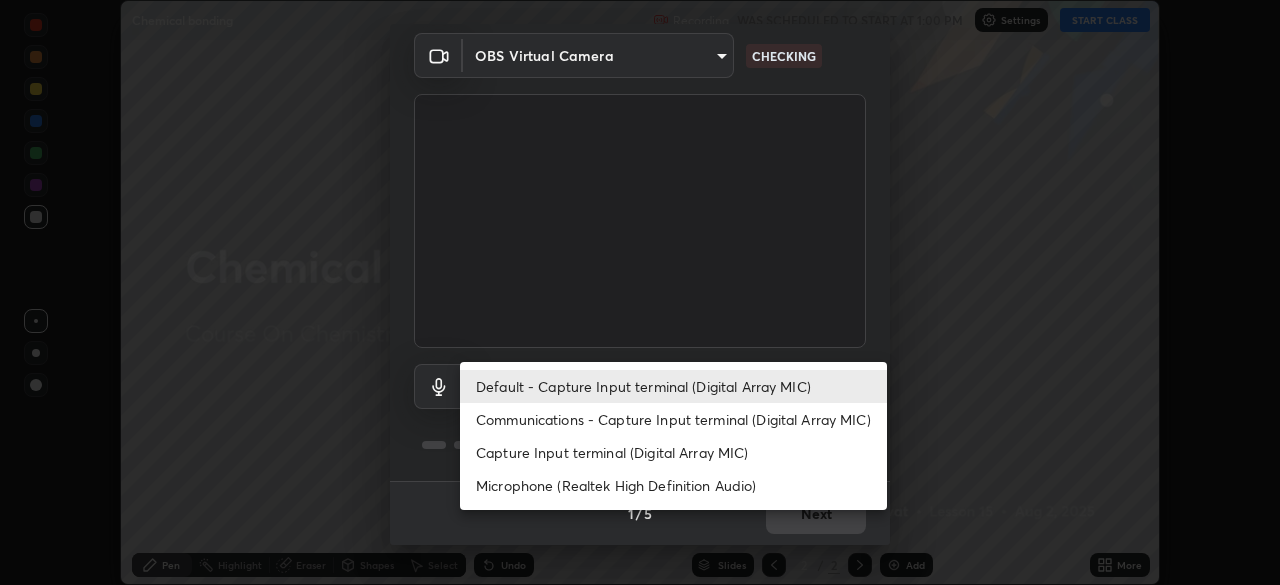 click on "Communications - Capture Input terminal (Digital Array MIC)" at bounding box center [673, 419] 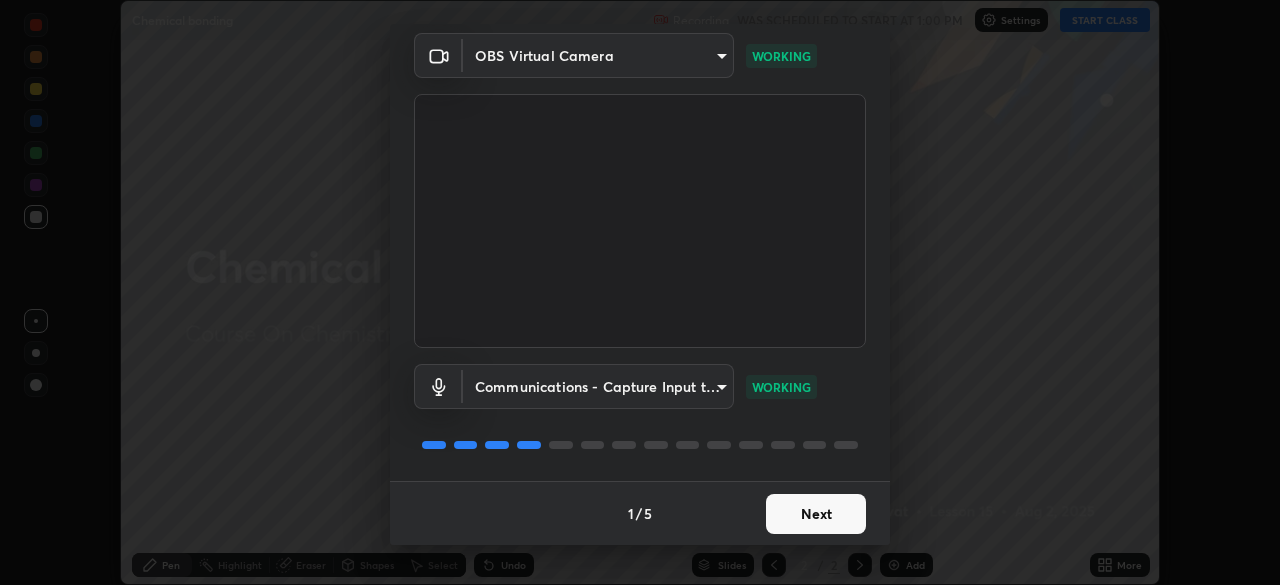 click on "Next" at bounding box center [816, 514] 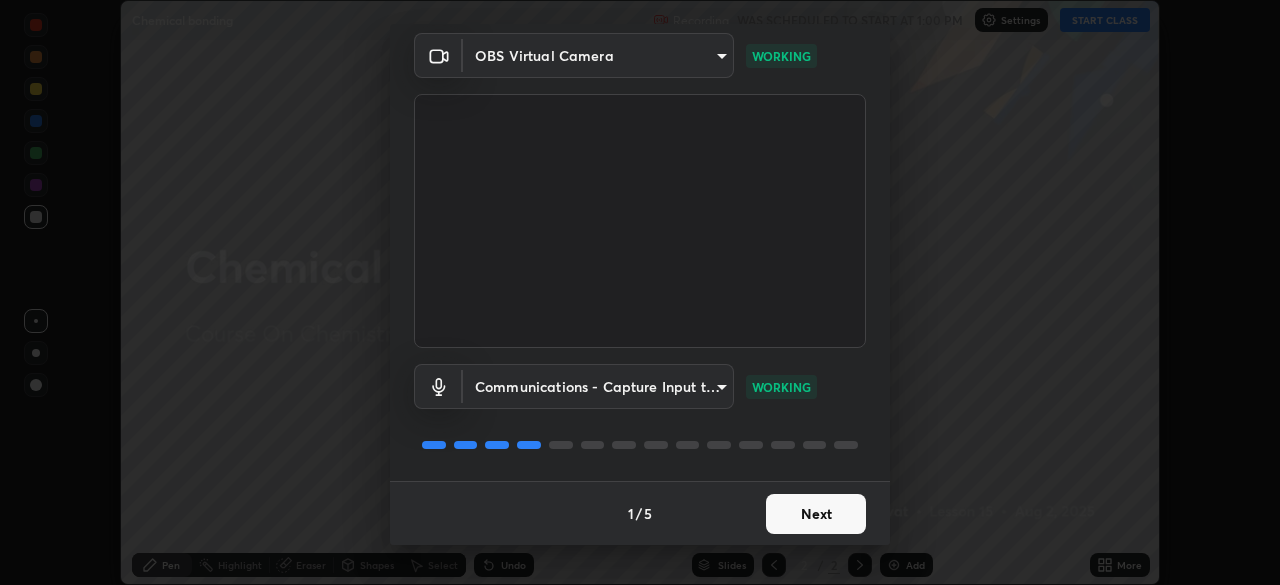 scroll, scrollTop: 0, scrollLeft: 0, axis: both 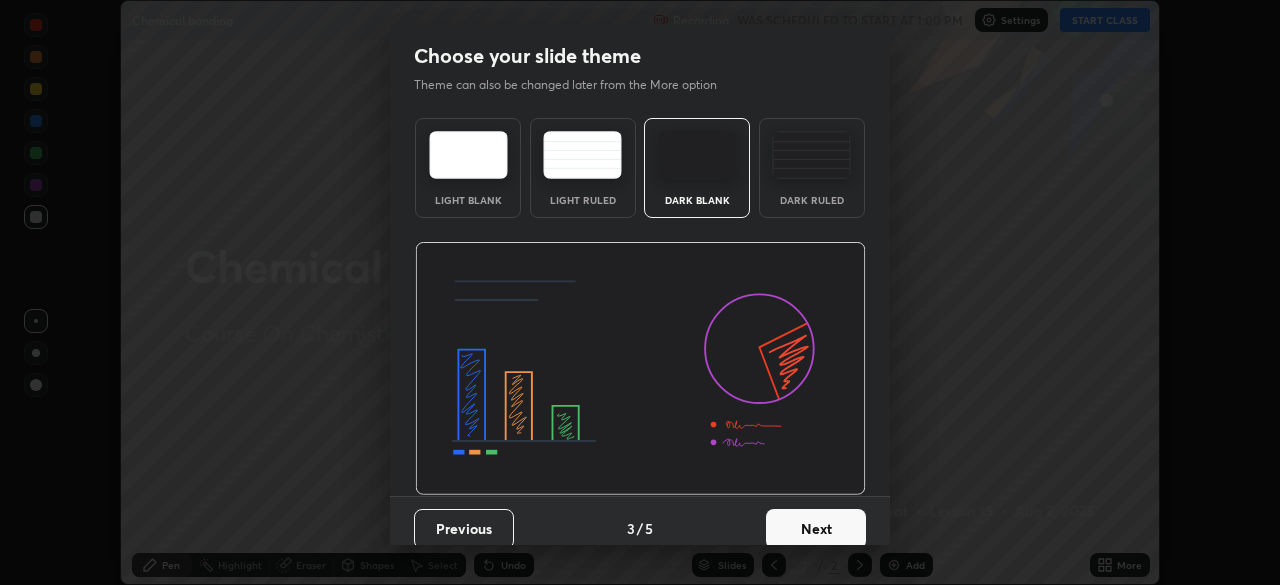 click on "Next" at bounding box center (816, 529) 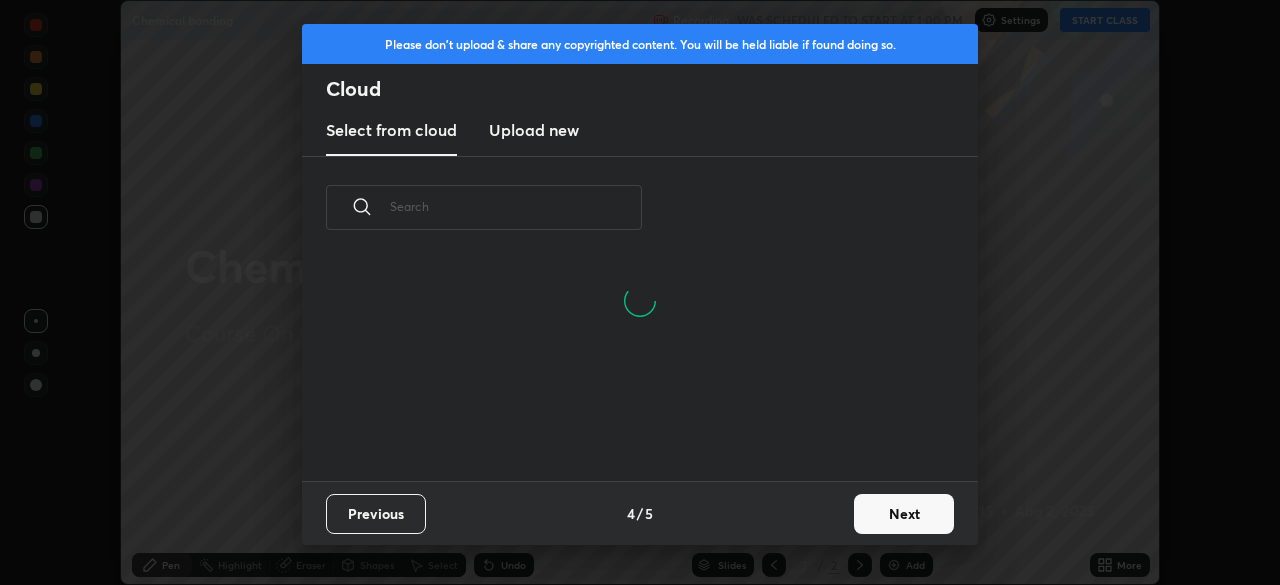 click on "Next" at bounding box center [904, 514] 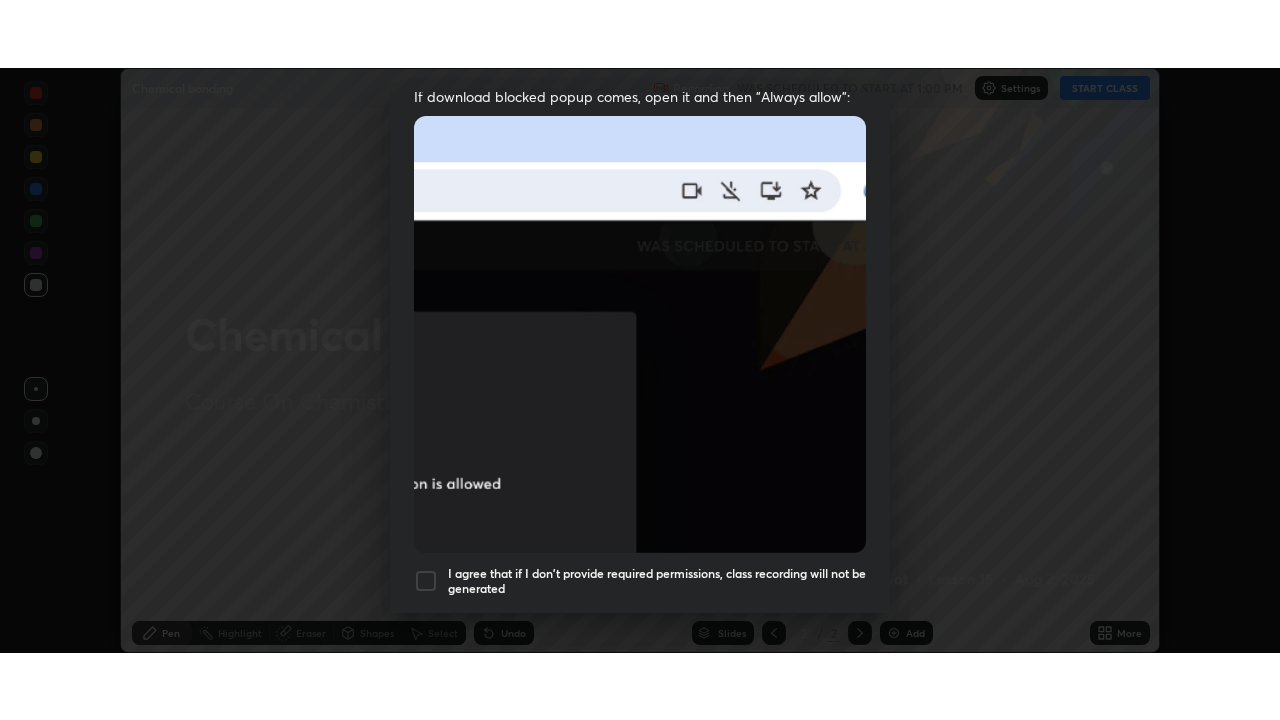 scroll, scrollTop: 479, scrollLeft: 0, axis: vertical 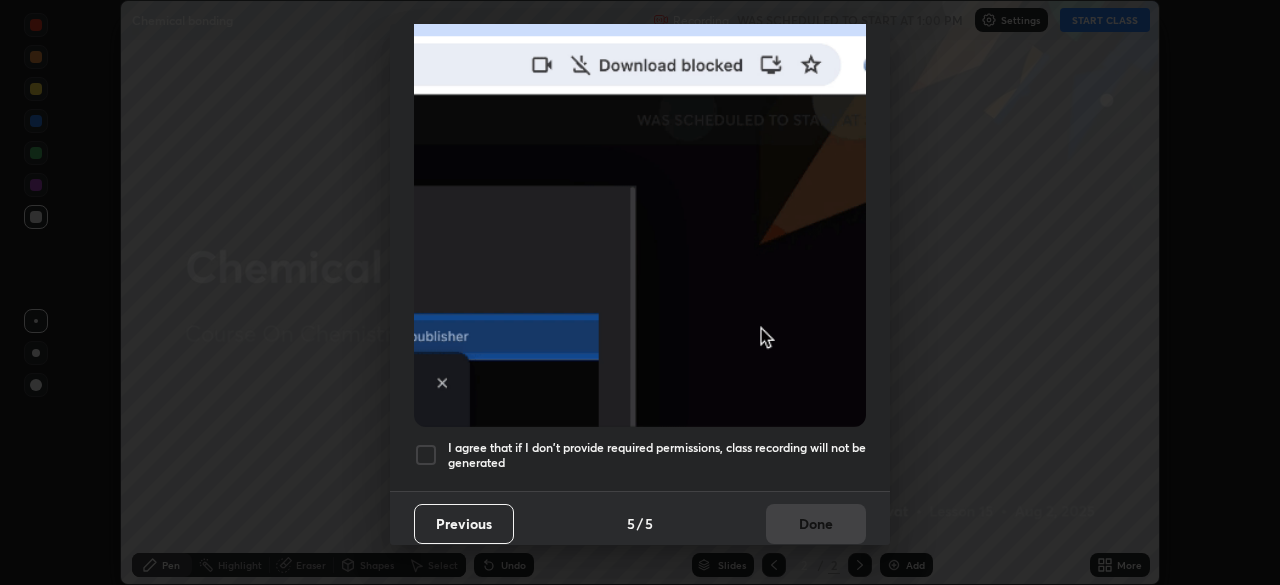 click on "I agree that if I don't provide required permissions, class recording will not be generated" at bounding box center (657, 455) 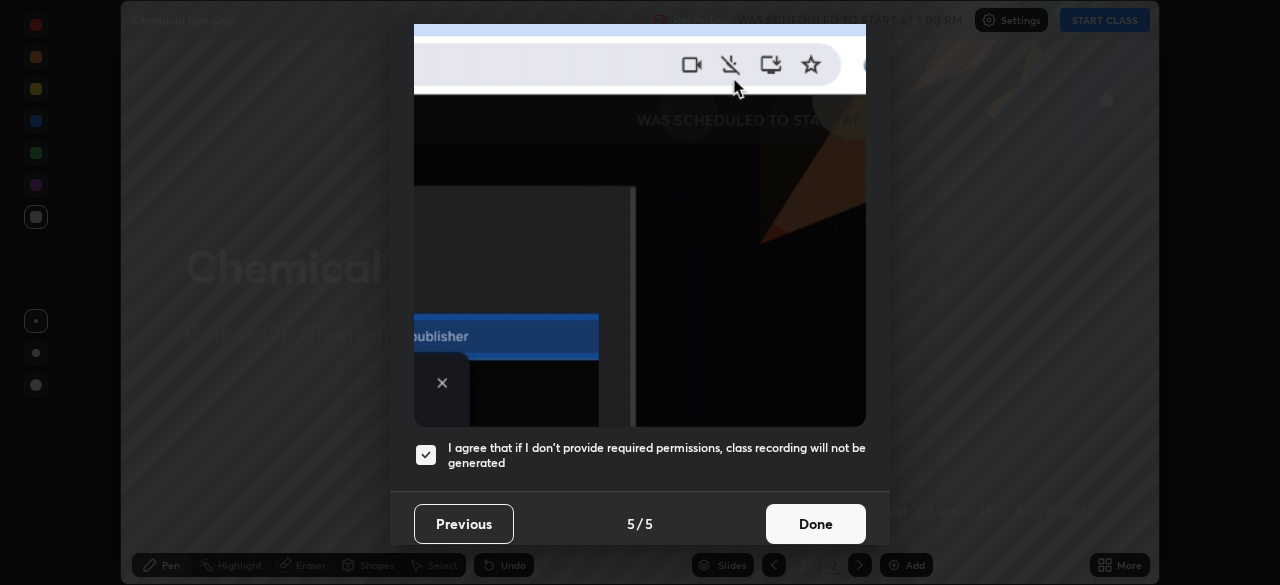 click on "Done" at bounding box center (816, 524) 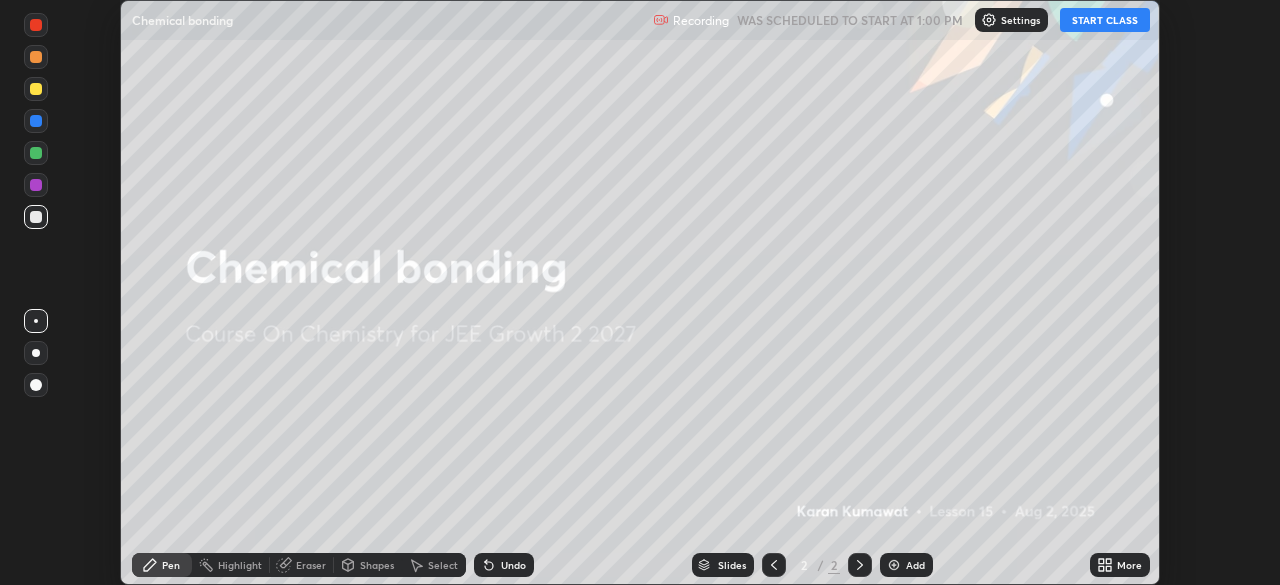 click 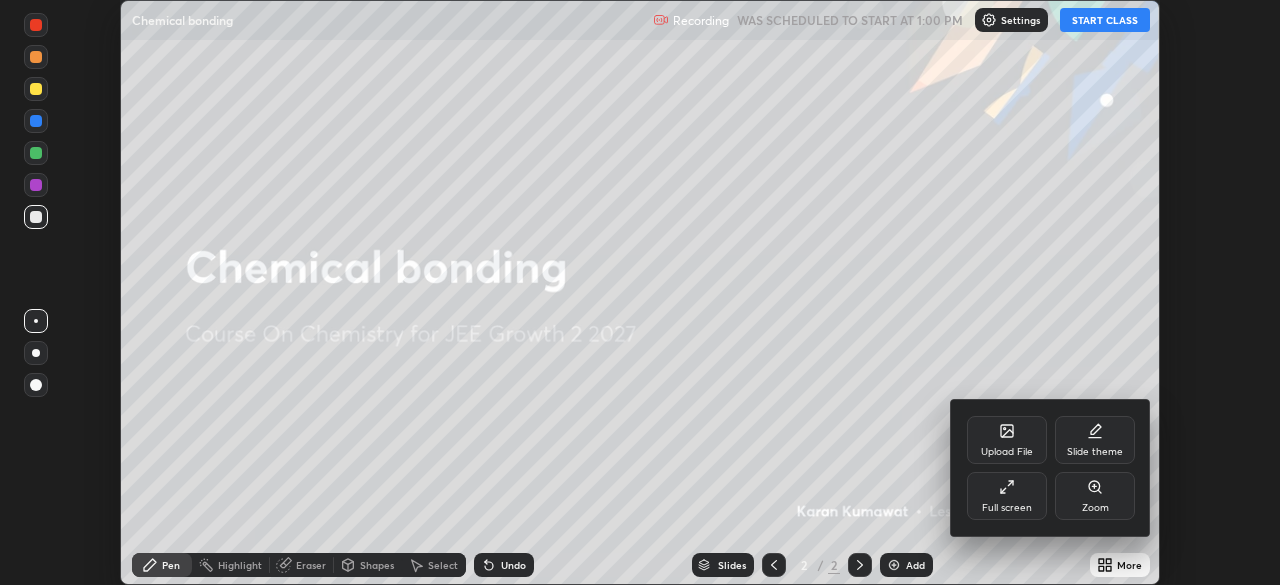 click on "Full screen" at bounding box center [1007, 508] 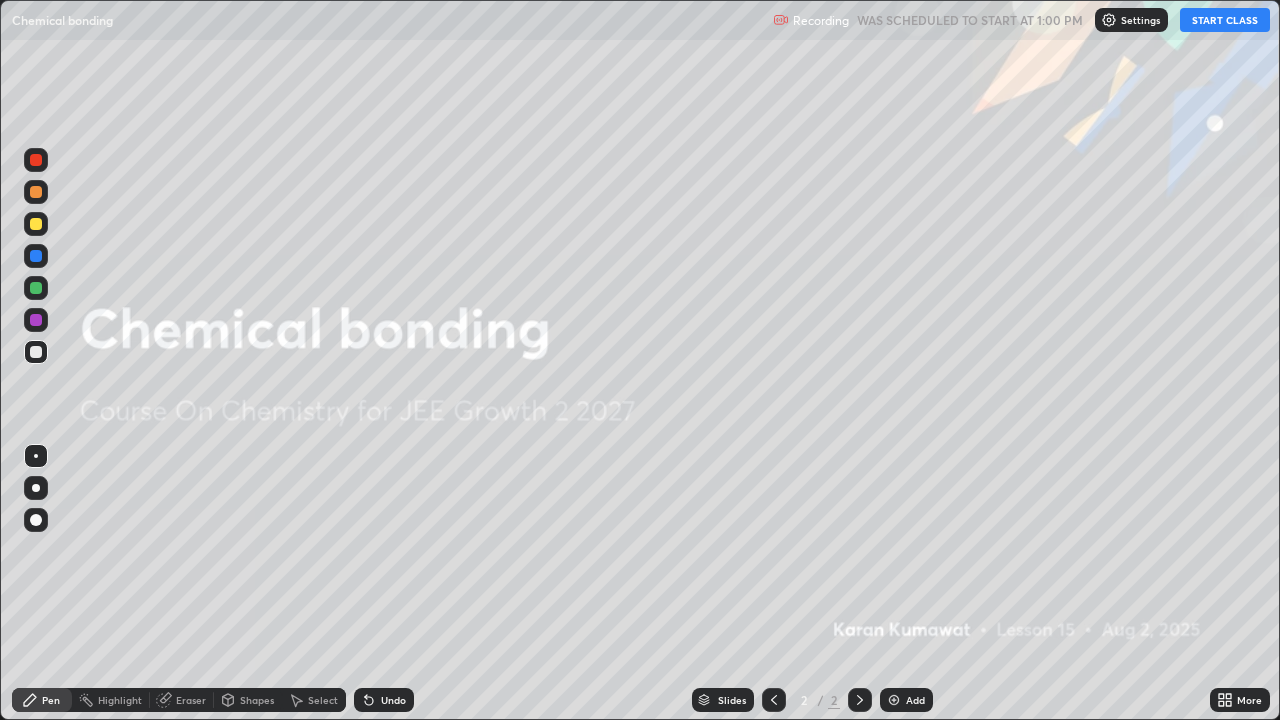scroll, scrollTop: 99280, scrollLeft: 98720, axis: both 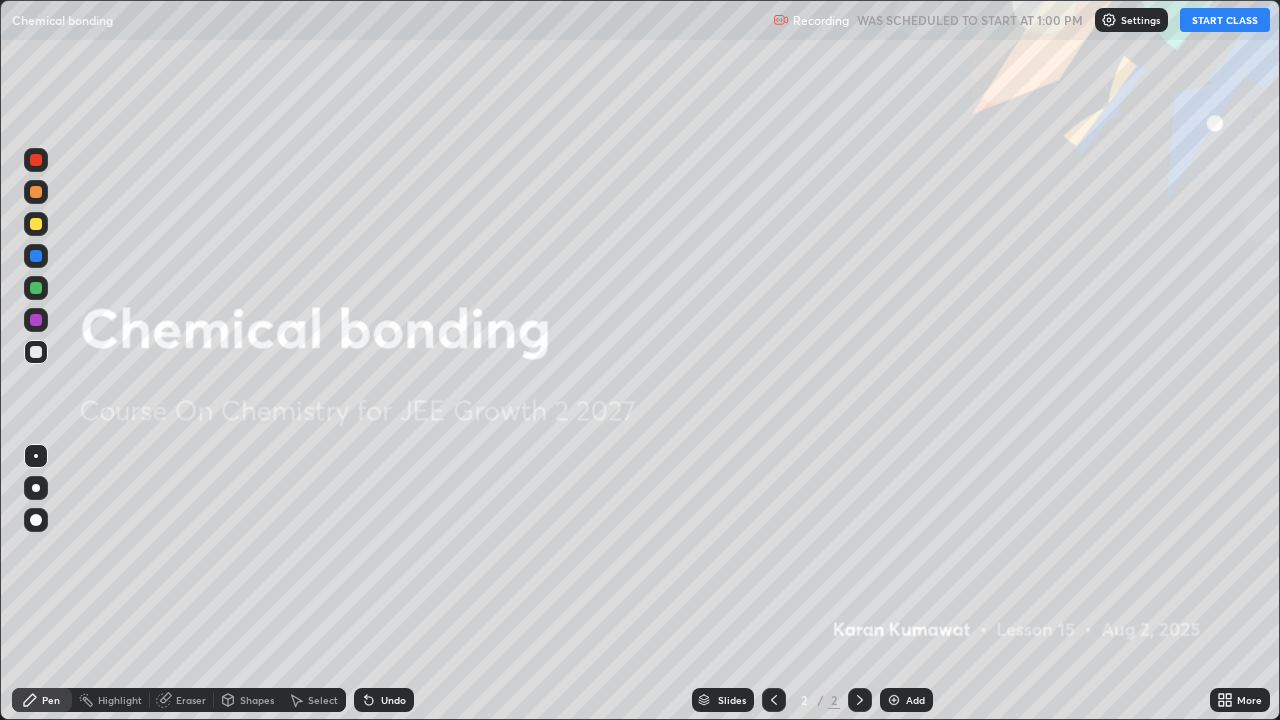 click on "START CLASS" at bounding box center [1225, 20] 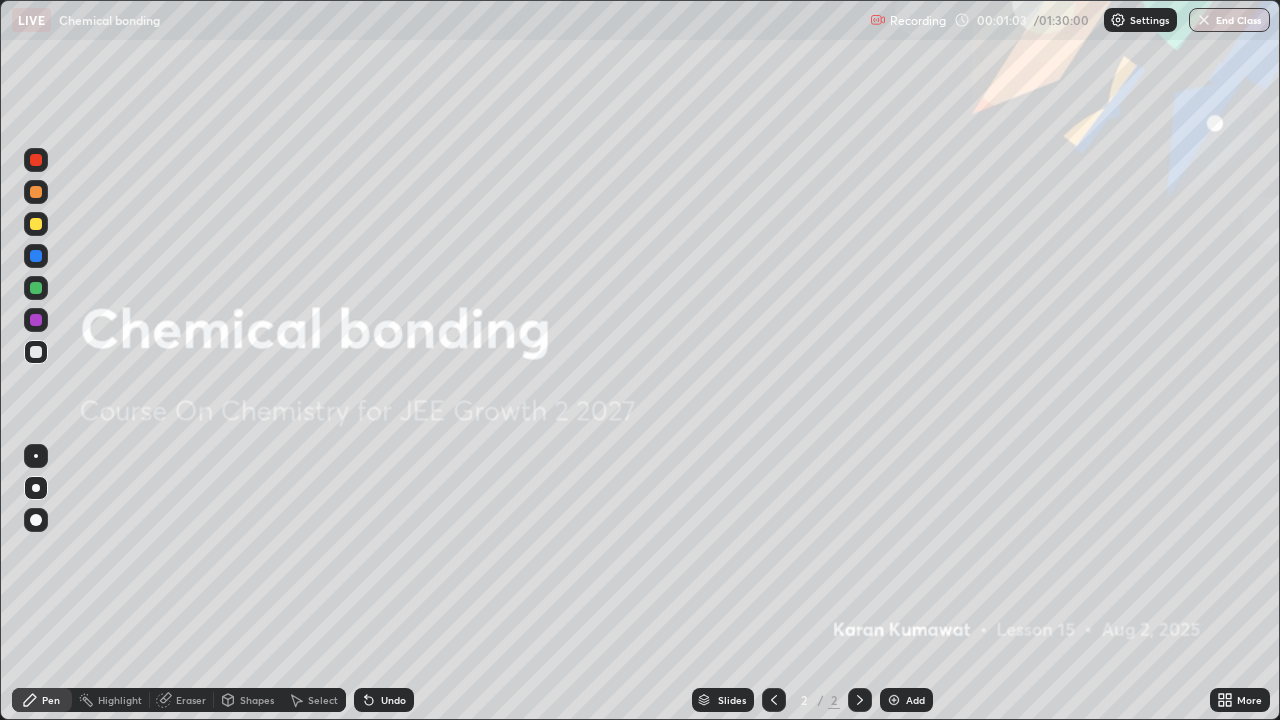 click on "Add" at bounding box center (915, 700) 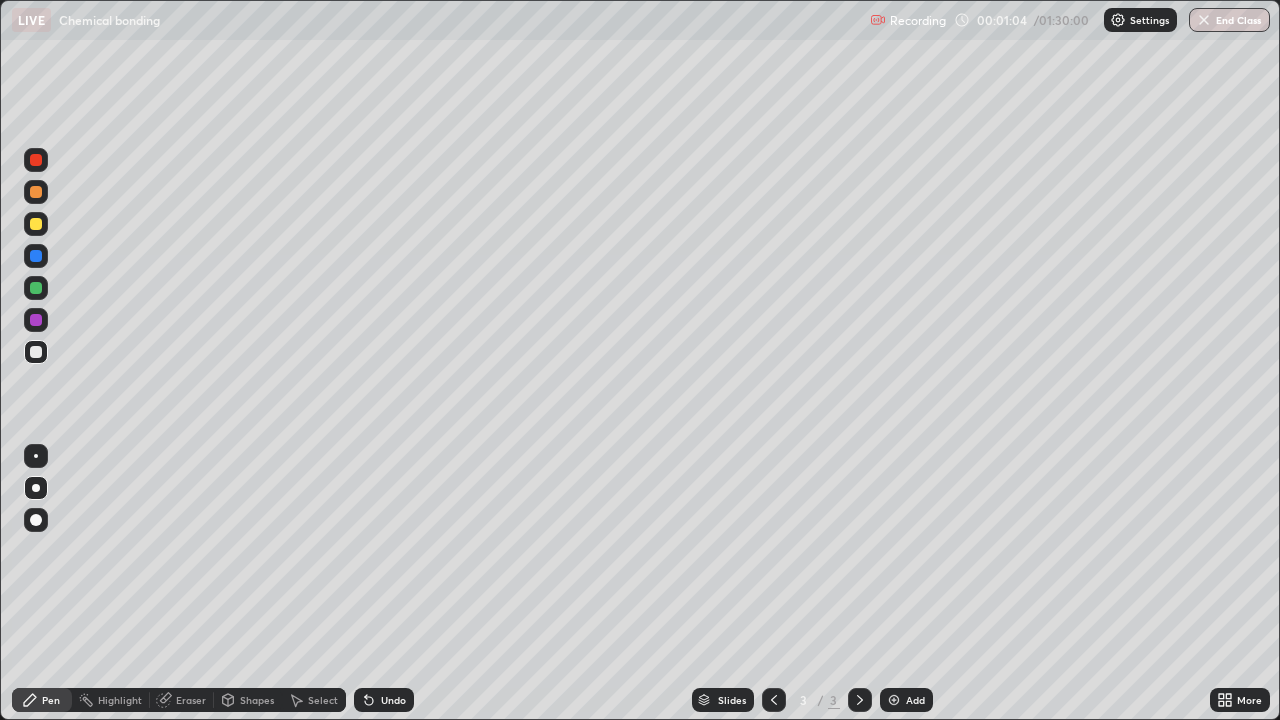 click at bounding box center (36, 224) 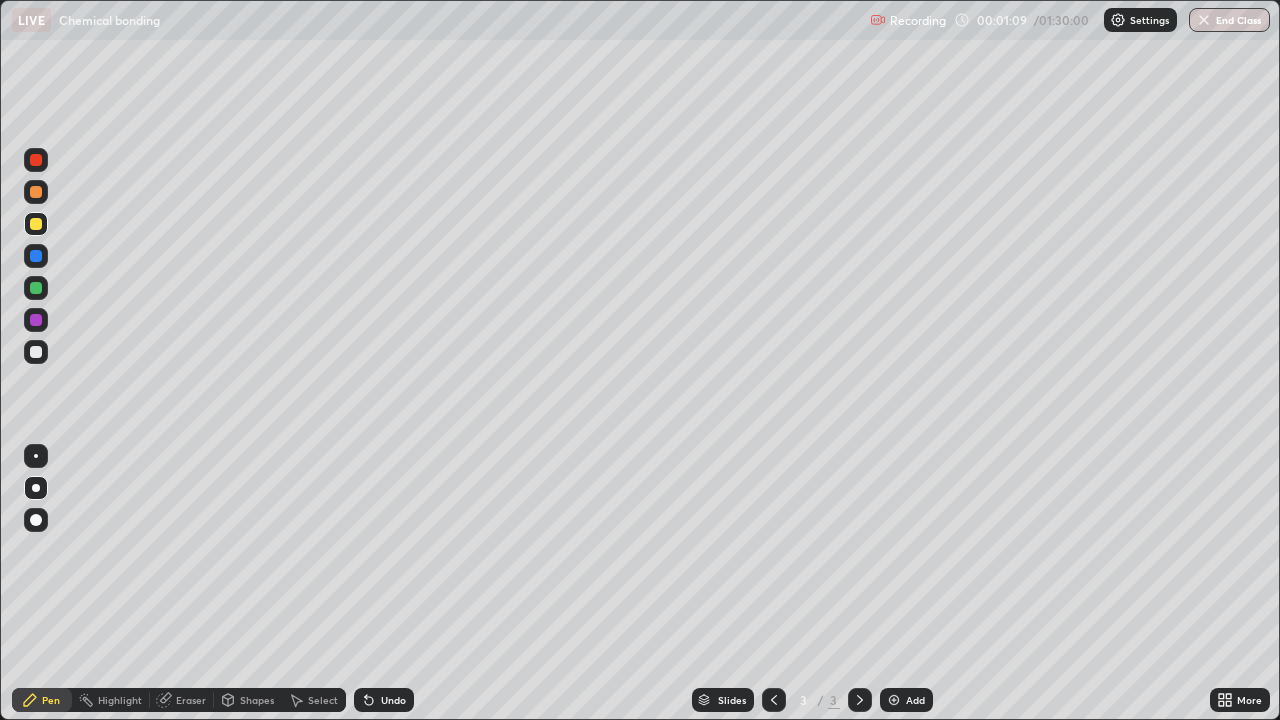 click on "Undo" at bounding box center (393, 700) 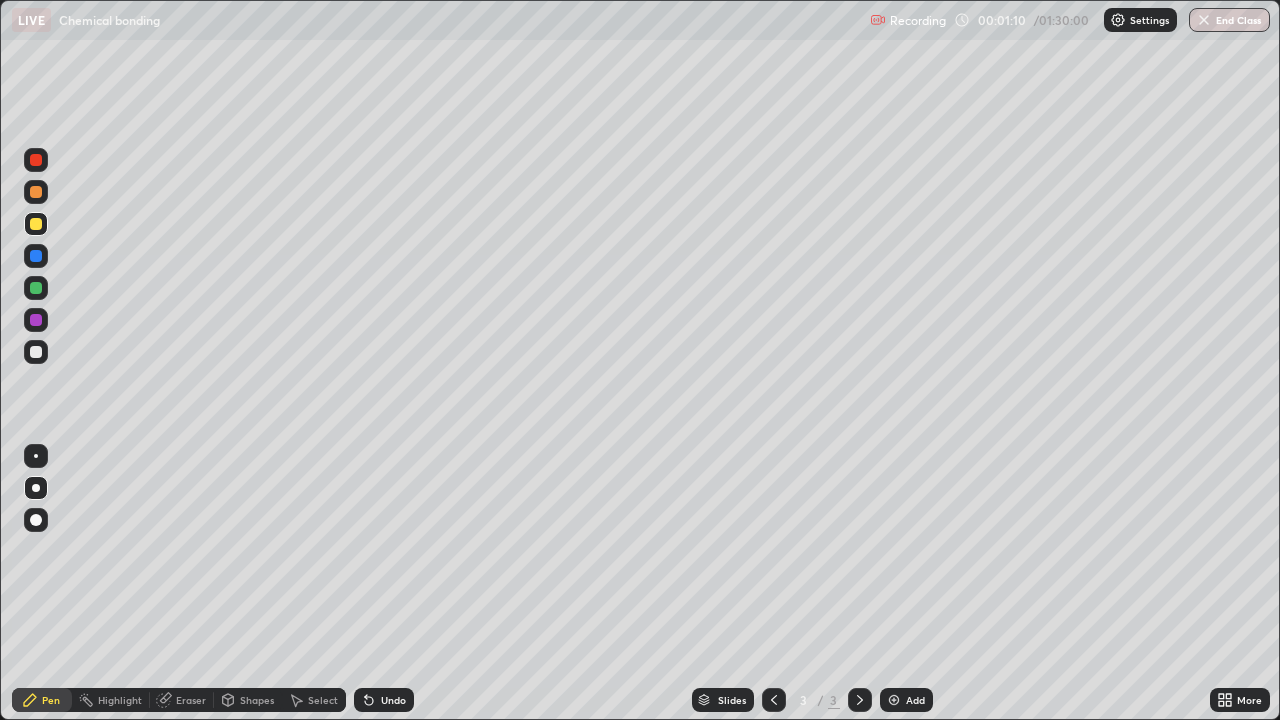 click on "Undo" at bounding box center (384, 700) 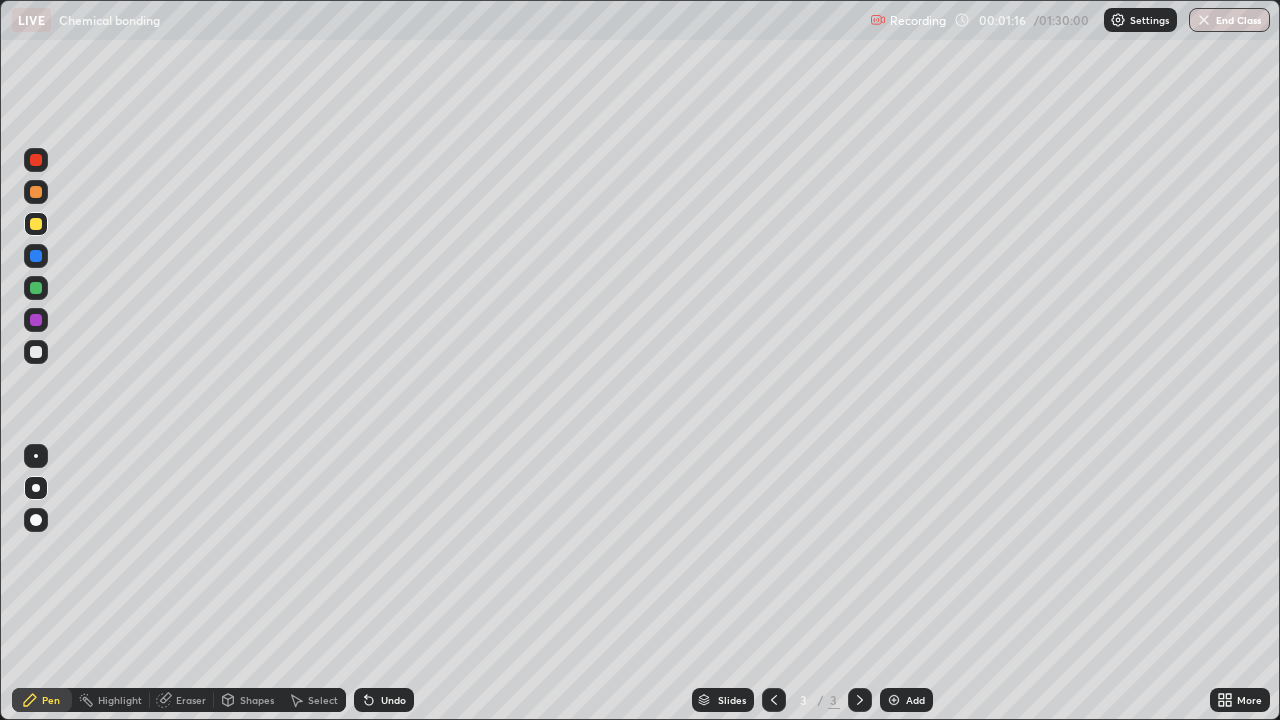 click at bounding box center [36, 352] 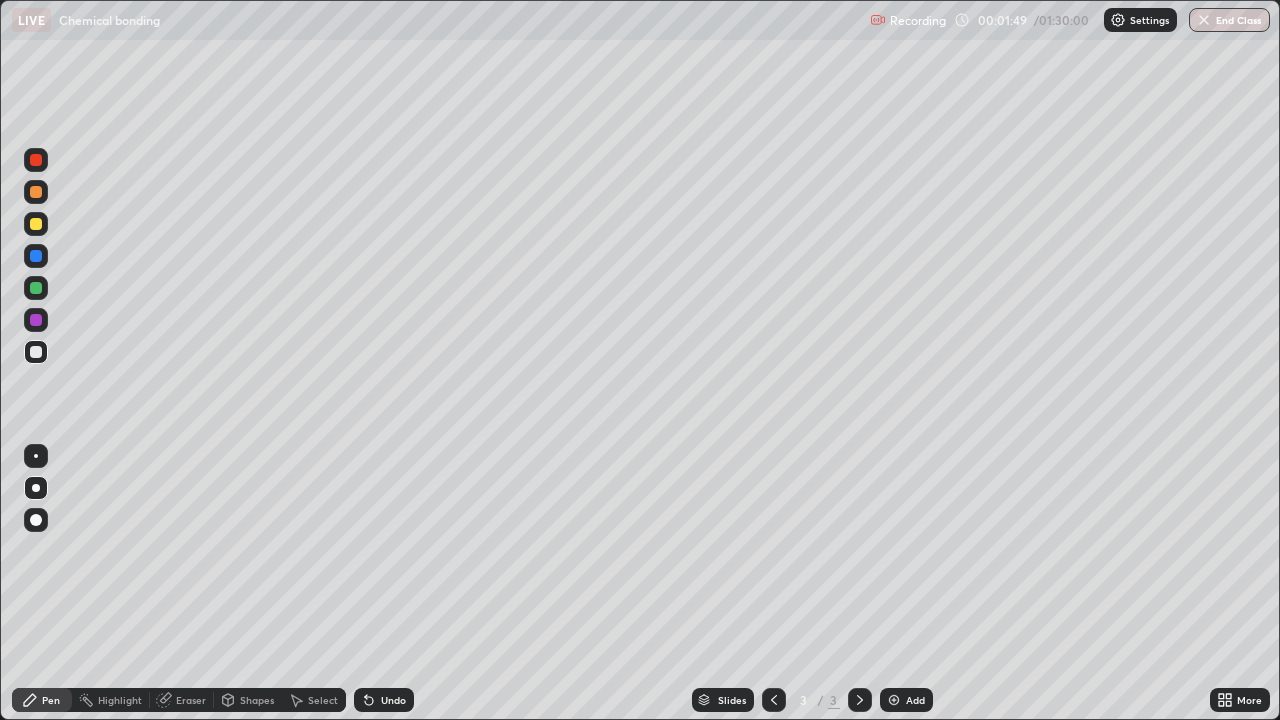 click at bounding box center [36, 352] 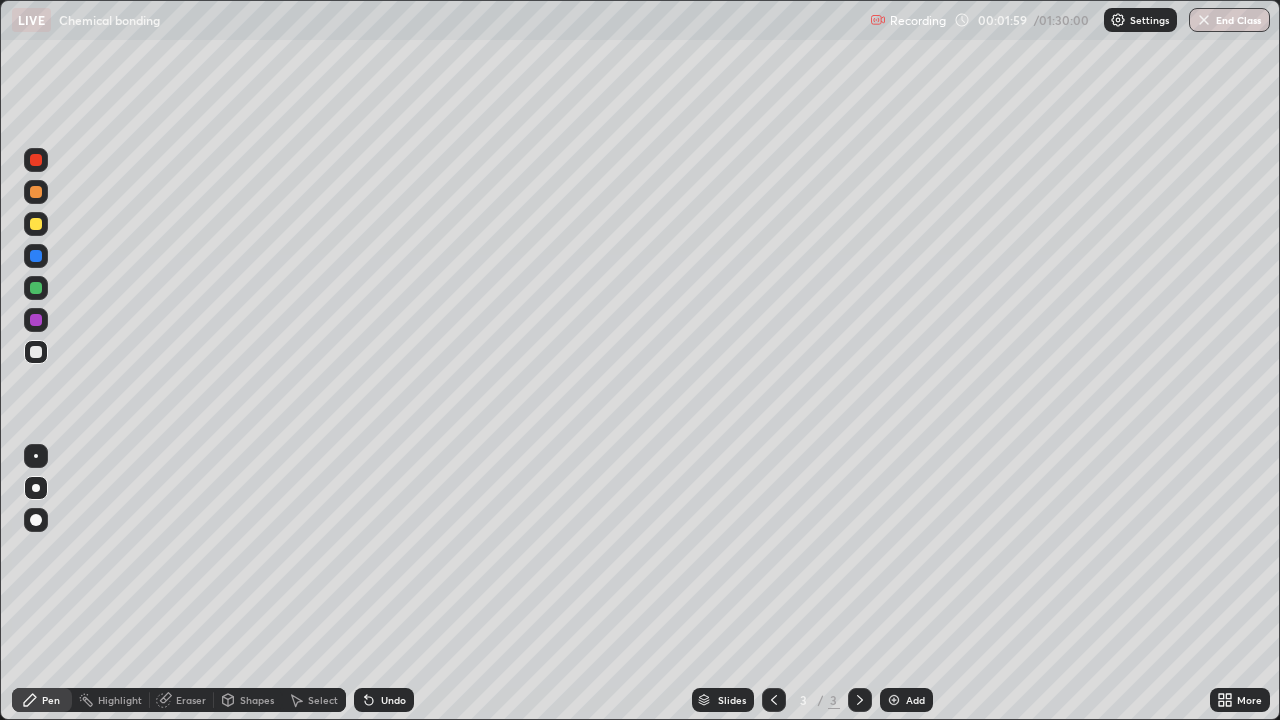 click at bounding box center [36, 224] 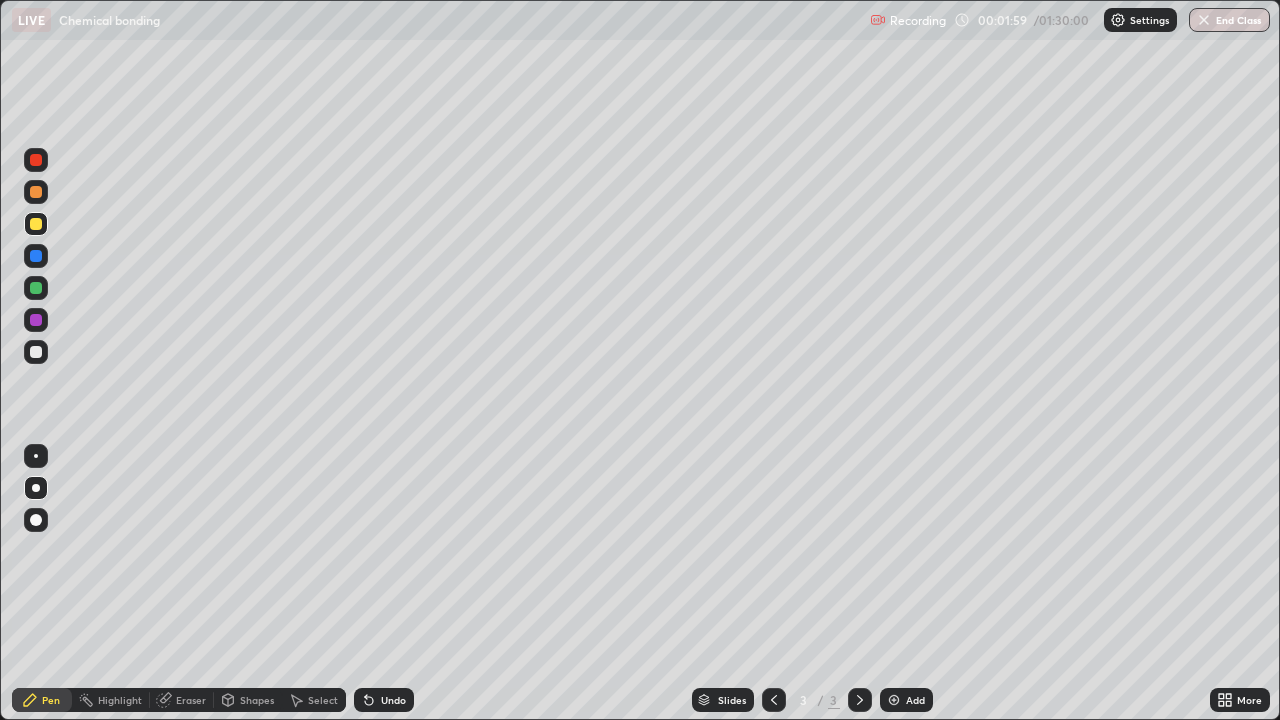 click at bounding box center (36, 224) 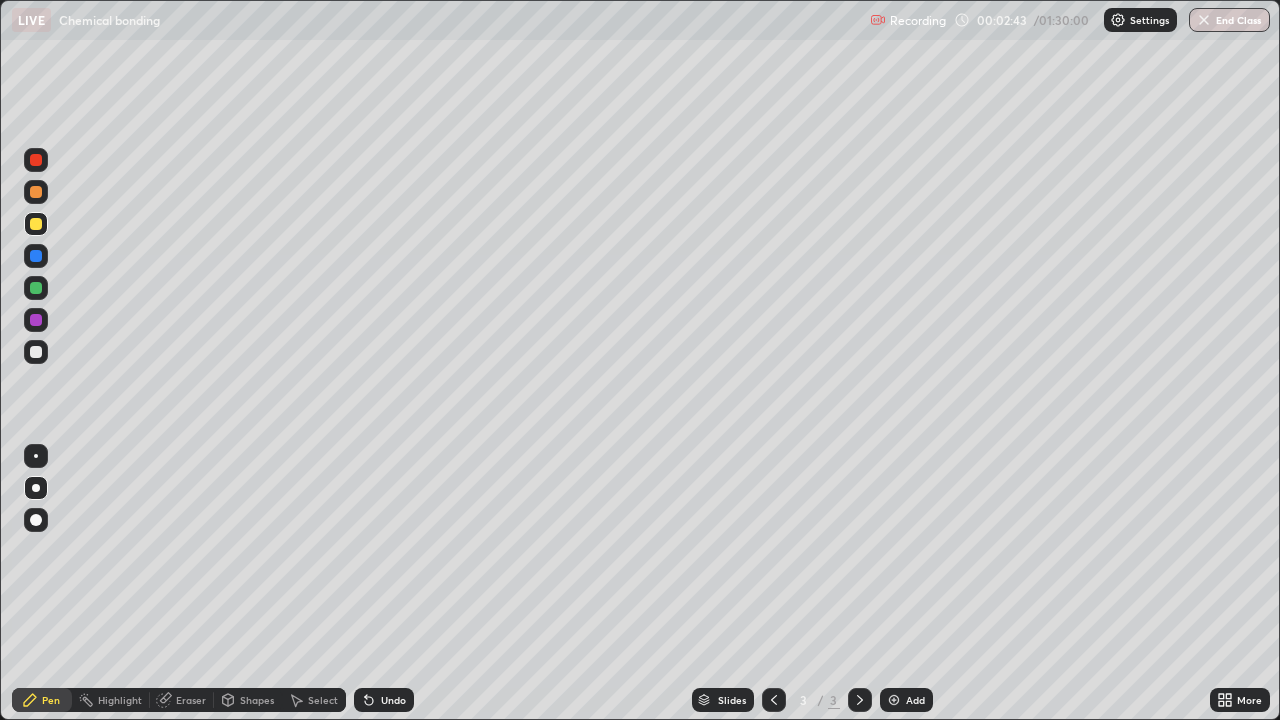 click at bounding box center [36, 352] 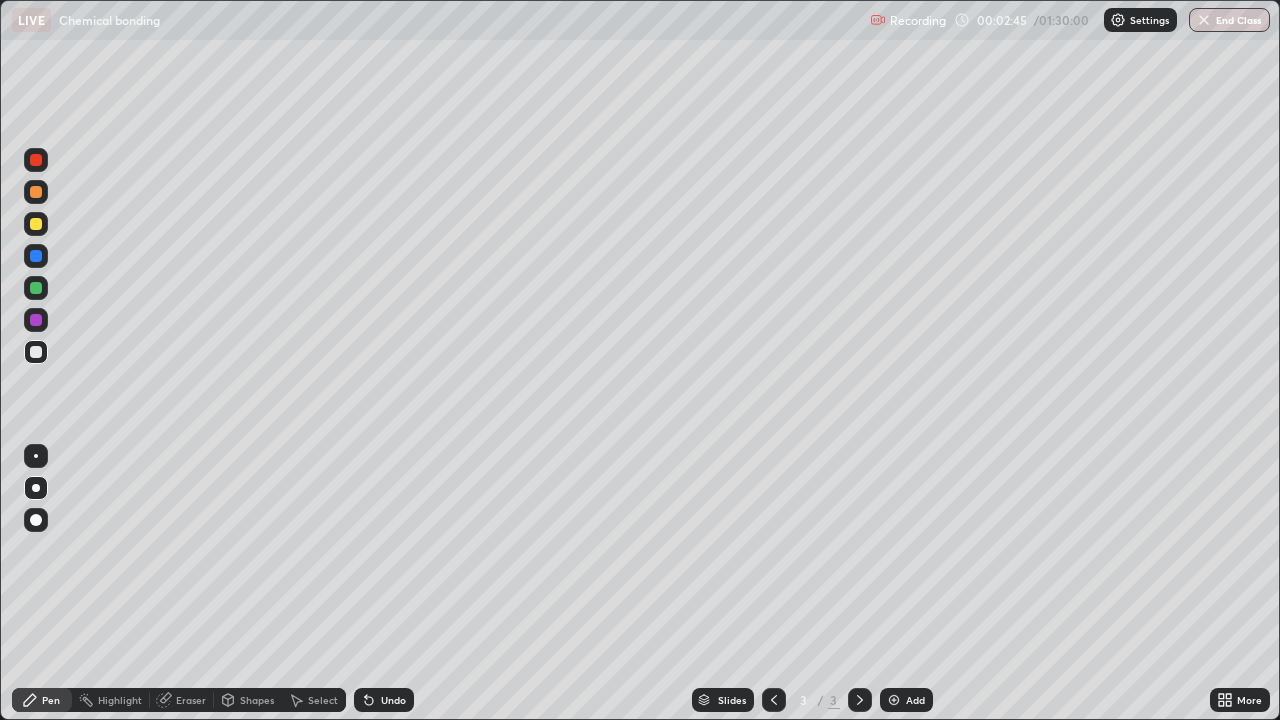 click on "More" at bounding box center (1249, 700) 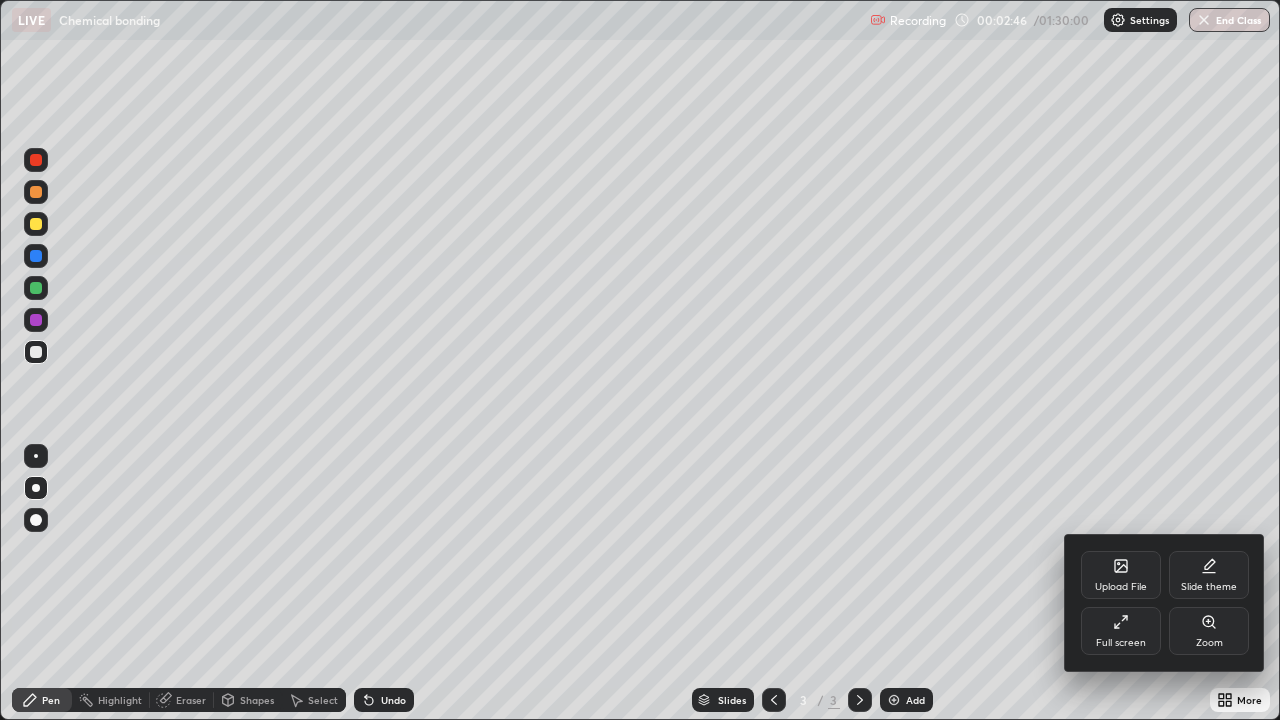 click on "Full screen" at bounding box center (1121, 631) 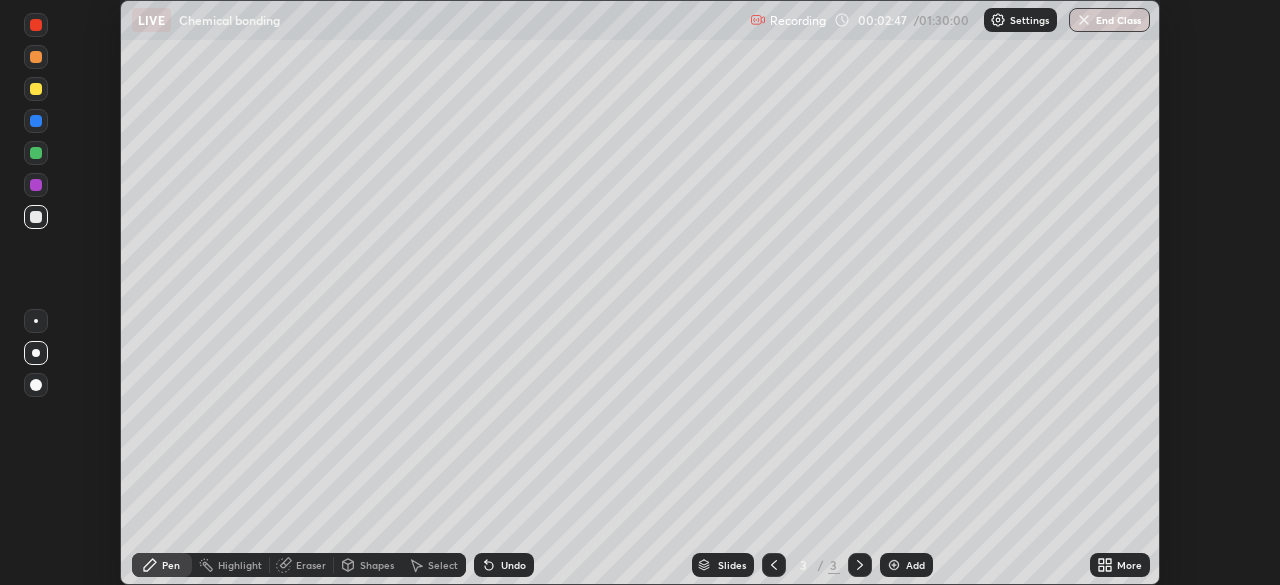 scroll, scrollTop: 585, scrollLeft: 1280, axis: both 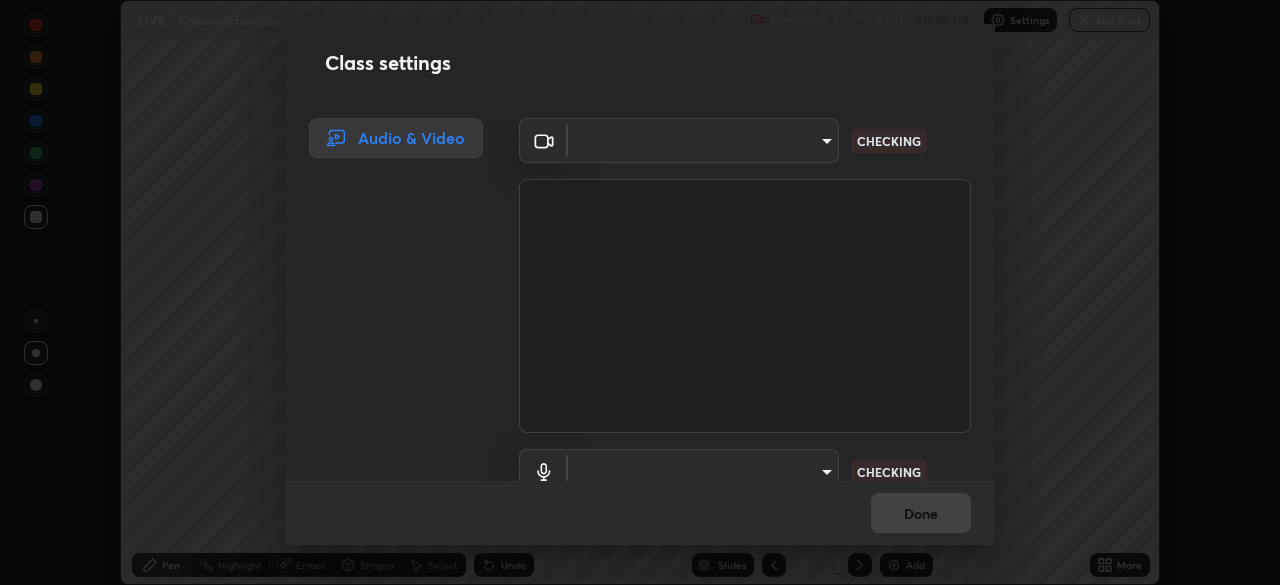 type on "5050cddac95c67769b367d69e6c908435fee2ef398a233ed88f2bdbb55b0a279" 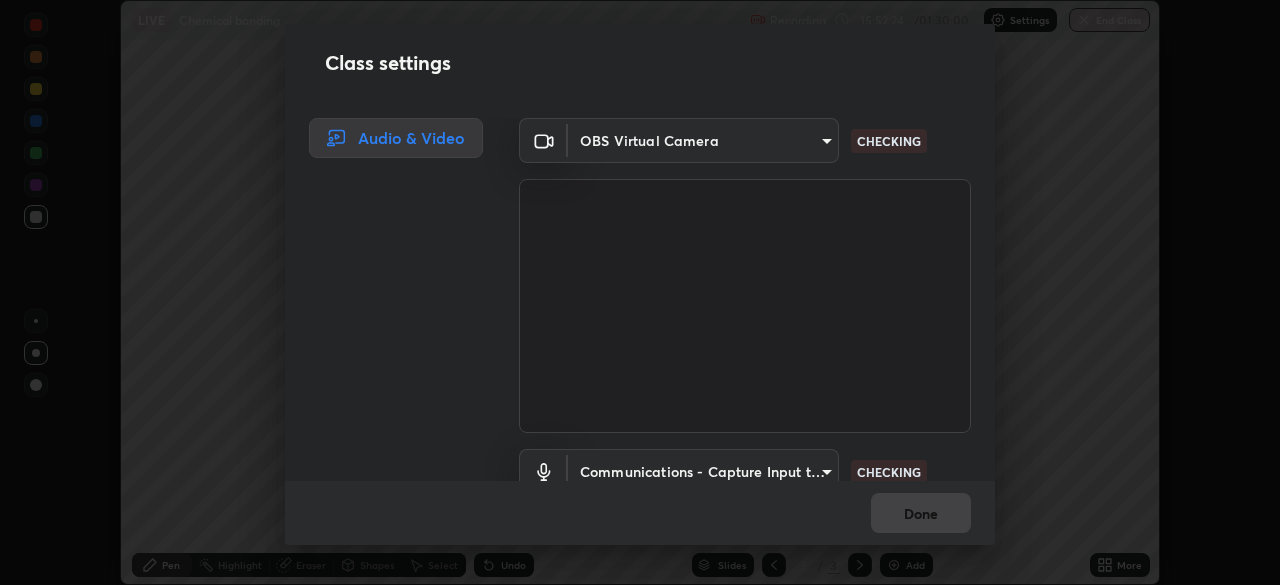 scroll, scrollTop: 91, scrollLeft: 0, axis: vertical 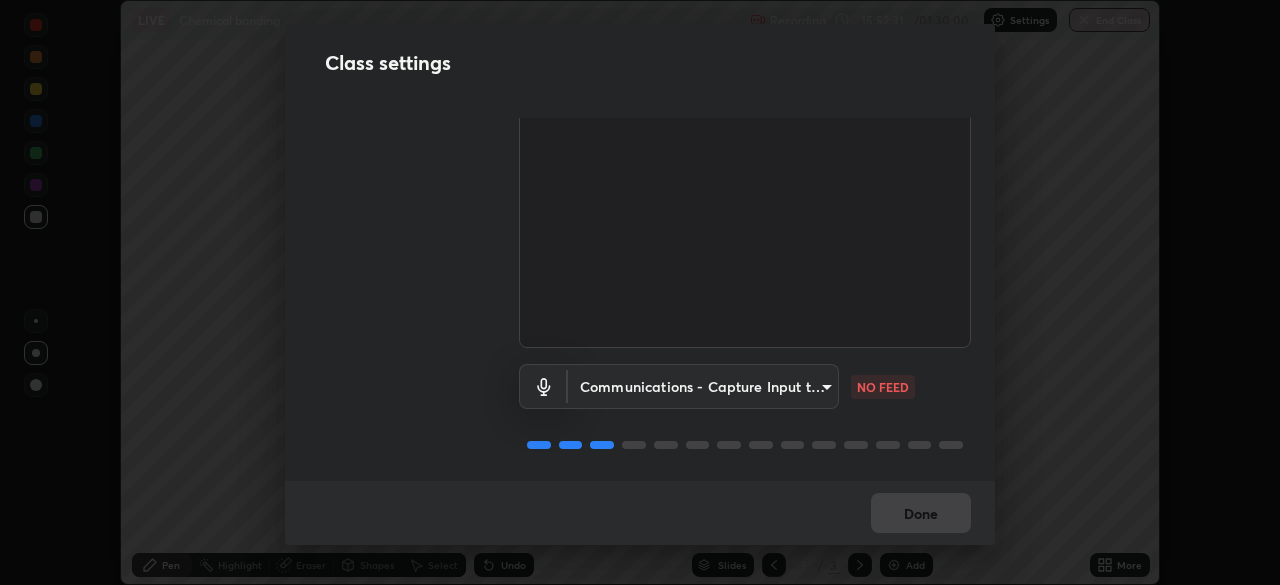 click on "Erase all LIVE Chemical bonding Recording 15:52:31 / 01:30:00 Settings End Class Setting up your live class Chemical bonding • L15 of Course On Chemistry for JEE Growth 2 2027 [PERSON] Pen Highlight Eraser Shapes Select Undo Slides 3 / 3 Add More No doubts shared Encourage your learners to ask a doubt for better clarity Report an issue Reason for reporting Buffering Chat not working Audio - Video sync issue Educator video quality low ​ Attach an image Report Class settings Audio & Video OBS Virtual Camera 5050cddac95c67769b367d69e6c908435fee2ef398a233ed88f2bdbb55b0a279 WORKING Communications - Capture Input terminal (Digital Array MIC) communications NO FEED Done" at bounding box center [640, 292] 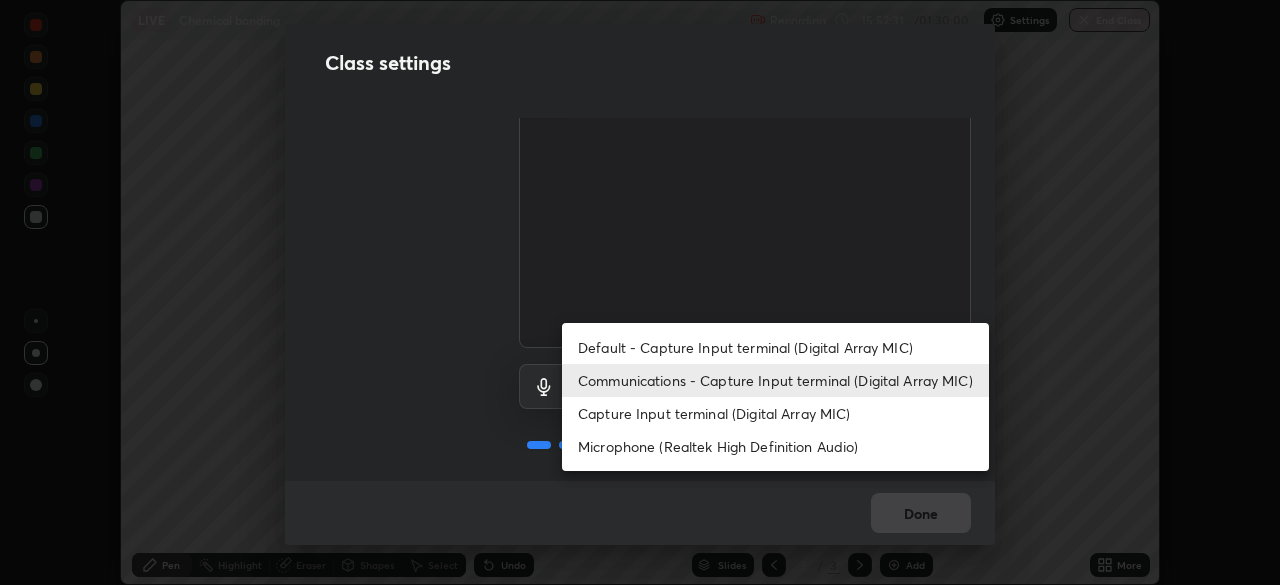 click on "Default - Capture Input terminal (Digital Array MIC)" at bounding box center [775, 347] 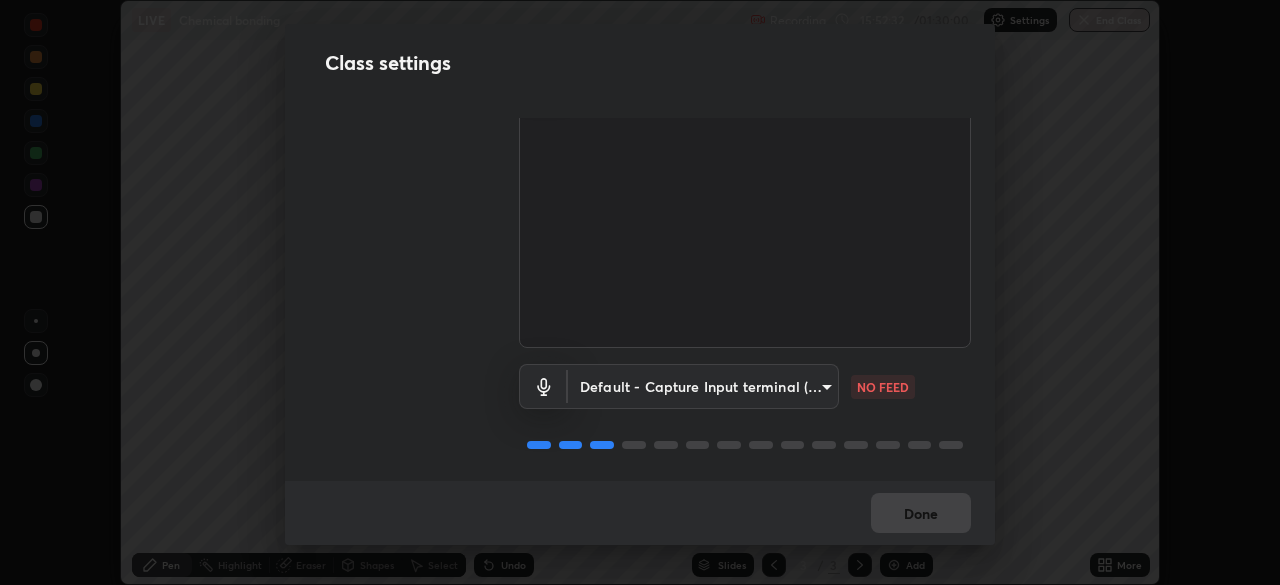 click on "Erase all LIVE Chemical bonding Recording [TIME] / [TIME] Settings End Class Setting up your live class Chemical bonding • [GRADE] of Course On Chemistry for JEE Growth 2 2027 [NAME] Pen Highlight Eraser Shapes Select Undo Slides 3 / 3 Add More No doubts shared Encourage your learners to ask a doubt for better clarity Report an issue Reason for reporting Buffering Chat not working Audio - Video sync issue Educator video quality low ​ Attach an image Report Class settings Audio & Video OBS Virtual Camera 5050cddac95c67769b367d69e6c908435fee2ef398a233ed88f2bdbb55b0a279 WORKING Default - Capture Input terminal (Digital Array MIC) default NO FEED Done" at bounding box center (640, 292) 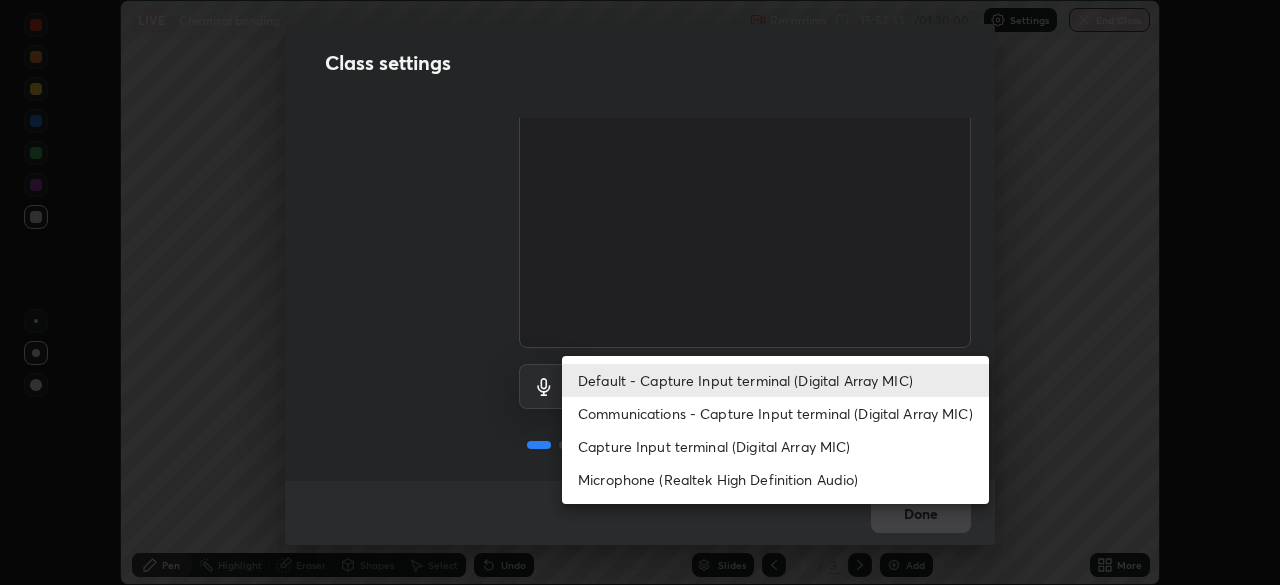 click on "Communications - Capture Input terminal (Digital Array MIC)" at bounding box center [775, 413] 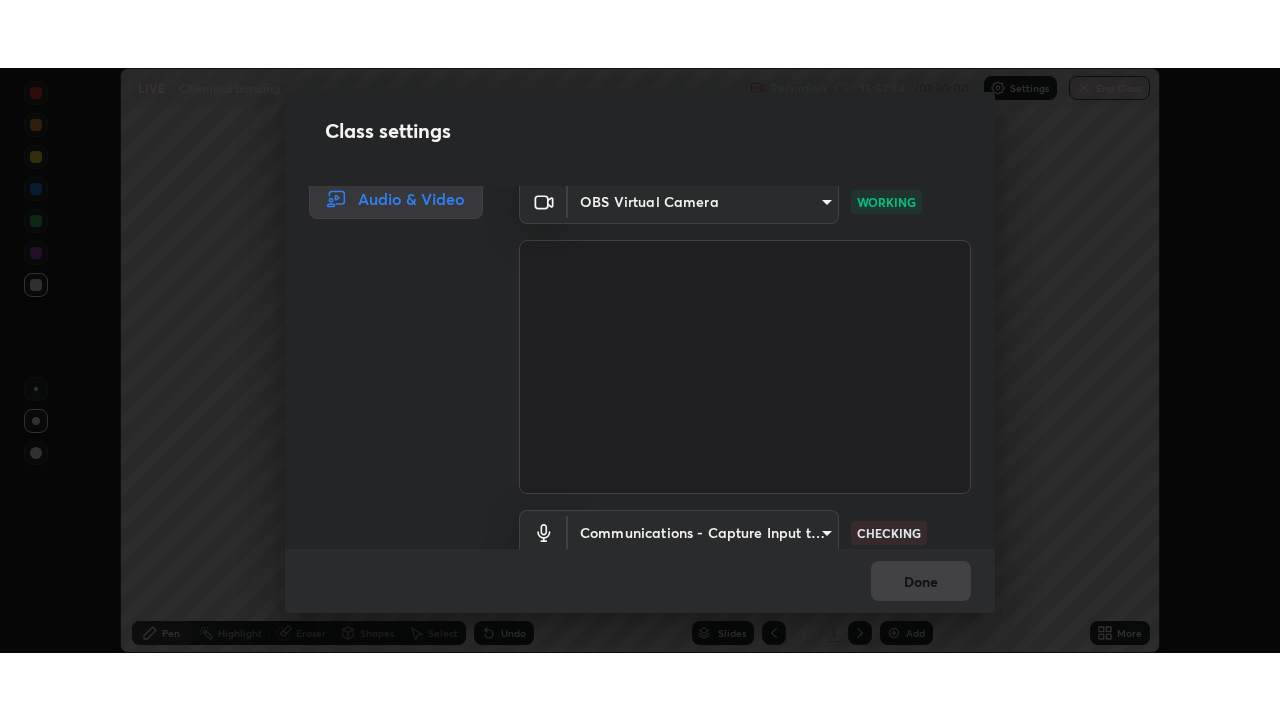 scroll, scrollTop: 91, scrollLeft: 0, axis: vertical 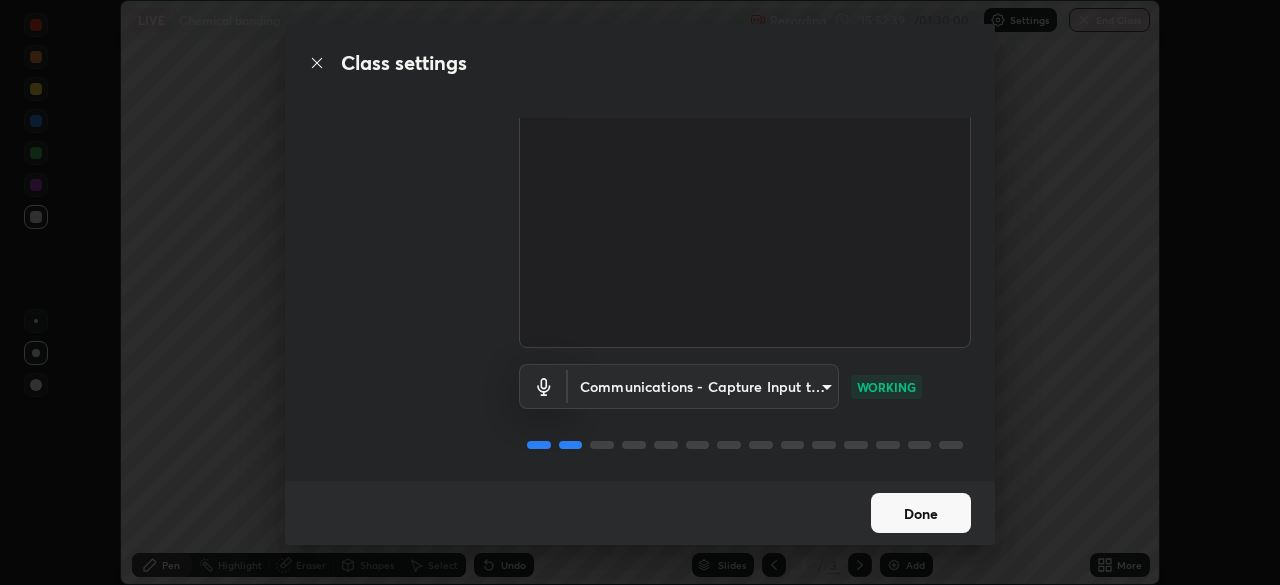 click on "Done" at bounding box center [921, 513] 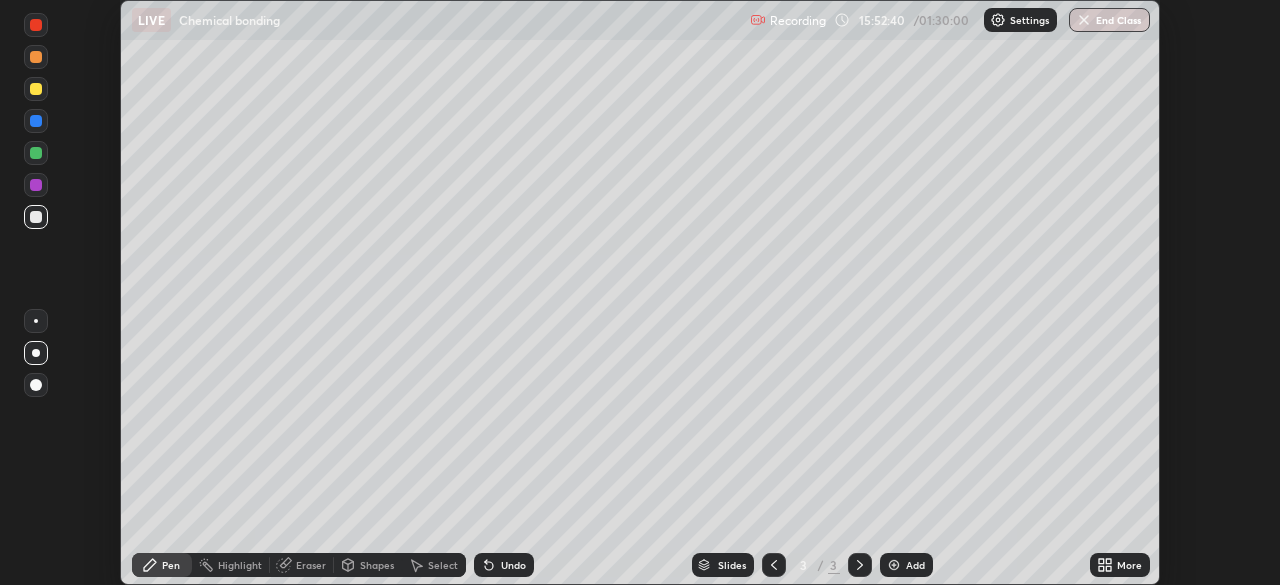 click 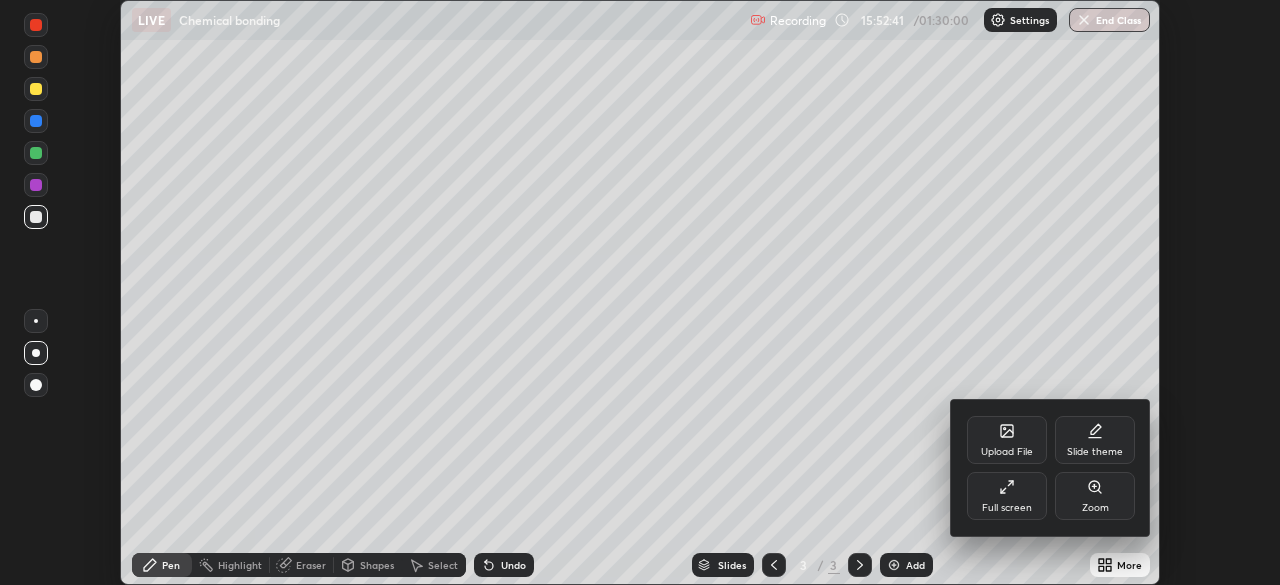 click on "Full screen" at bounding box center (1007, 508) 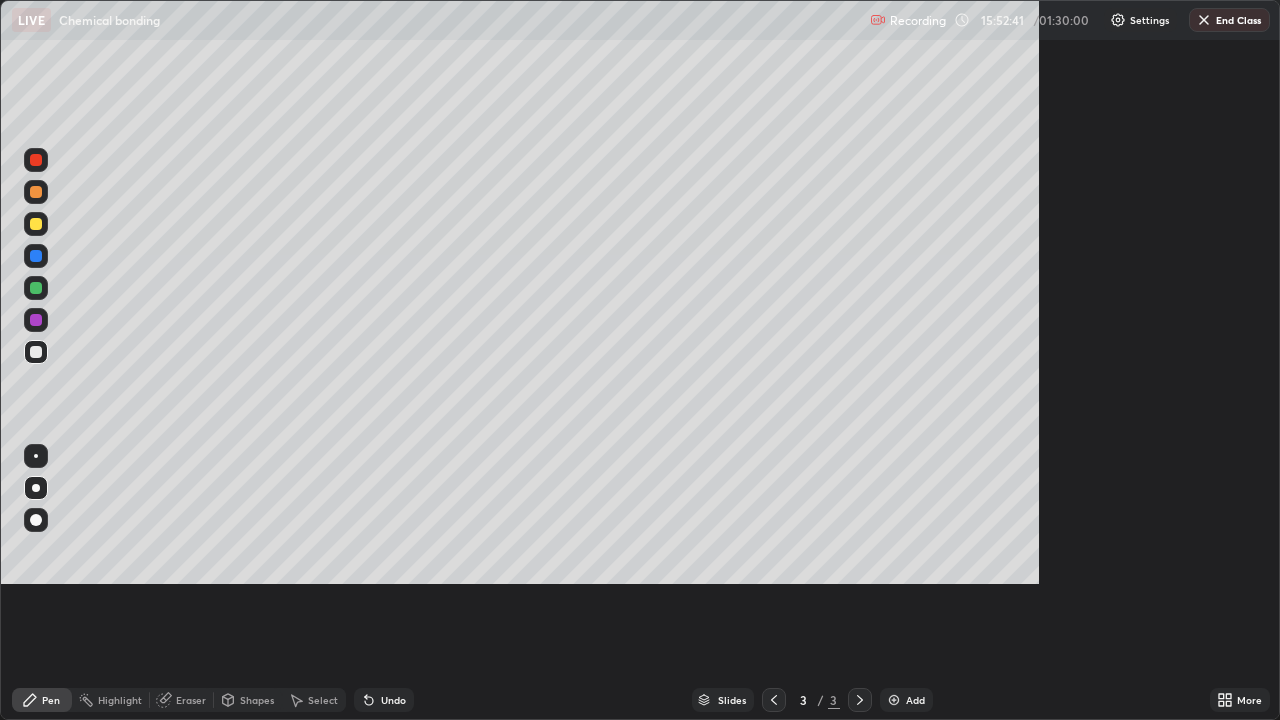 scroll, scrollTop: 99280, scrollLeft: 98720, axis: both 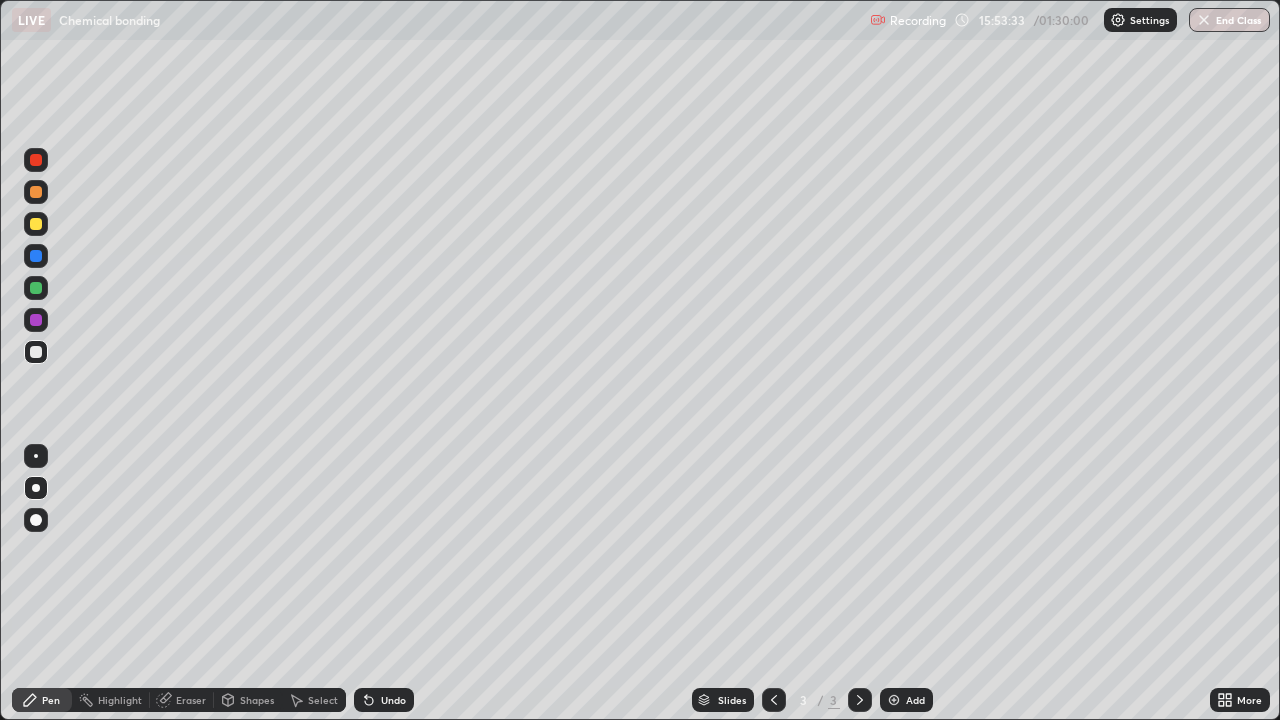 click at bounding box center [36, 224] 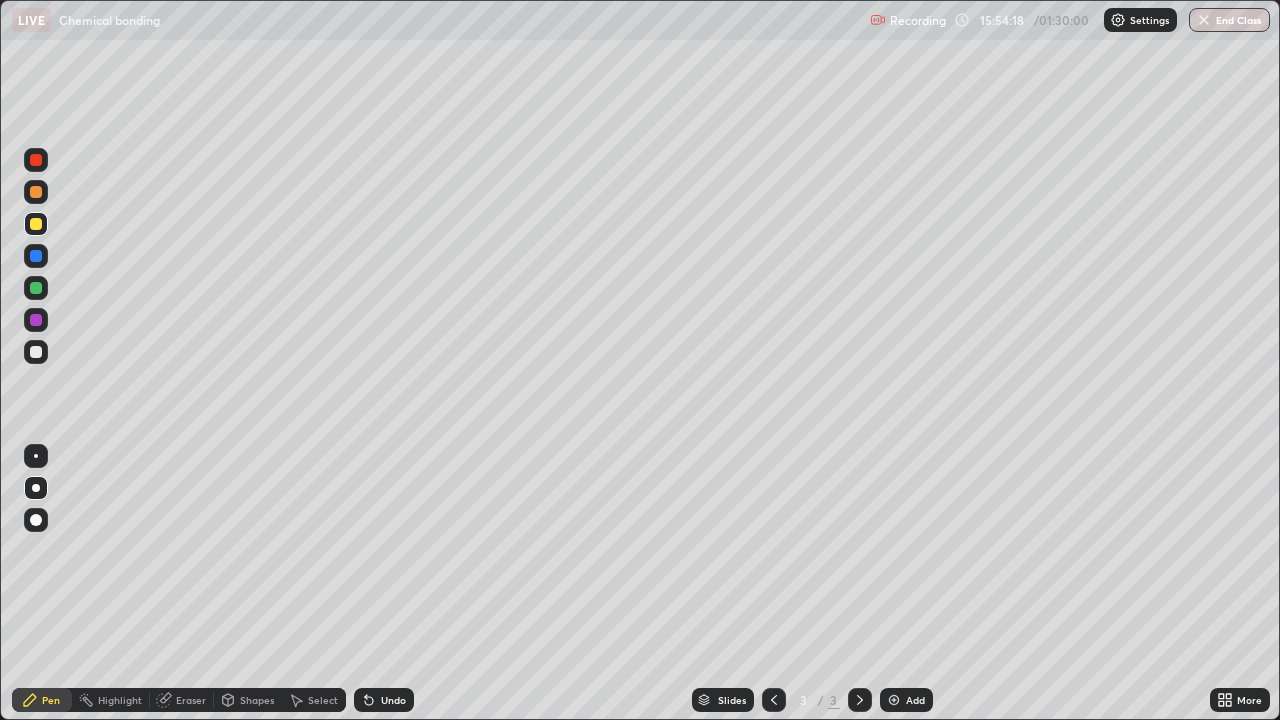 click at bounding box center (36, 352) 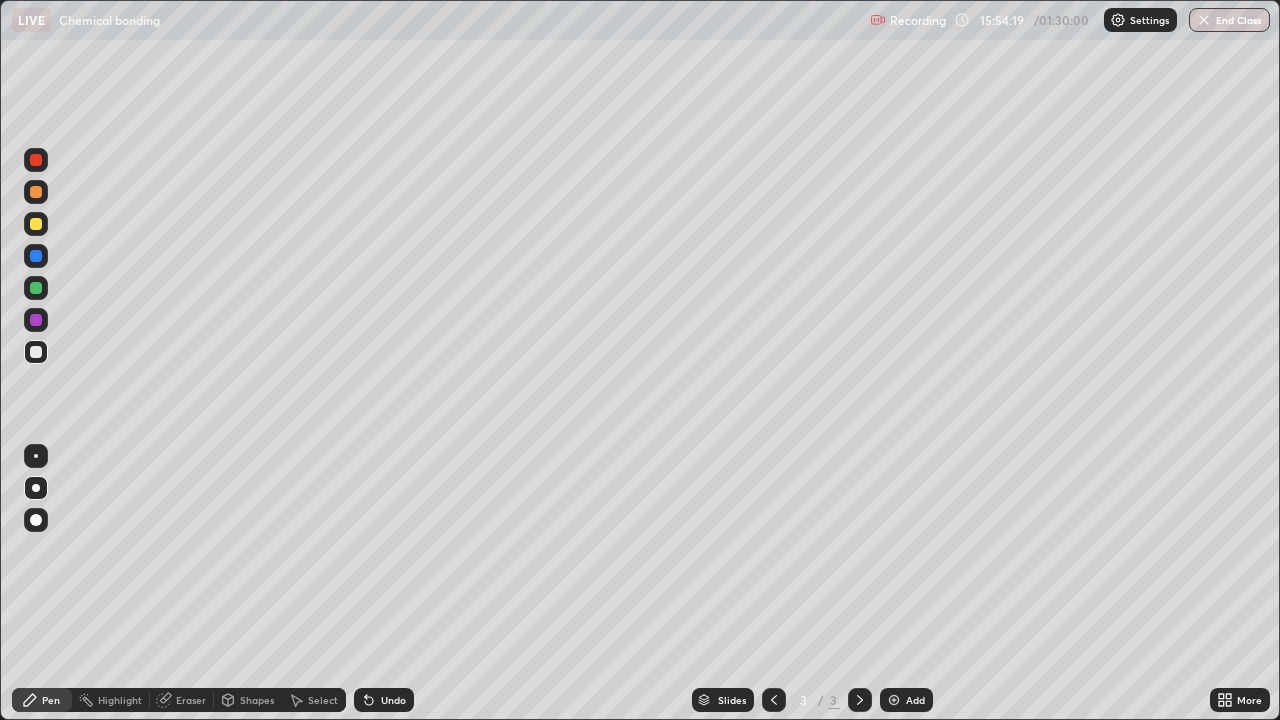 click at bounding box center [36, 352] 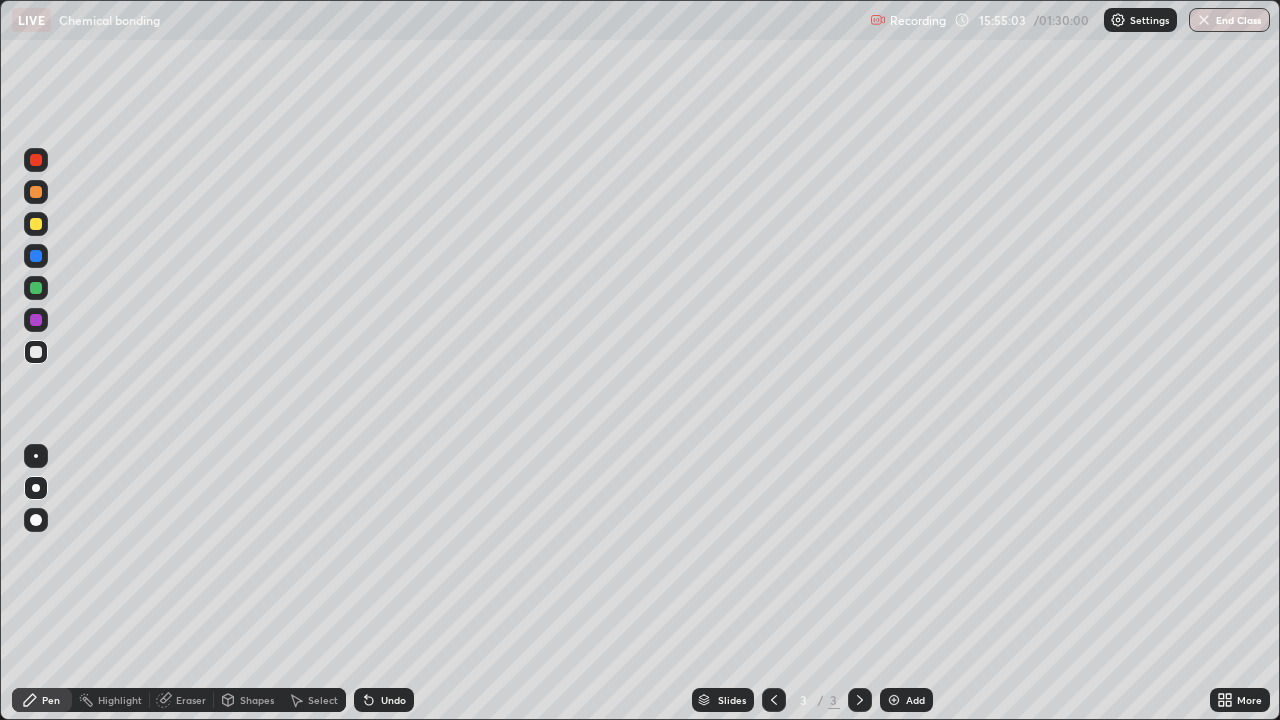 click at bounding box center [36, 224] 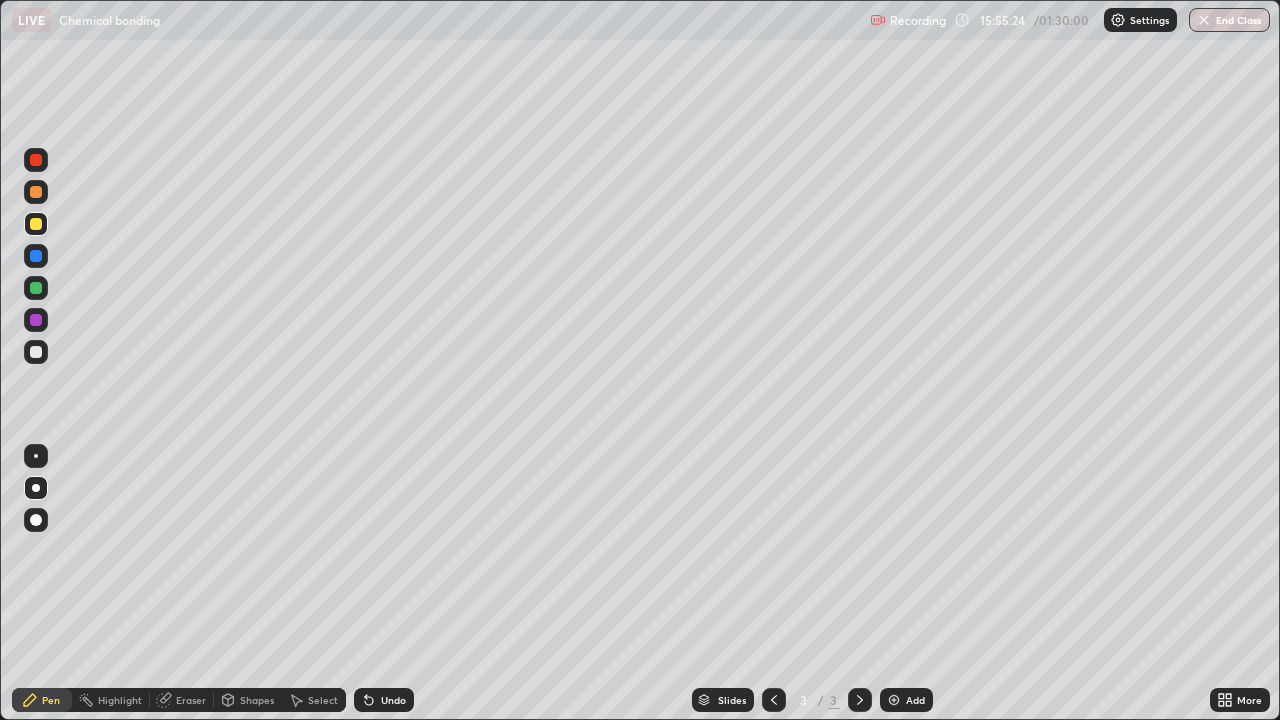 click at bounding box center (36, 352) 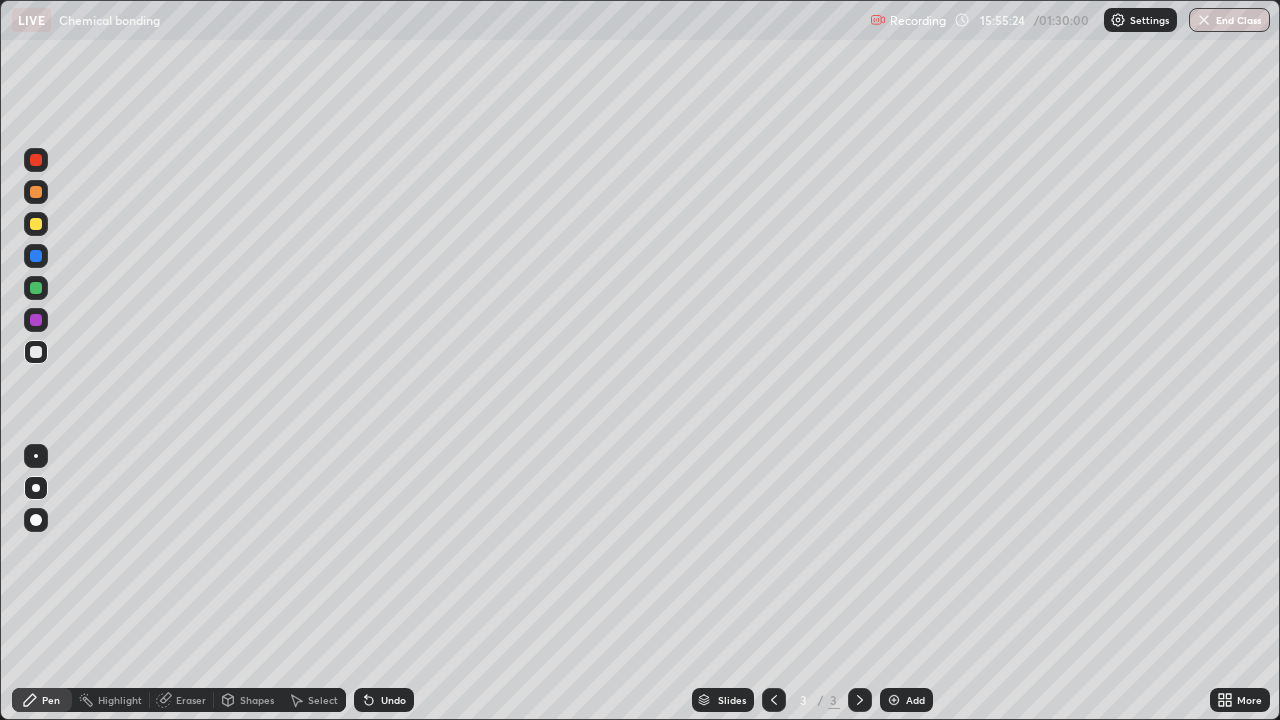 click at bounding box center (36, 352) 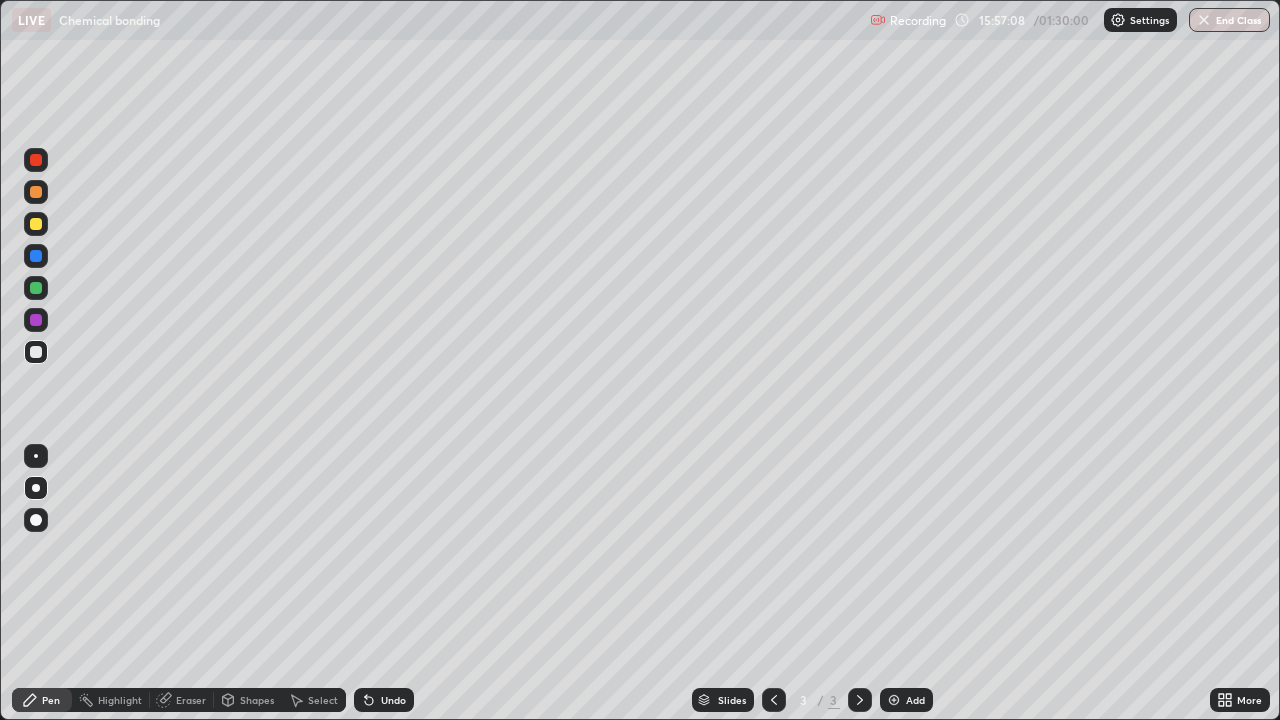 click at bounding box center (36, 352) 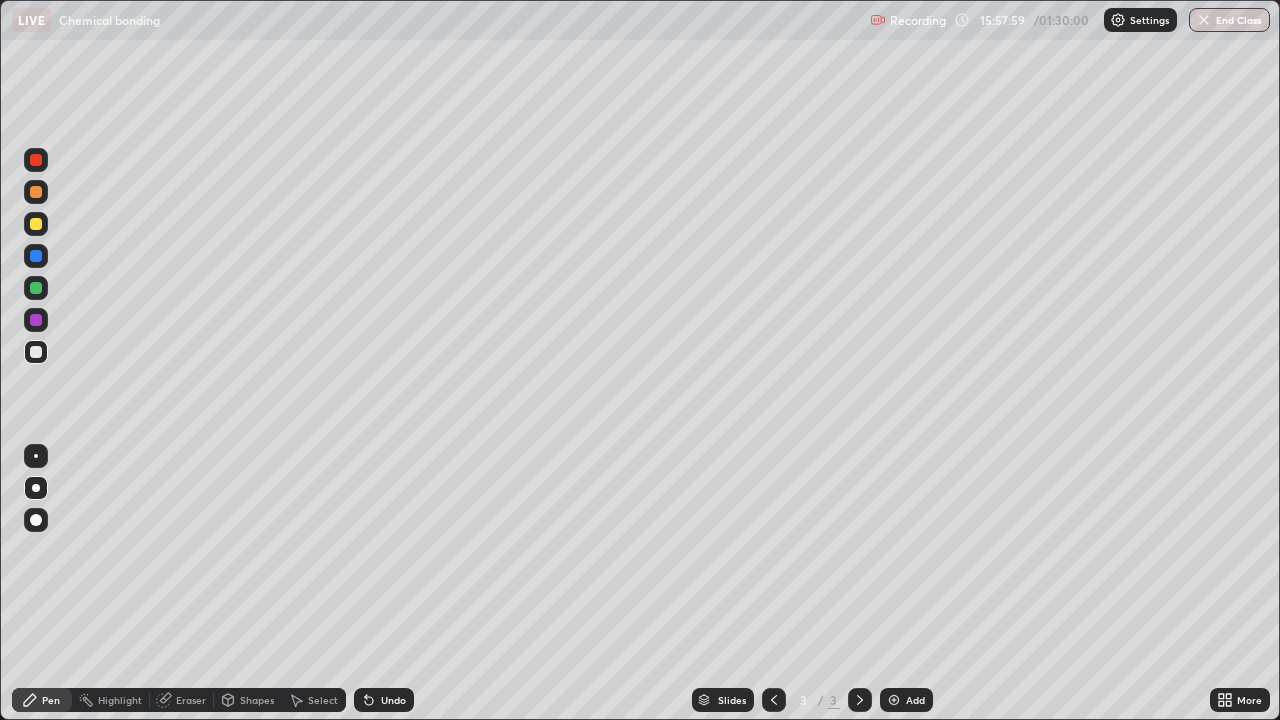 click on "Add" at bounding box center (906, 700) 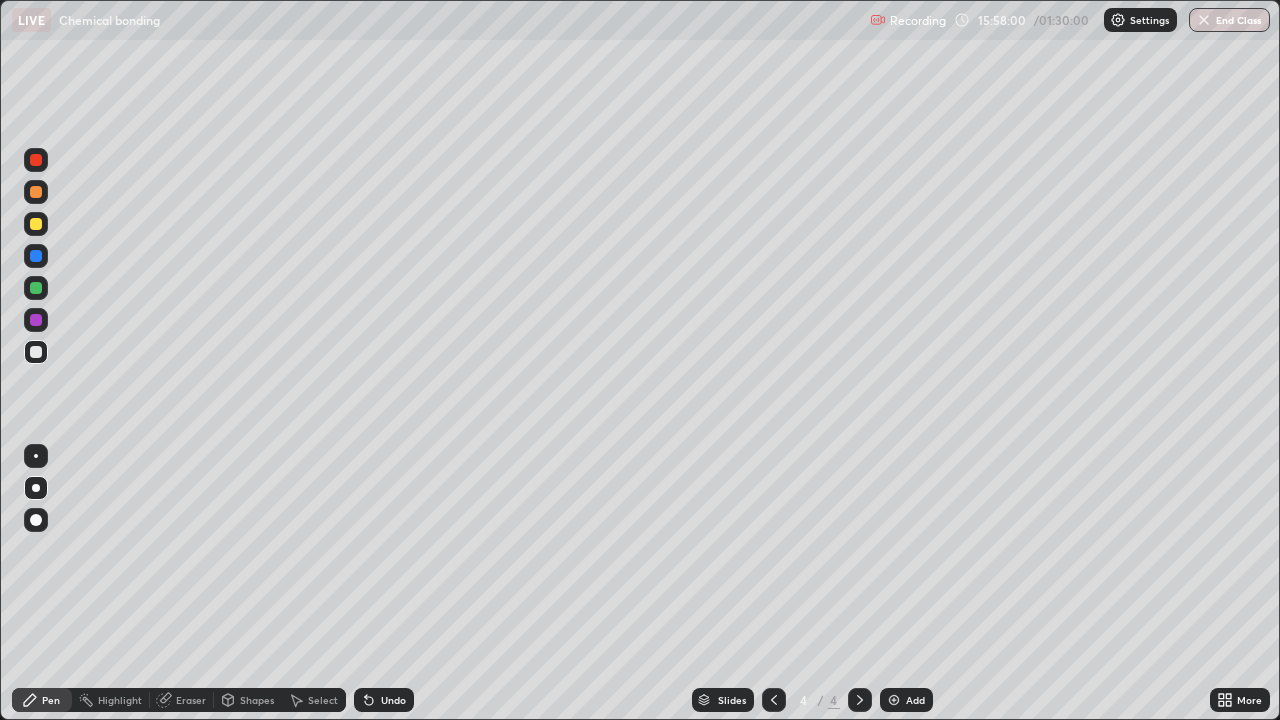 click on "Add" at bounding box center [906, 700] 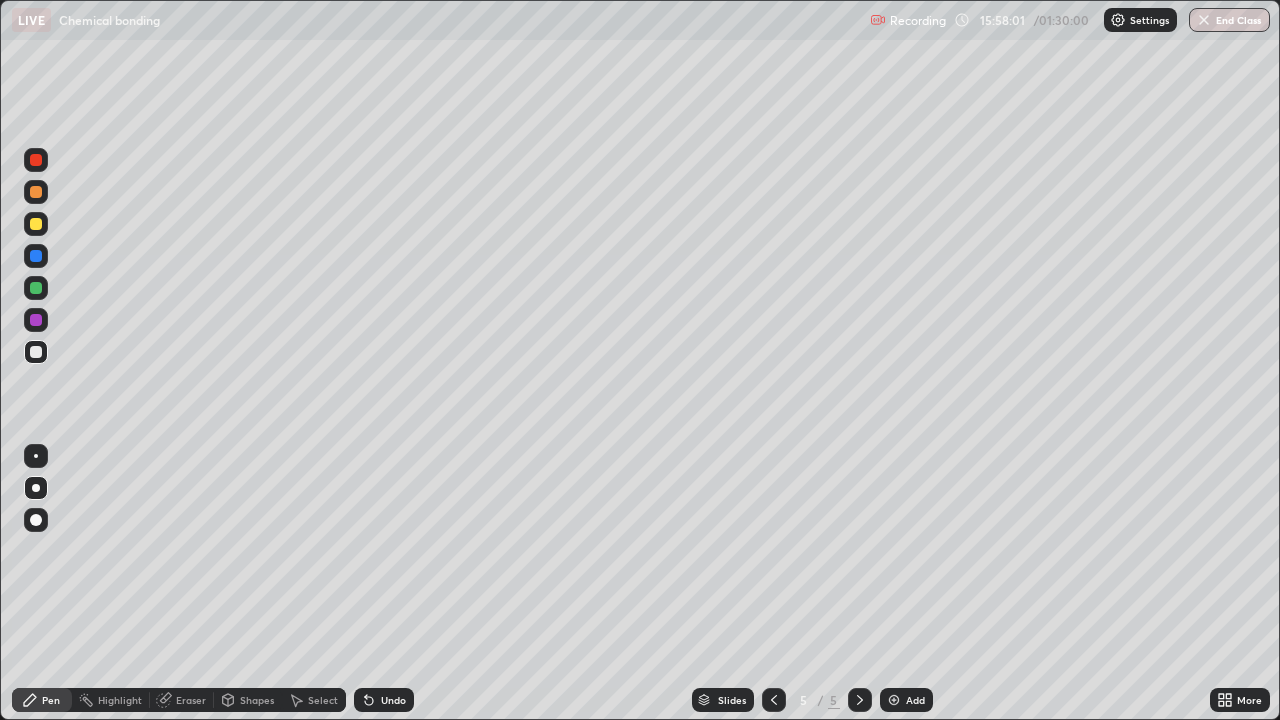 click 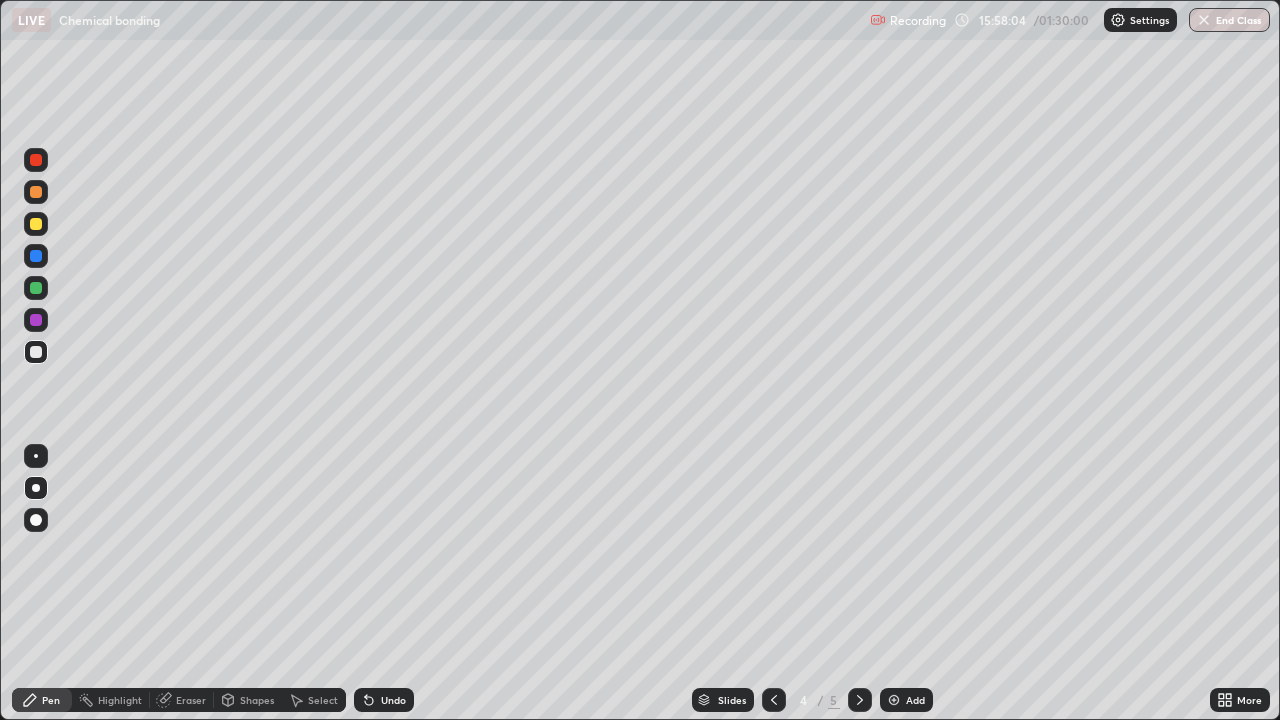 click 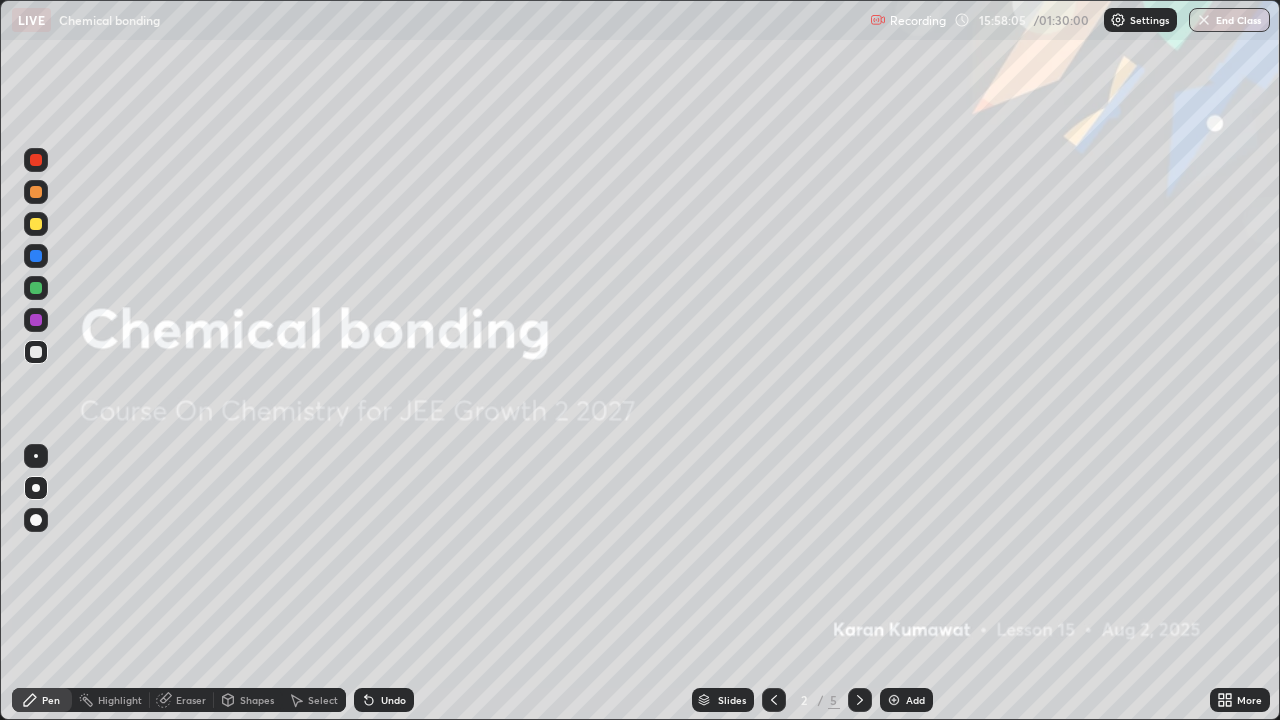 click 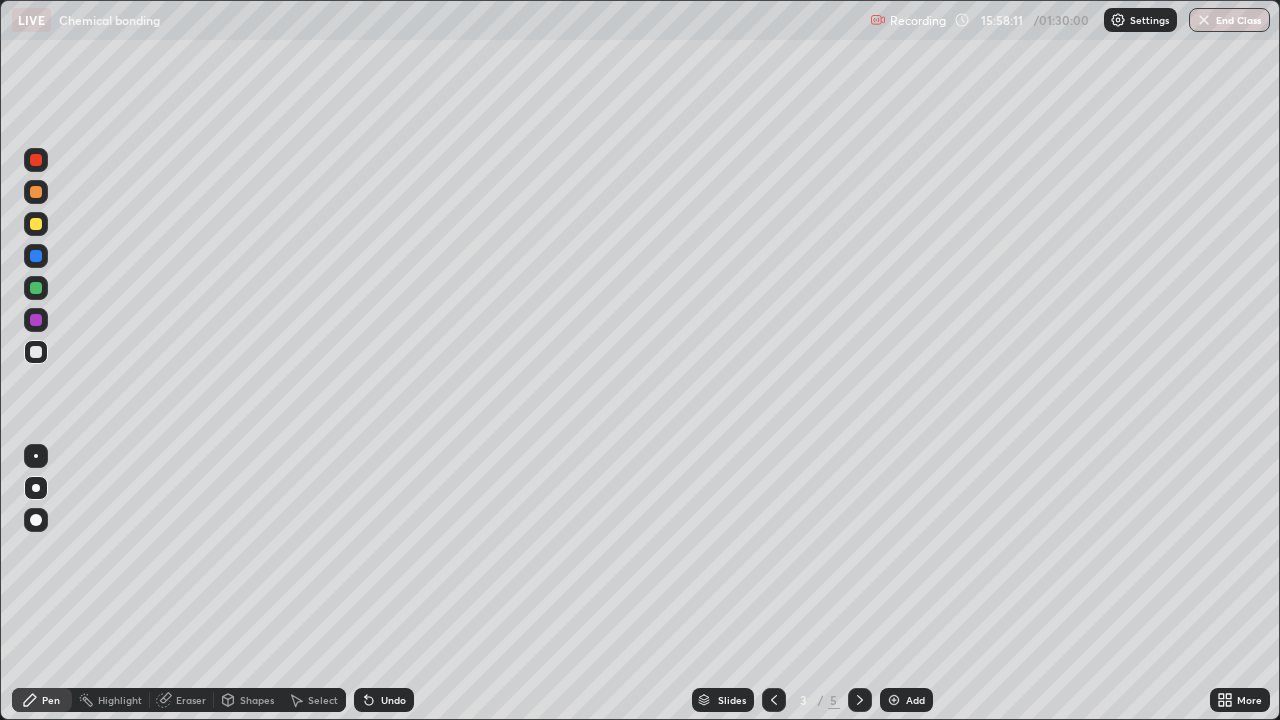 click 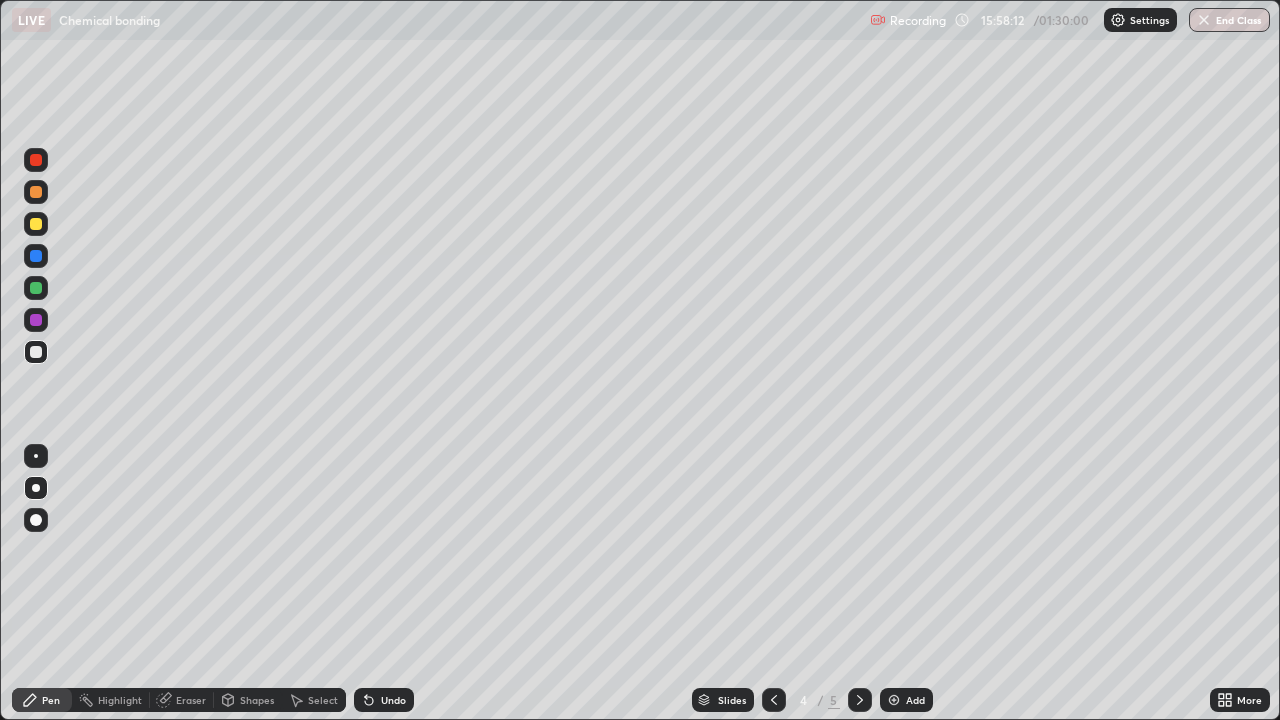 click at bounding box center [36, 224] 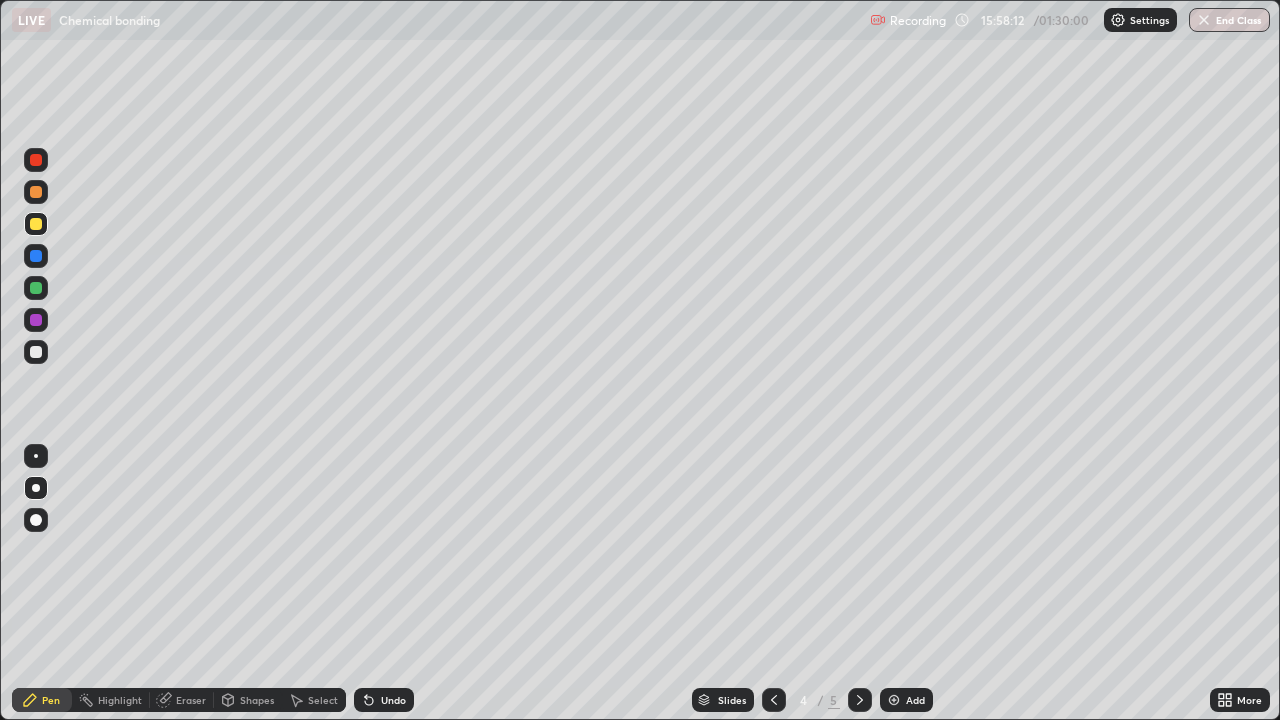 click at bounding box center [36, 224] 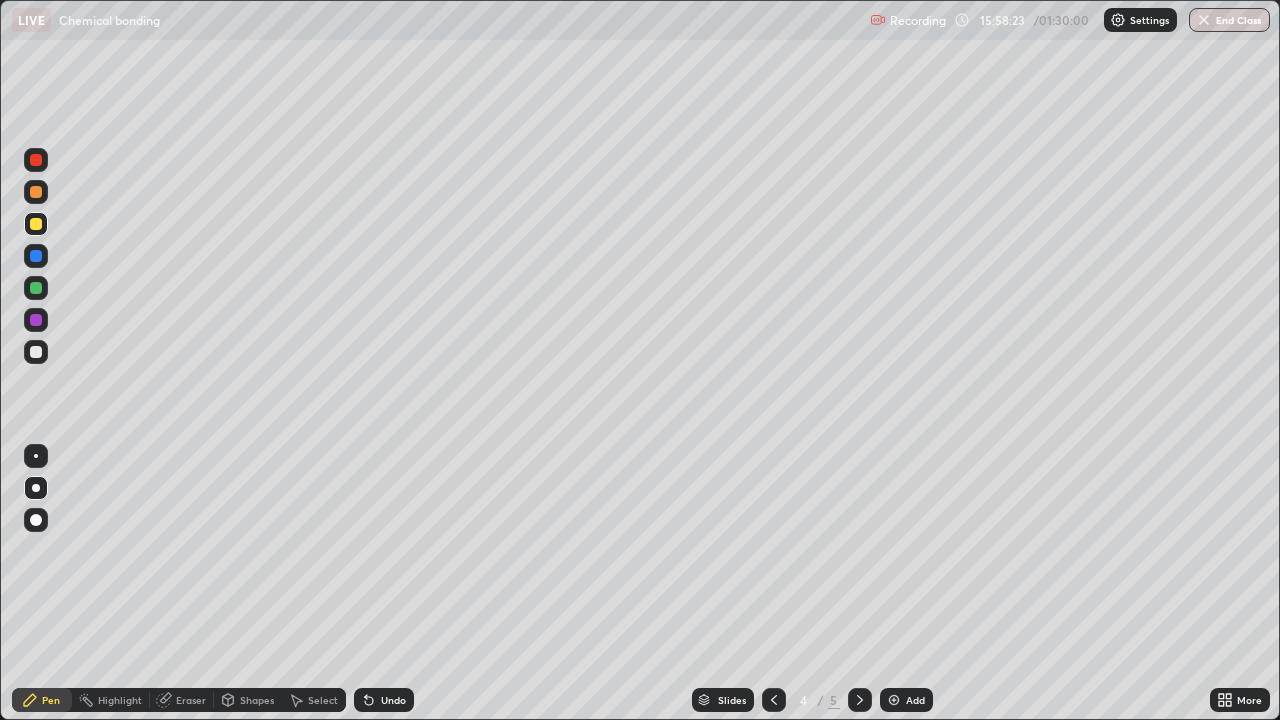 click at bounding box center (36, 352) 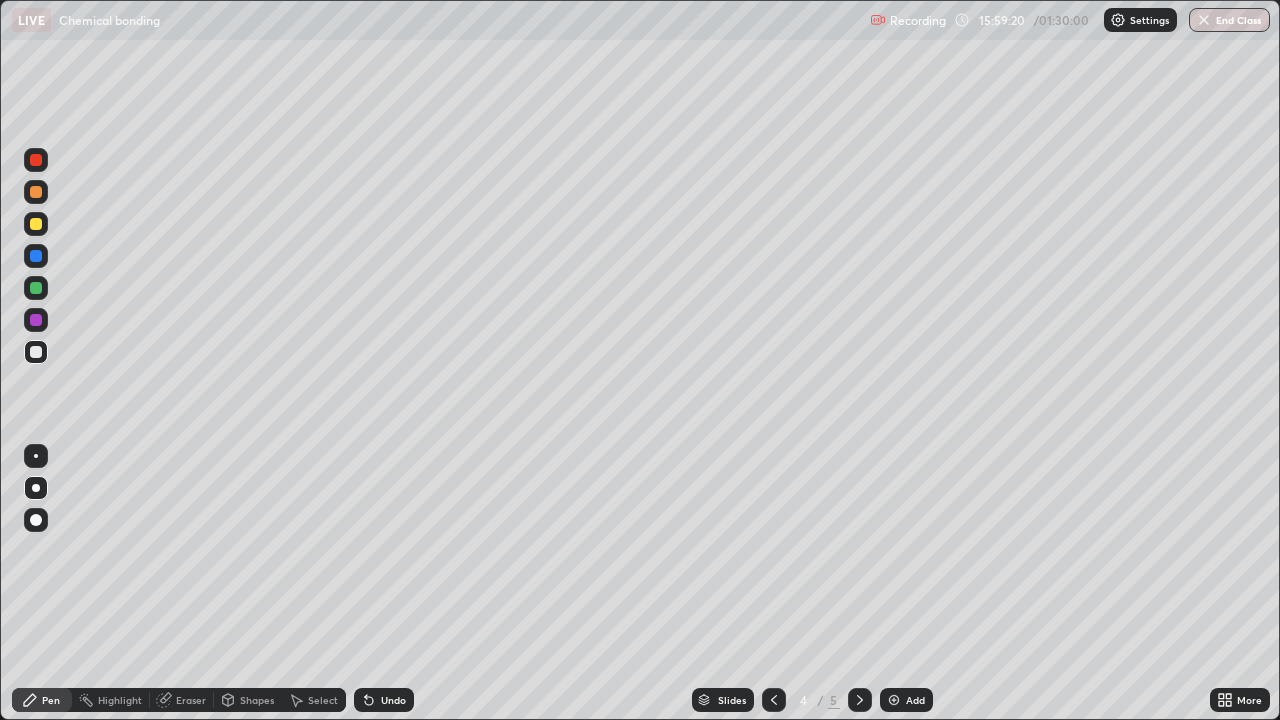 click on "Undo" at bounding box center [393, 700] 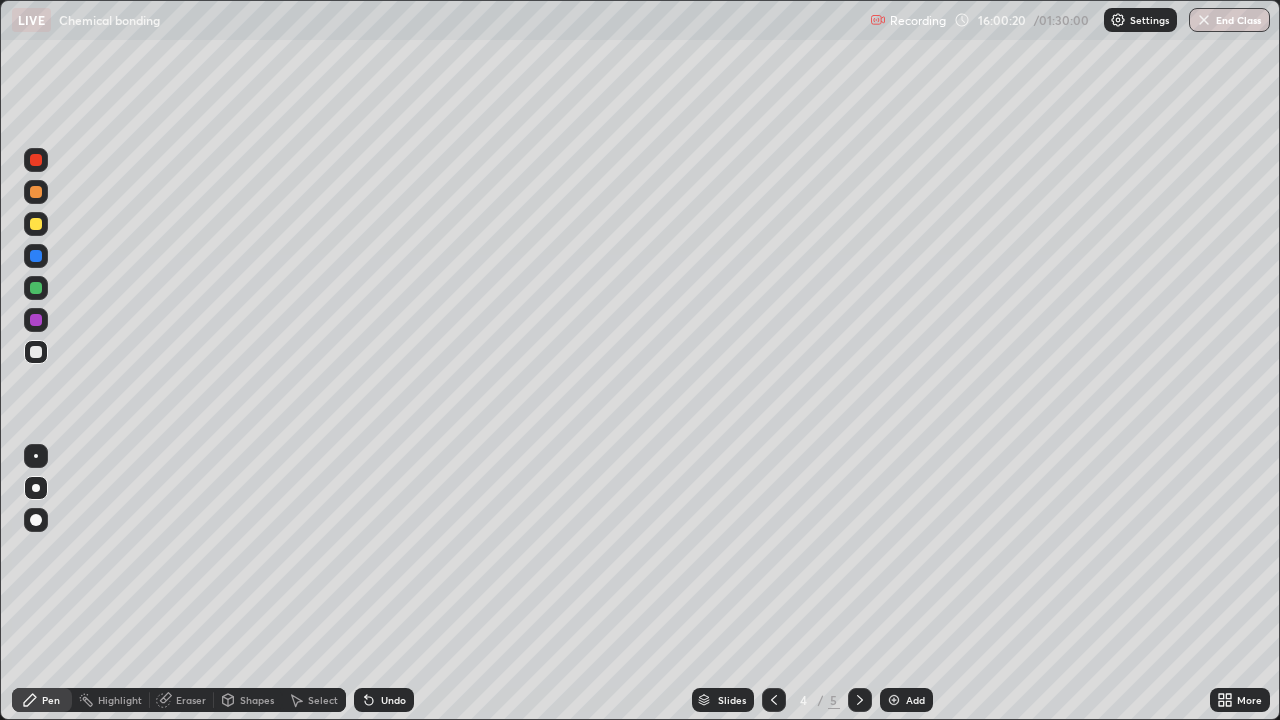 click at bounding box center (36, 224) 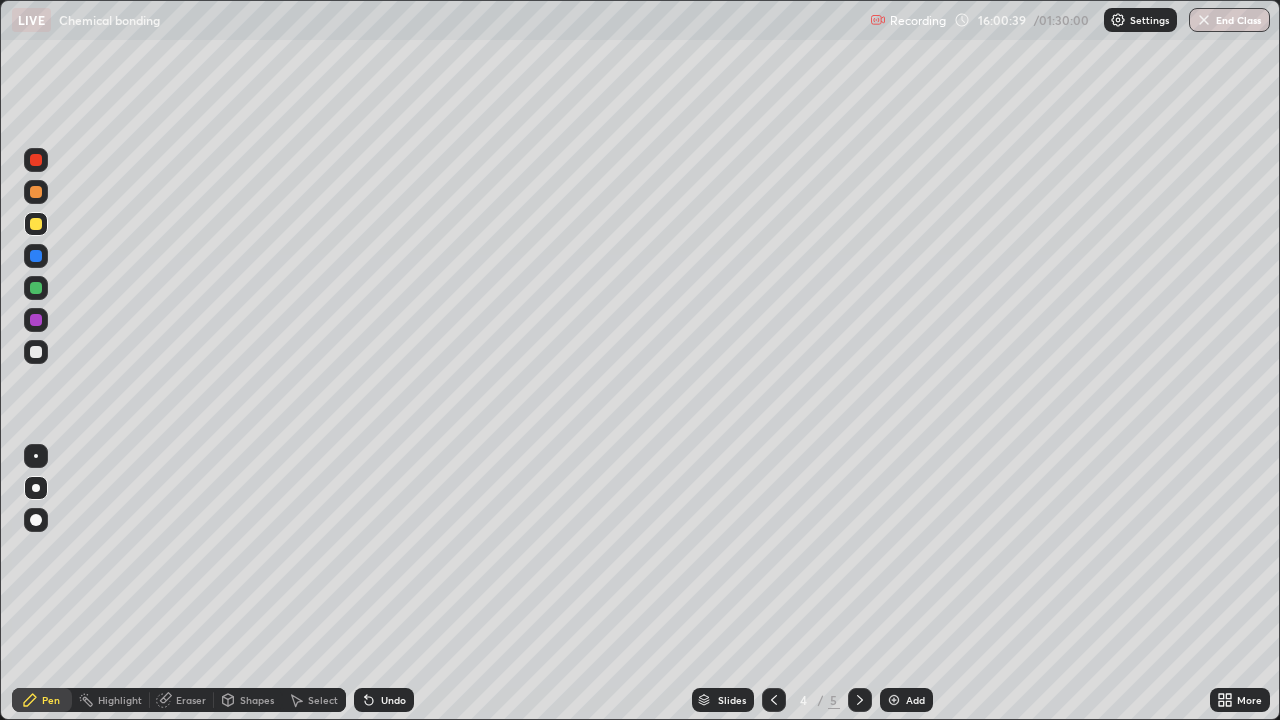 click at bounding box center (36, 352) 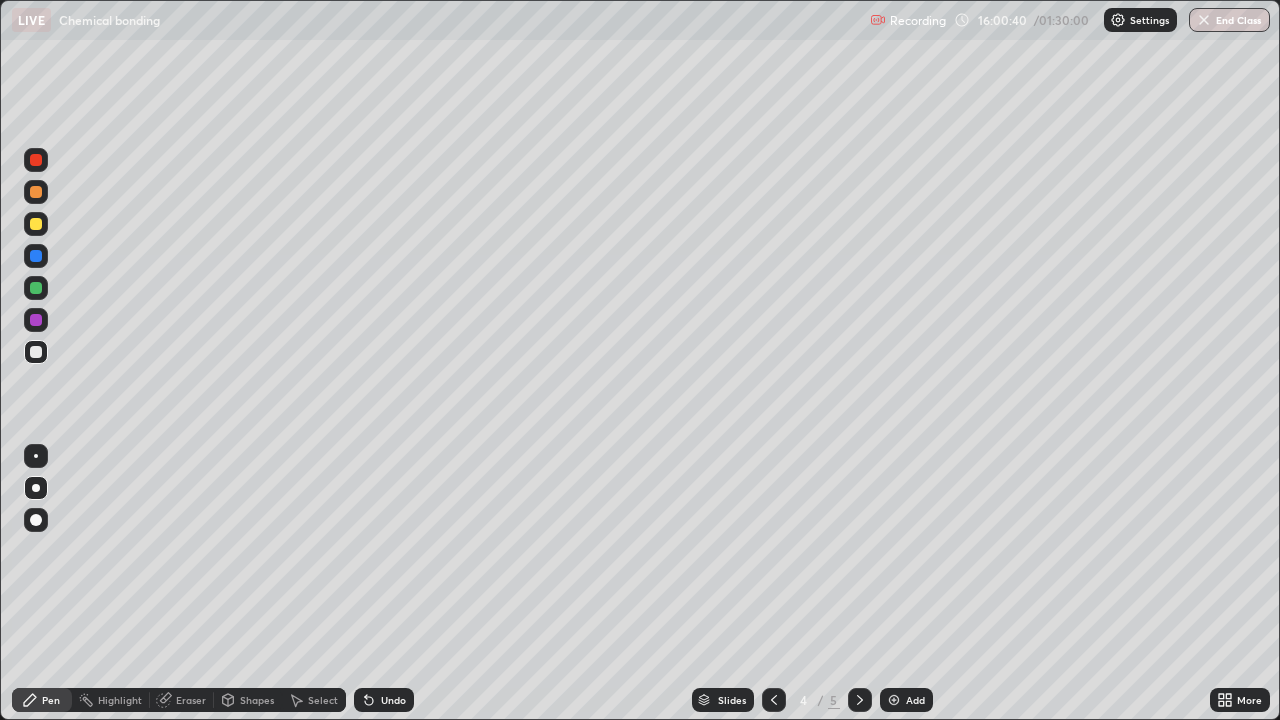 click at bounding box center (36, 352) 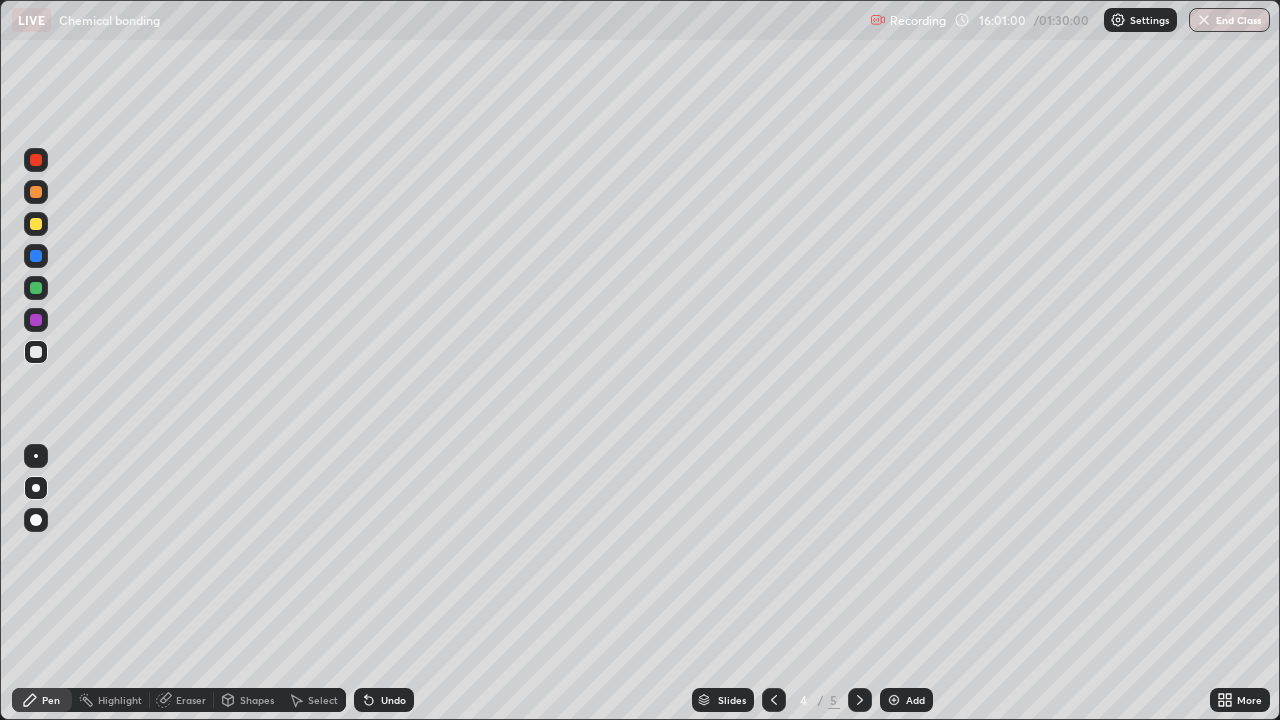 click at bounding box center (36, 352) 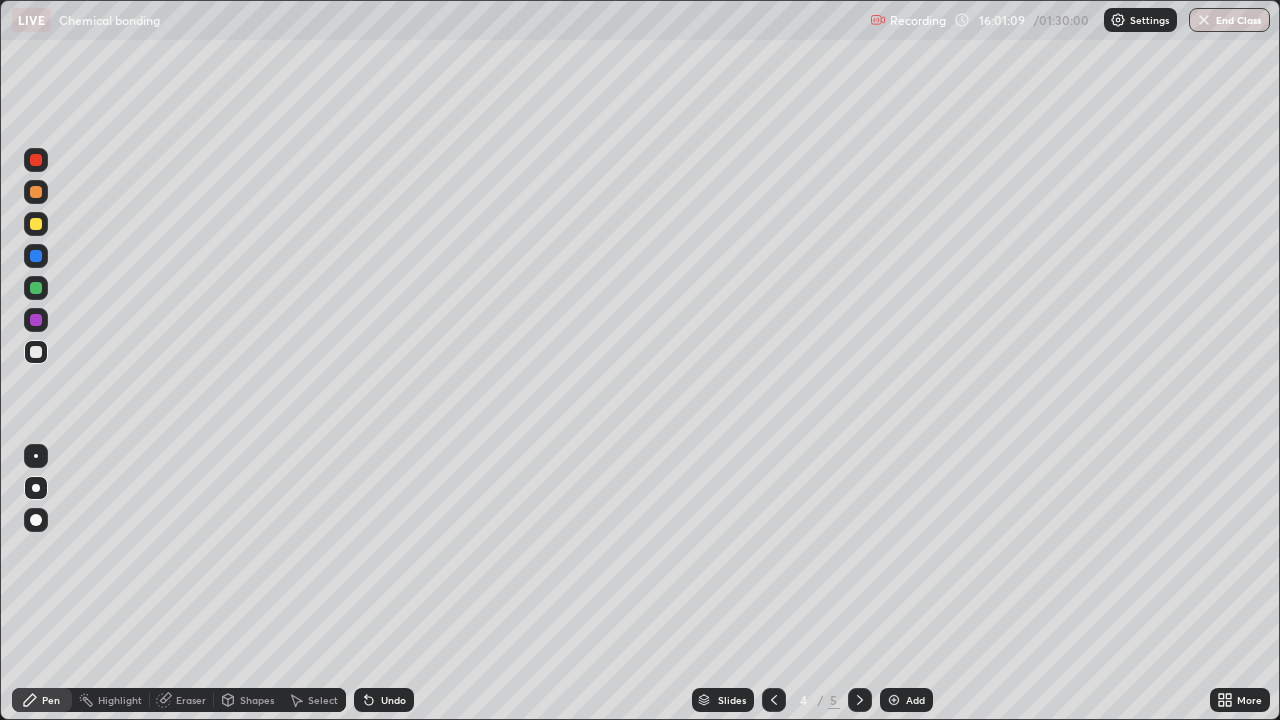 click on "Shapes" at bounding box center [248, 700] 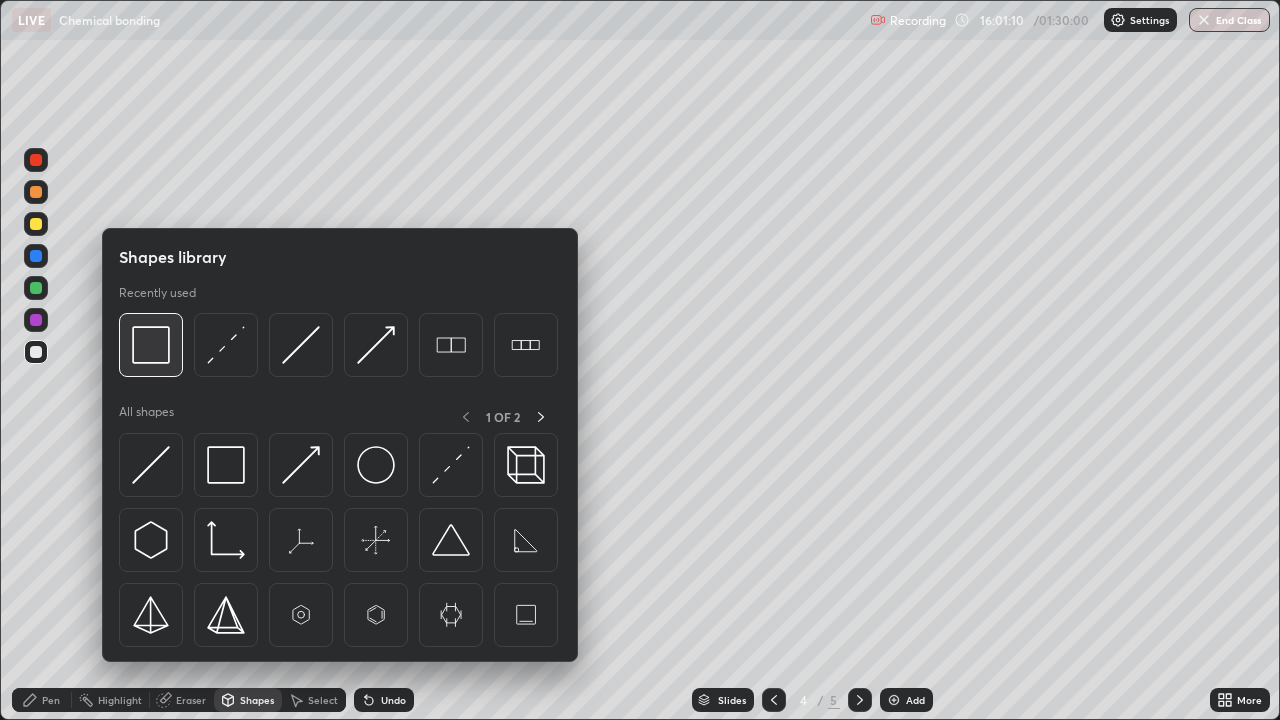 click at bounding box center [151, 345] 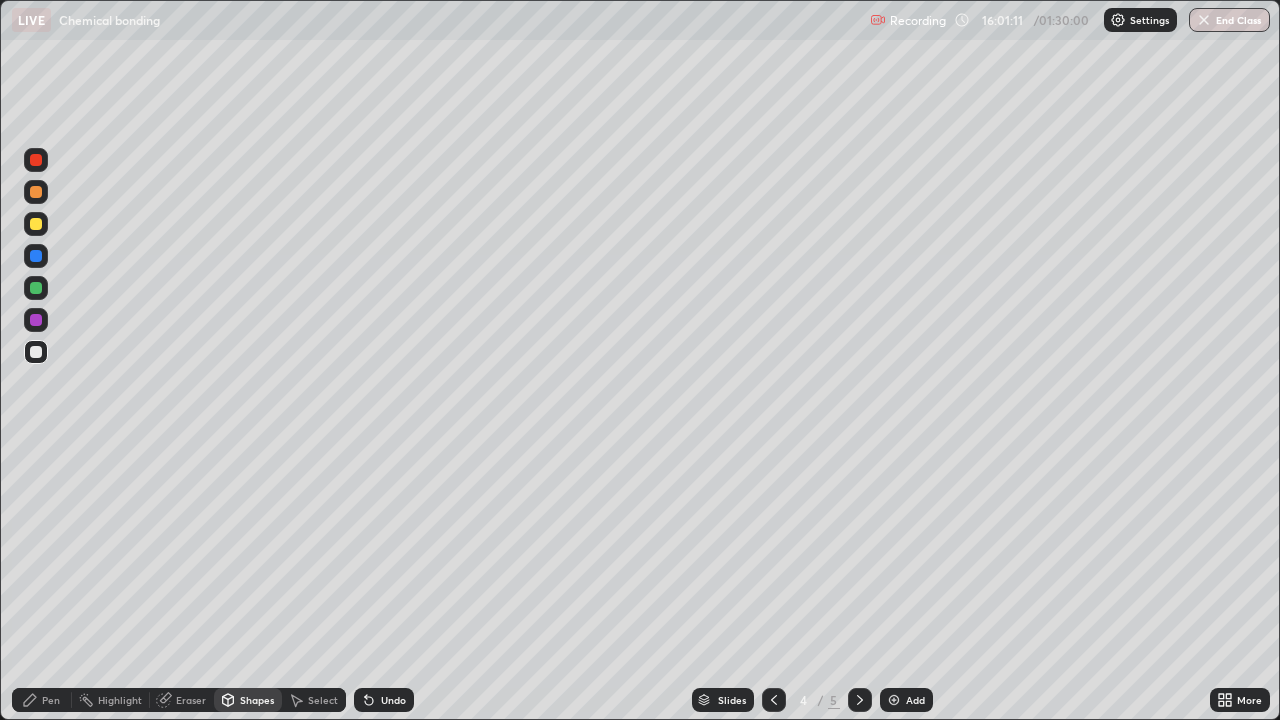 click at bounding box center (36, 224) 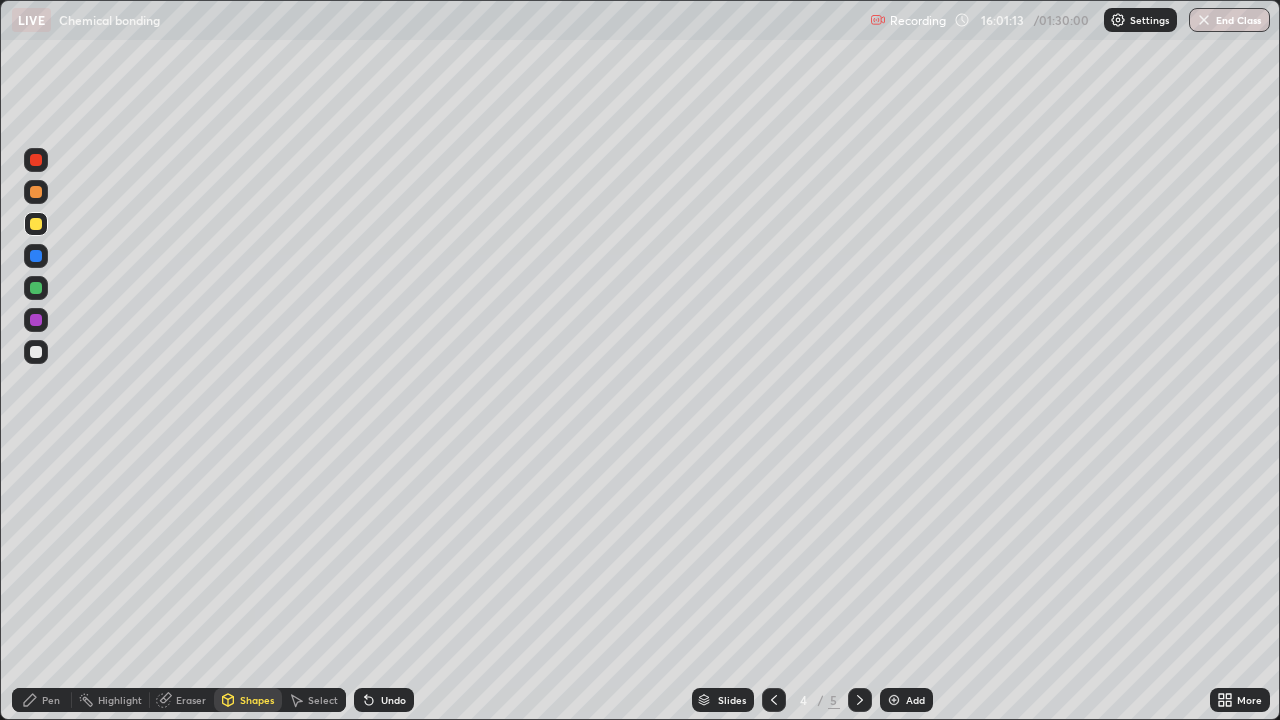 click at bounding box center [36, 352] 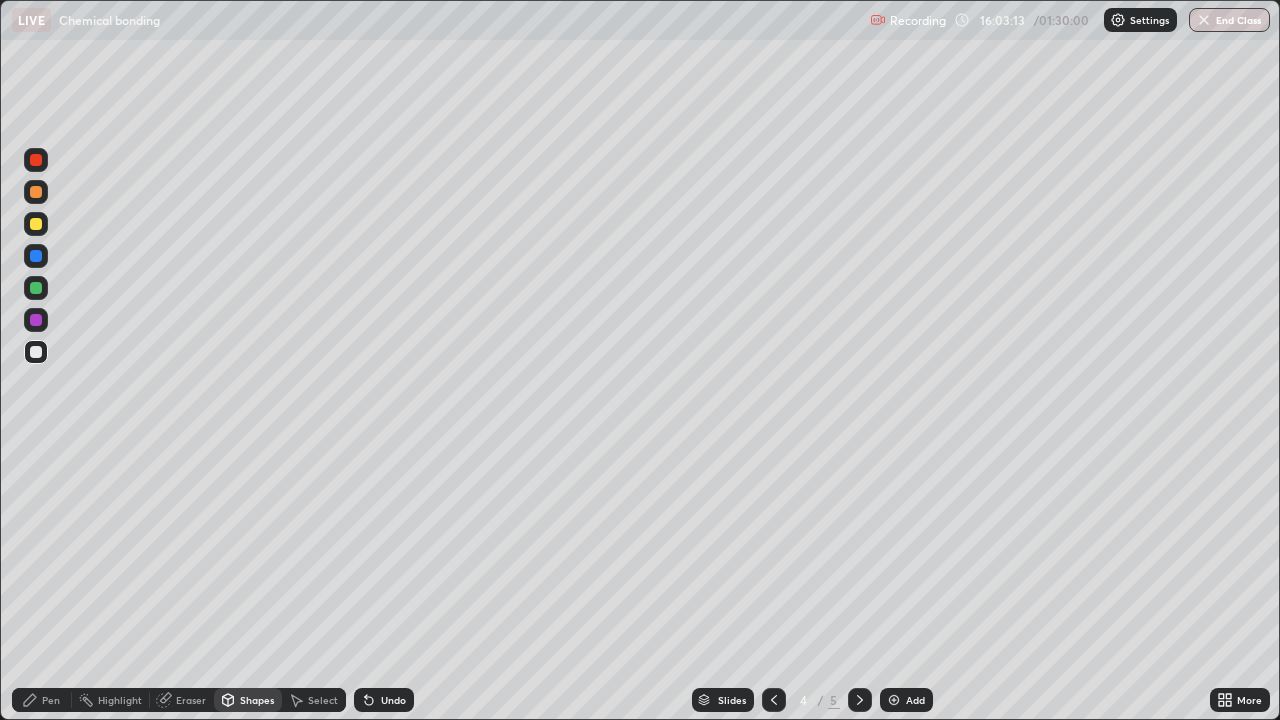 click 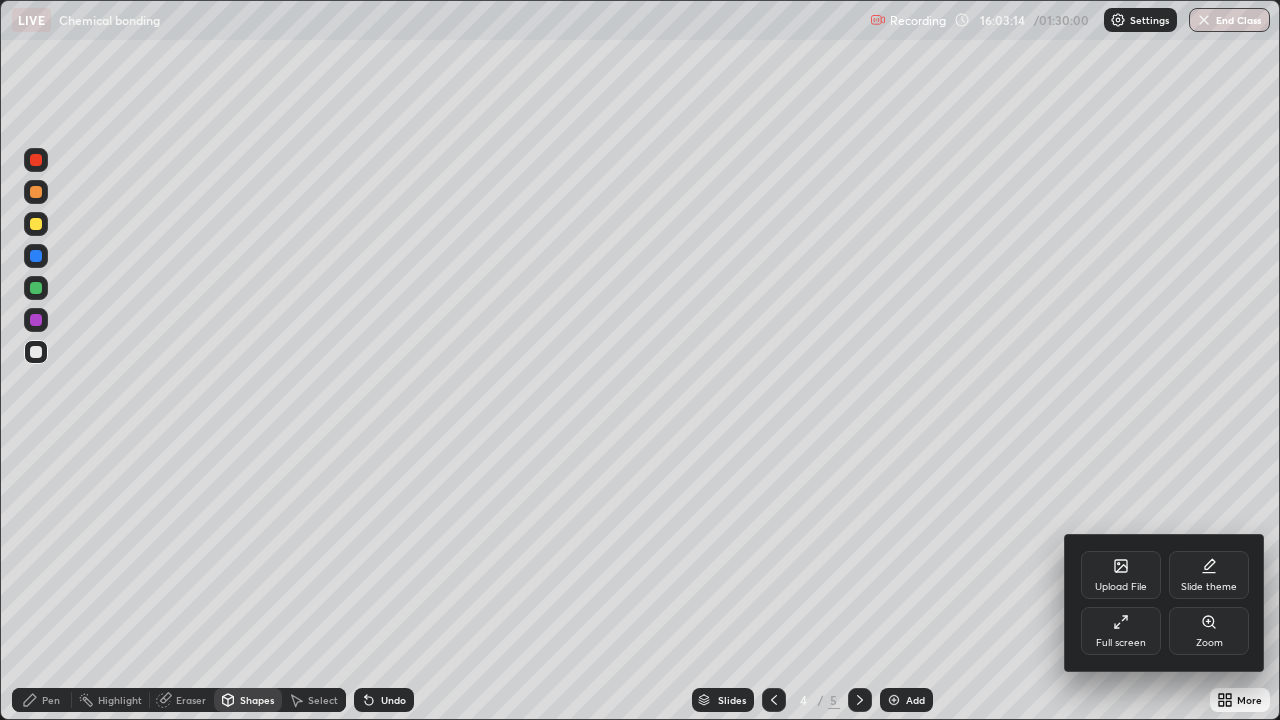 click on "Full screen" at bounding box center (1121, 631) 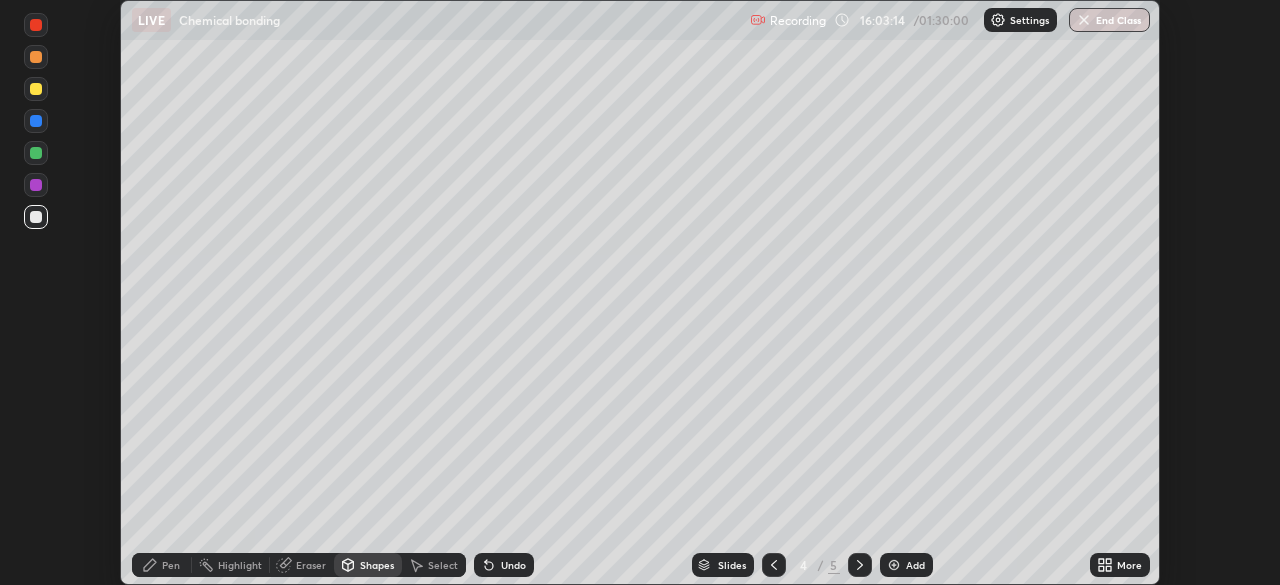 scroll, scrollTop: 585, scrollLeft: 1280, axis: both 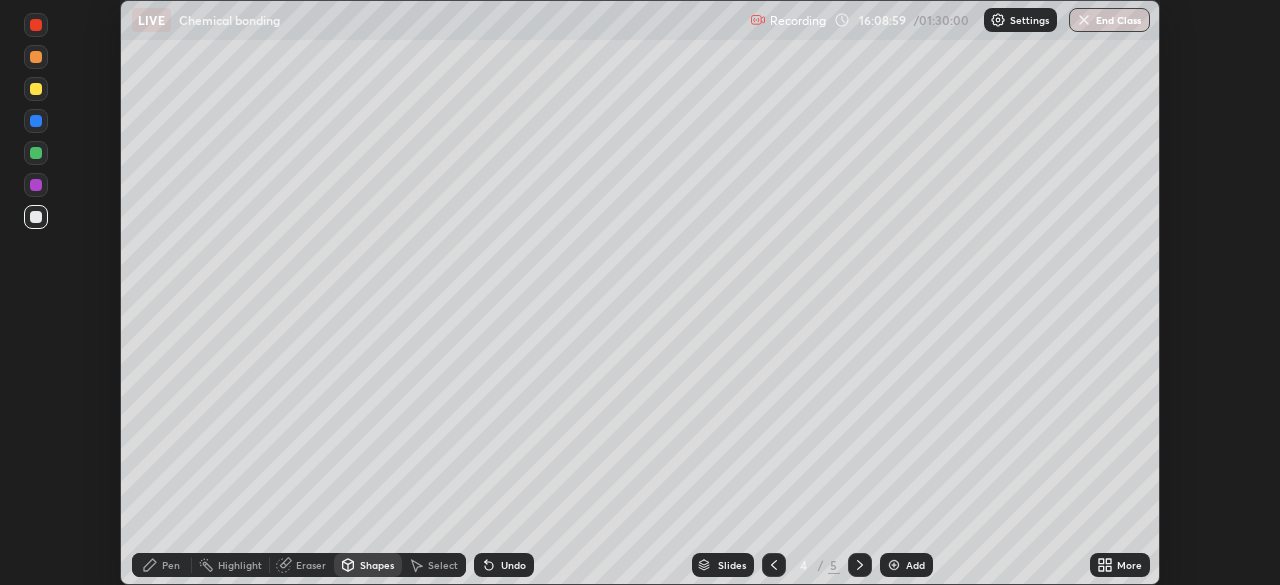 click 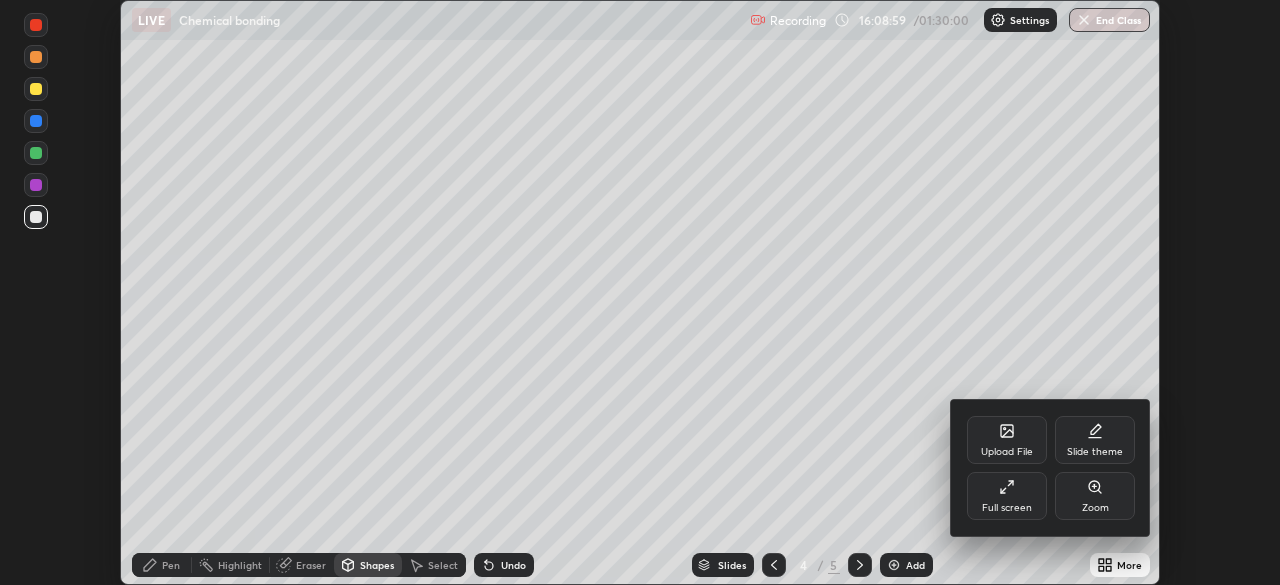 click on "Full screen" at bounding box center [1007, 508] 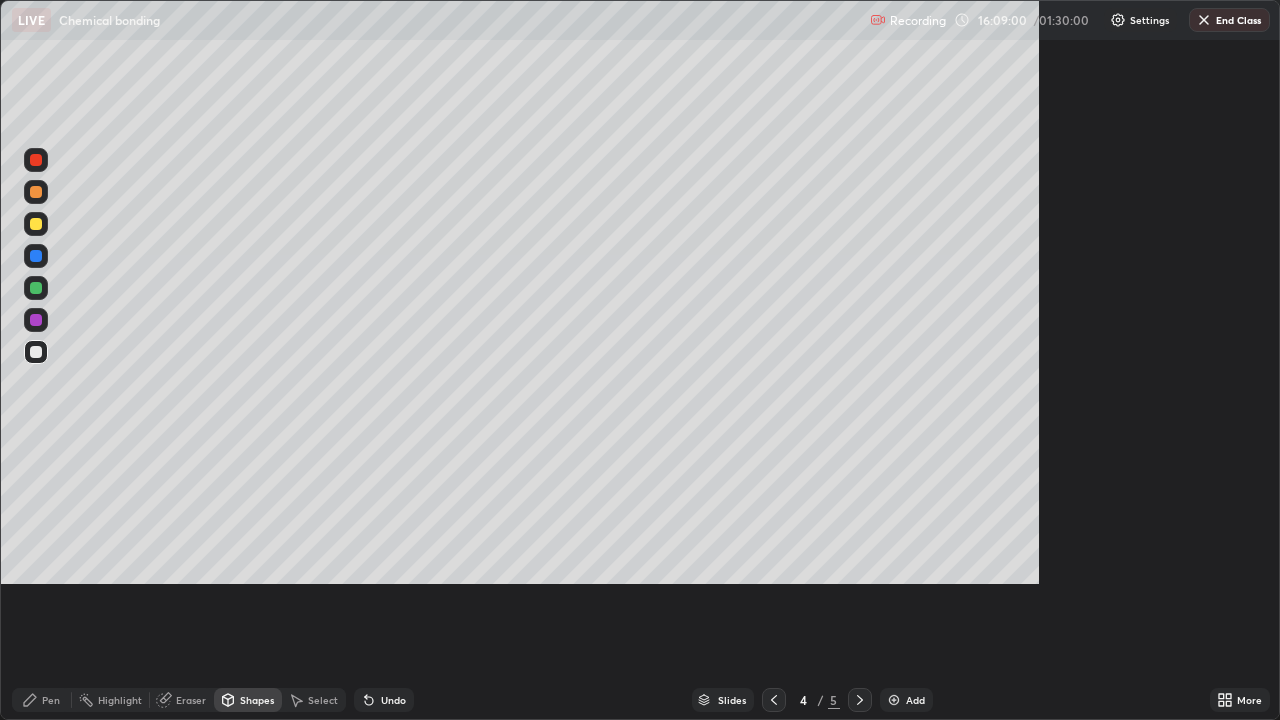 scroll, scrollTop: 99280, scrollLeft: 98720, axis: both 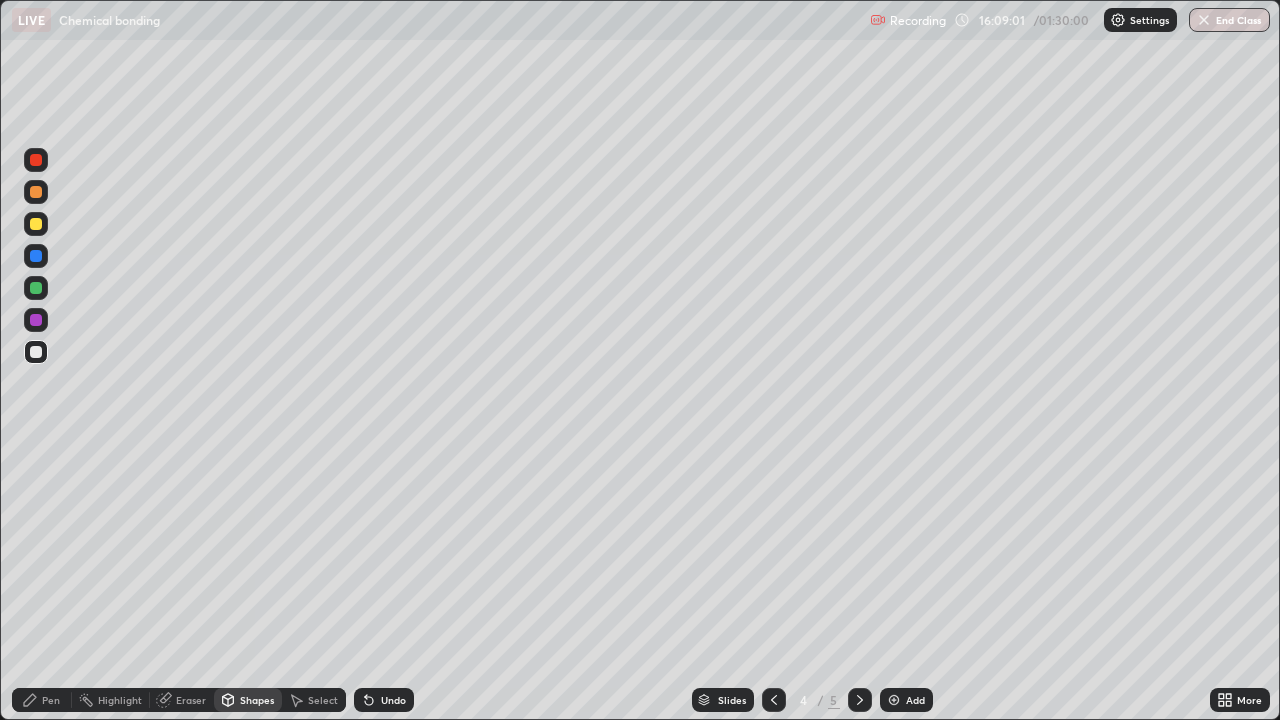 click at bounding box center [36, 352] 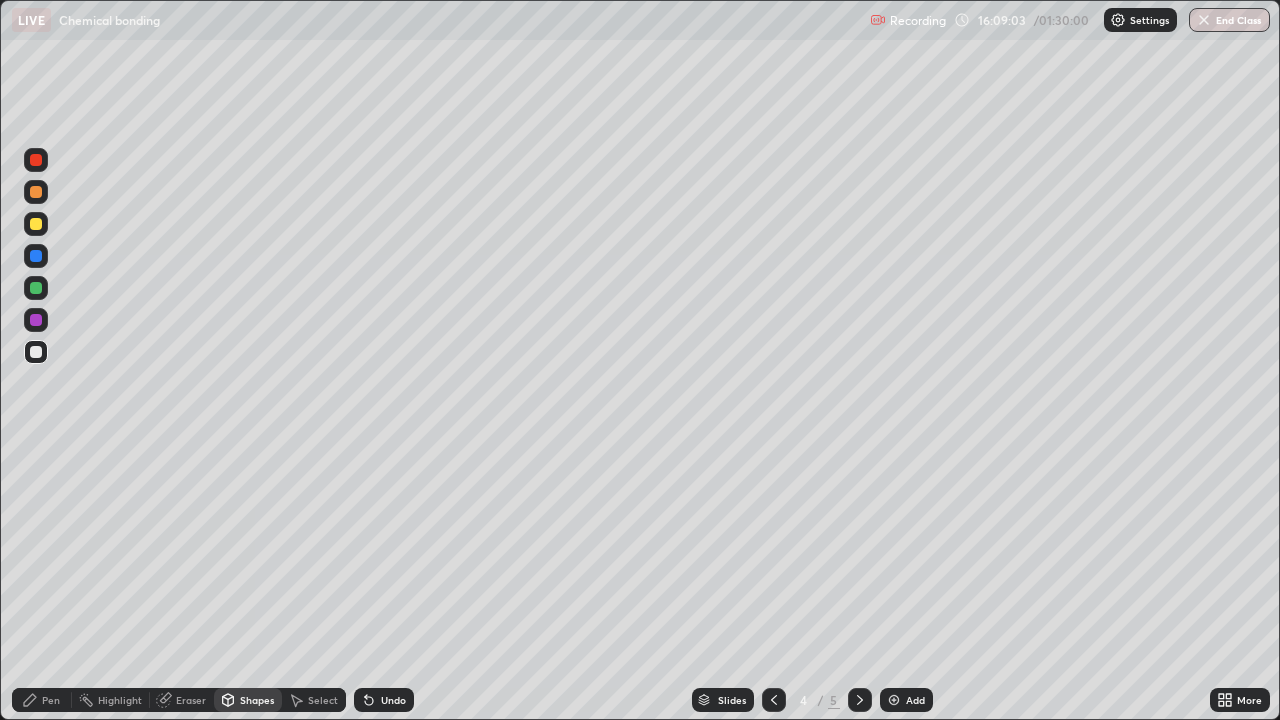 click on "Undo" at bounding box center (393, 700) 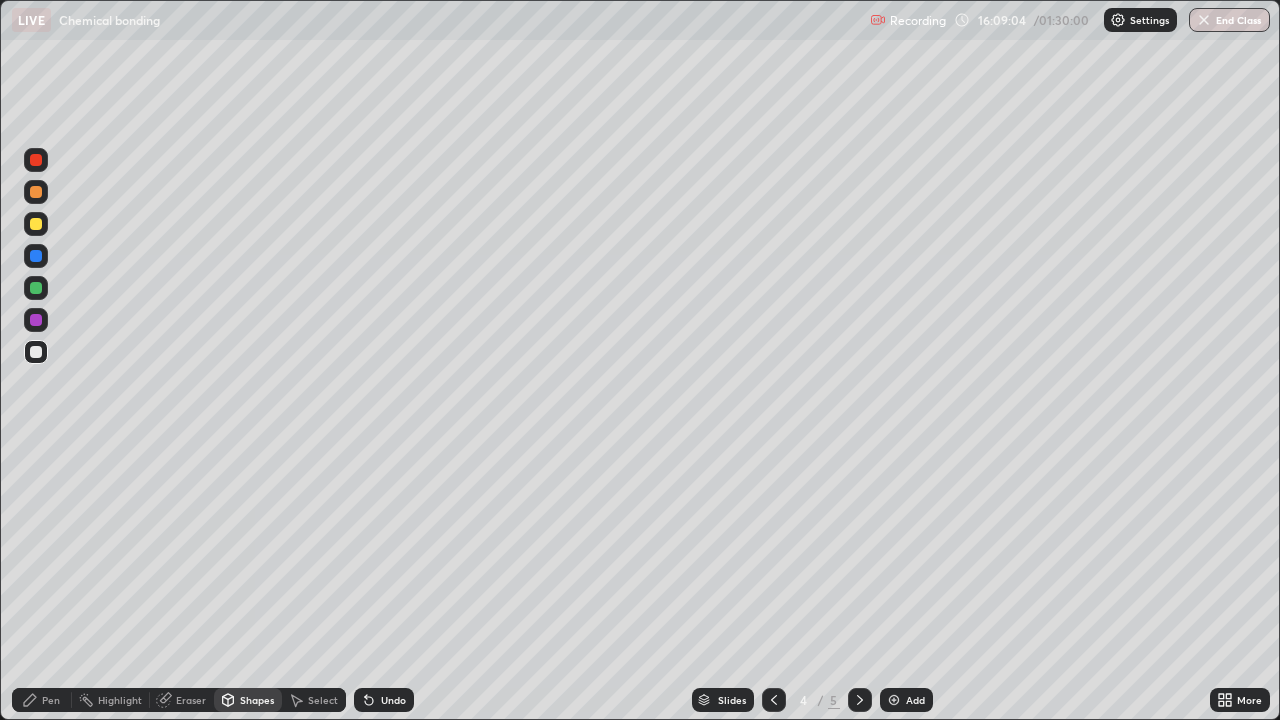 click on "Undo" at bounding box center (393, 700) 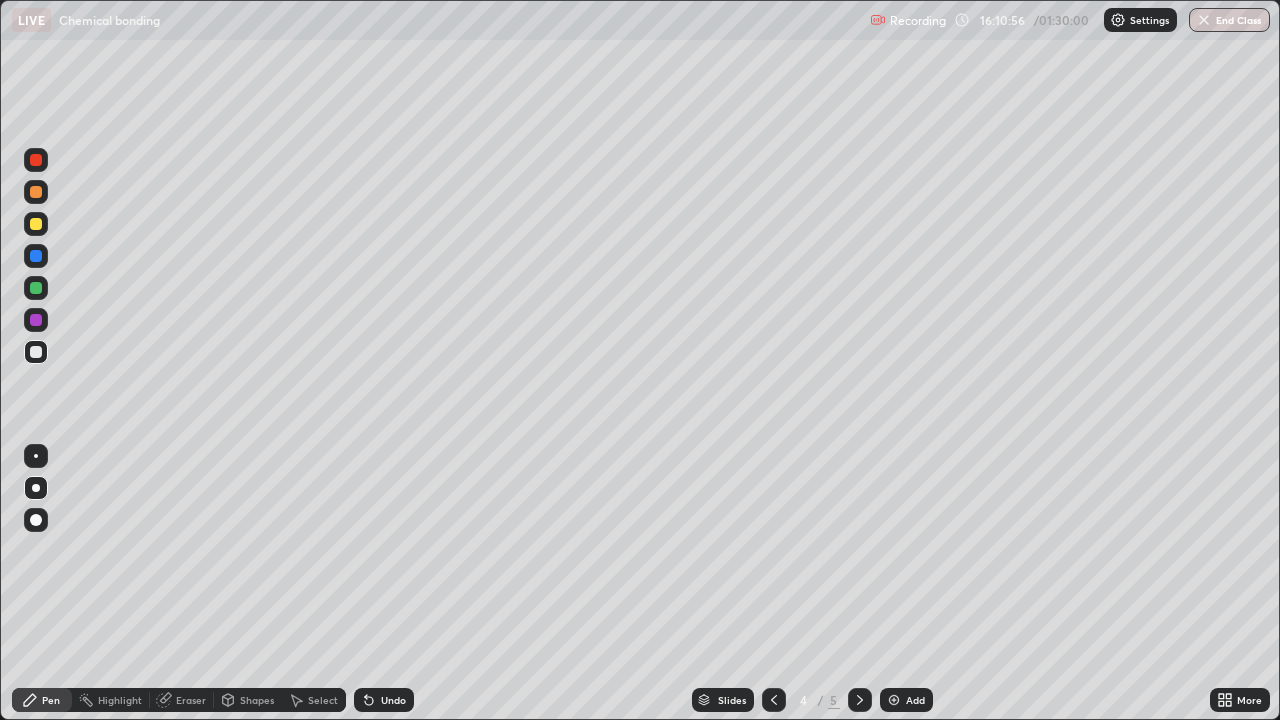 click at bounding box center [860, 700] 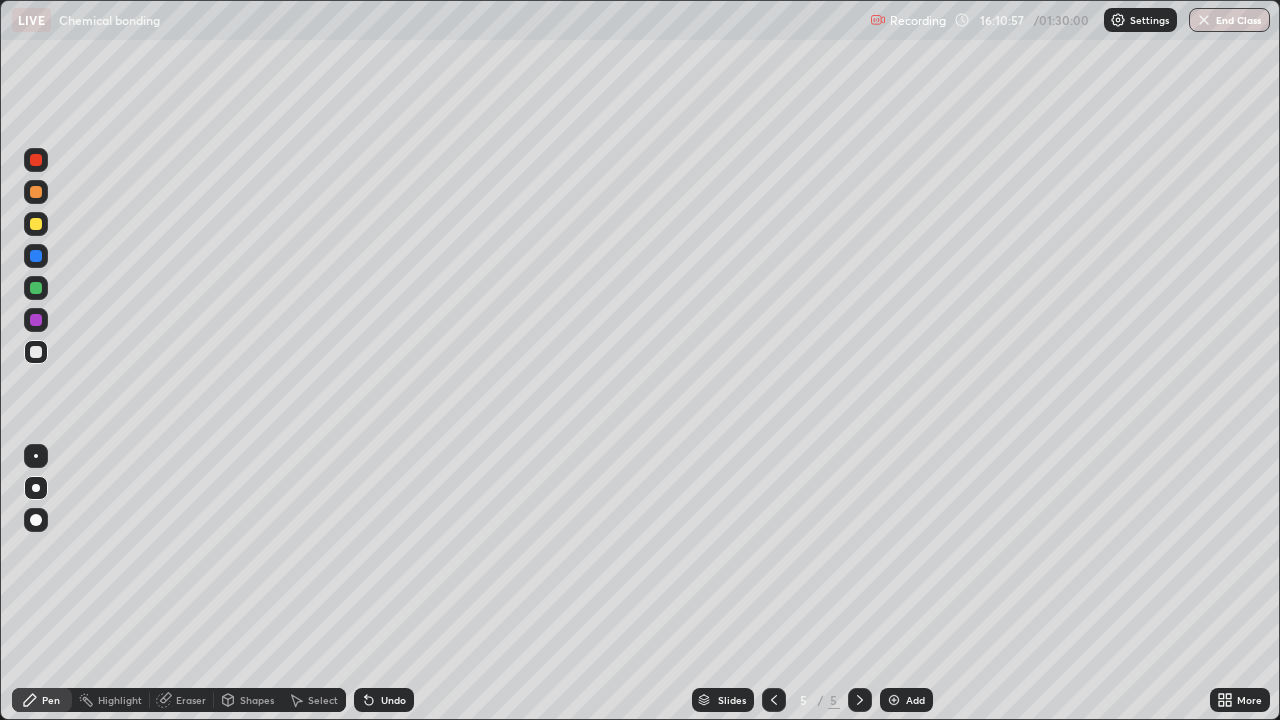 click at bounding box center [36, 352] 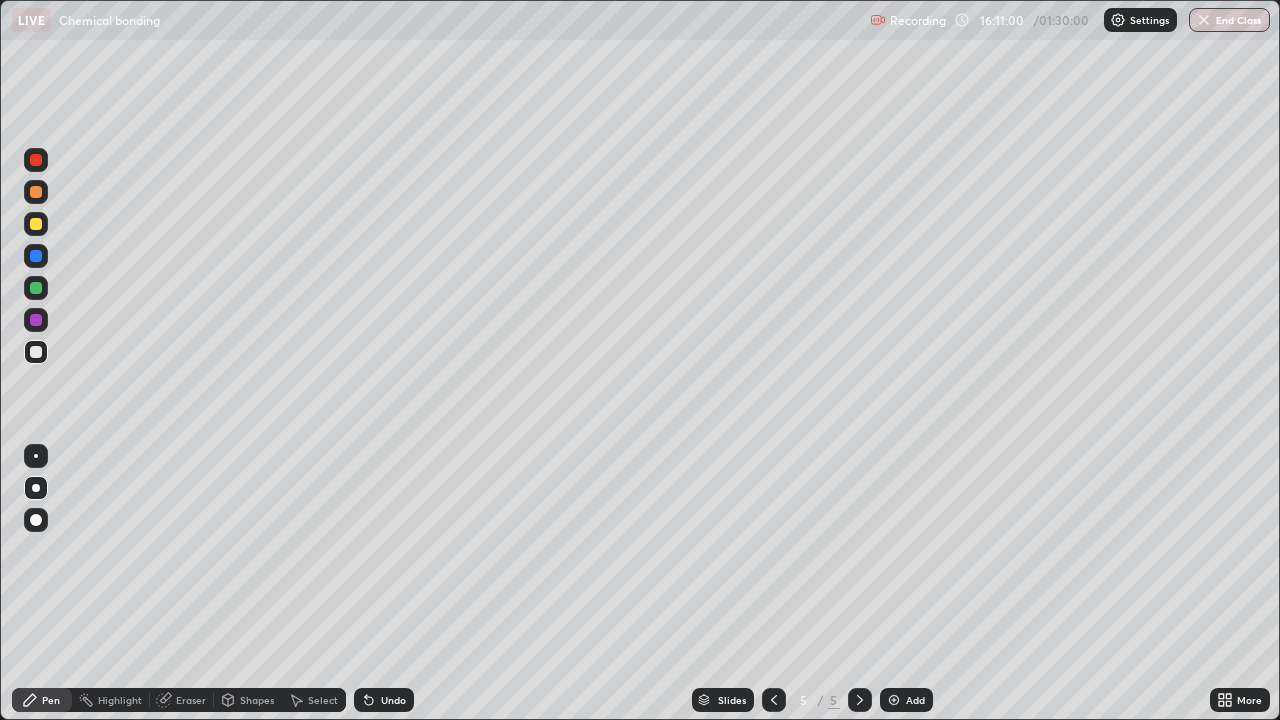 click at bounding box center (36, 224) 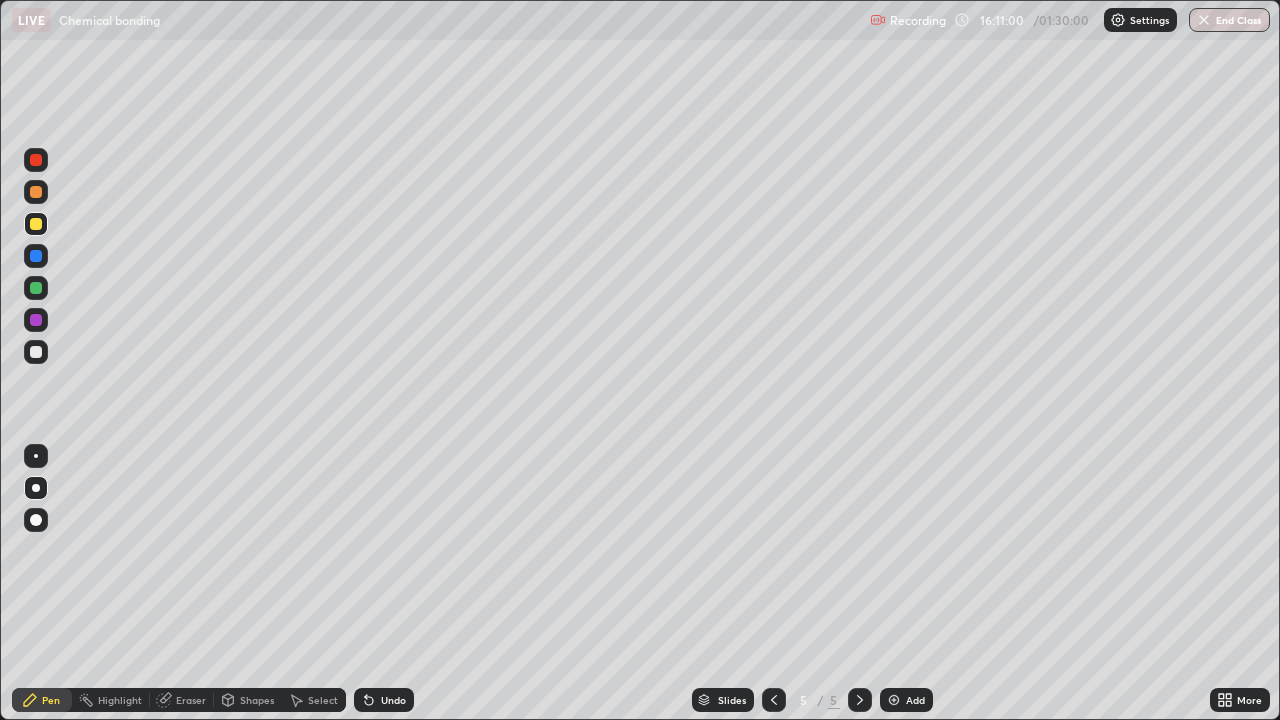 click at bounding box center [36, 224] 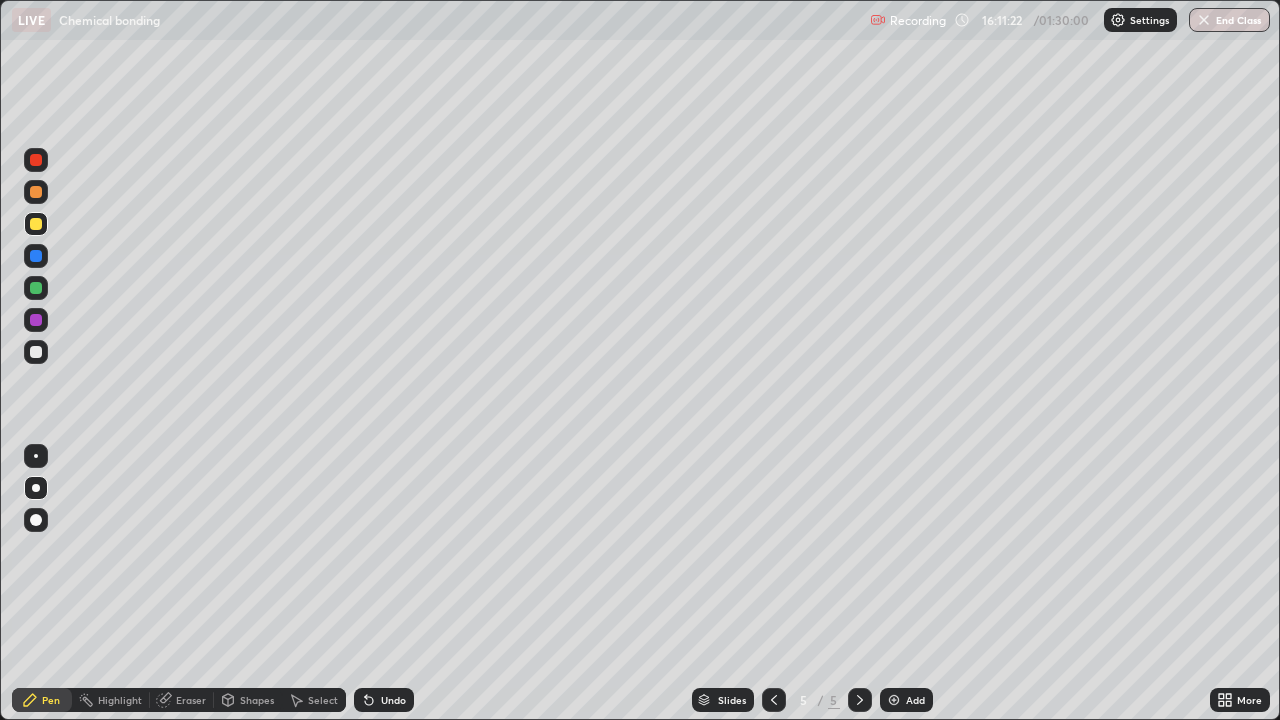 click at bounding box center [36, 352] 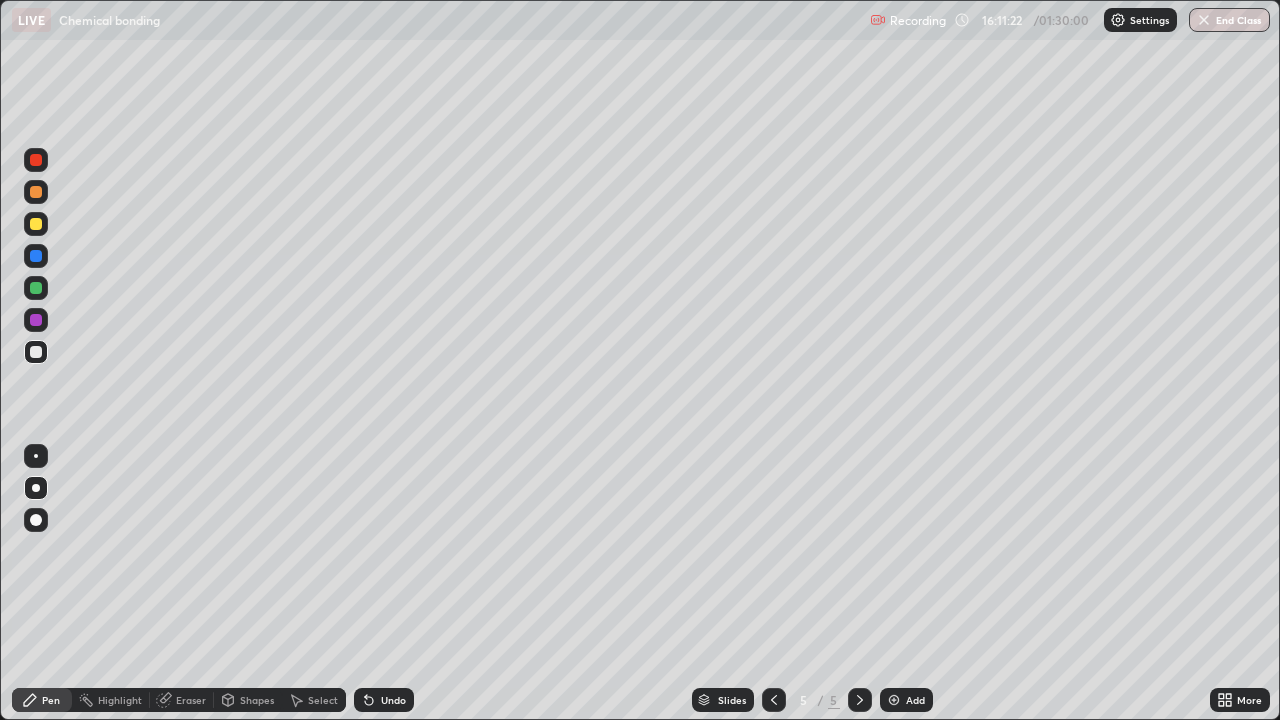 click at bounding box center [36, 352] 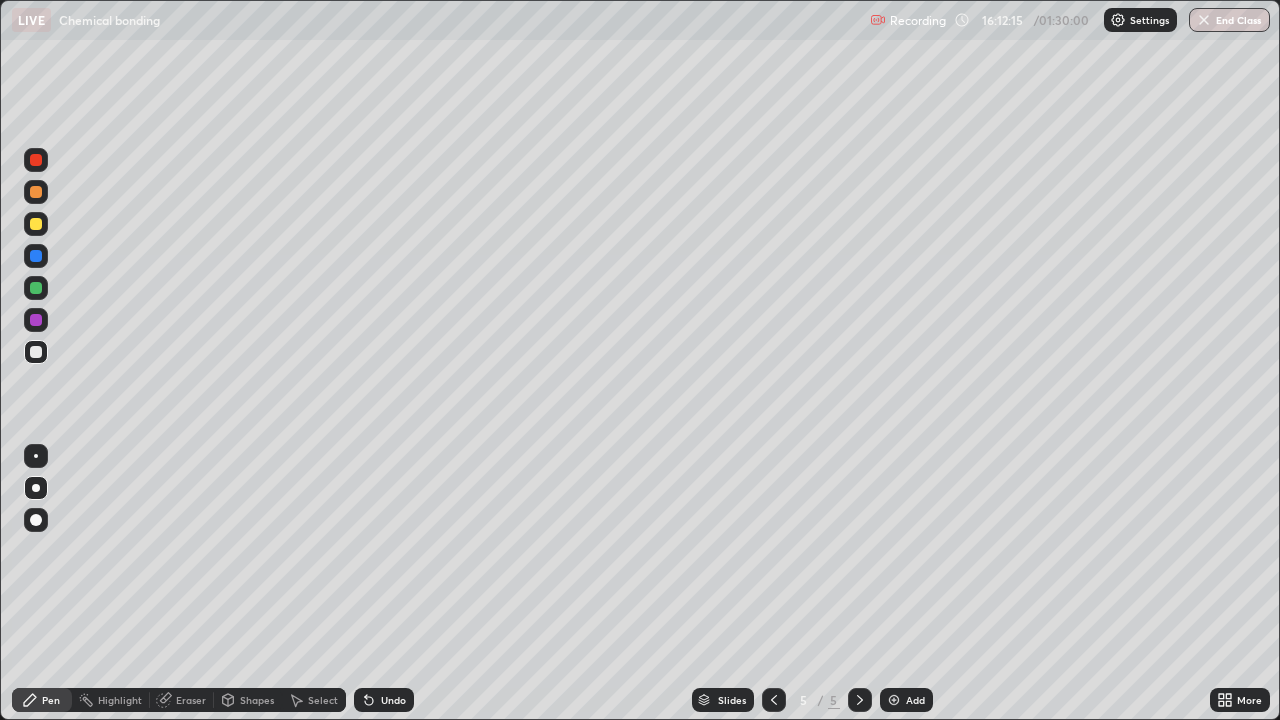 click at bounding box center (36, 352) 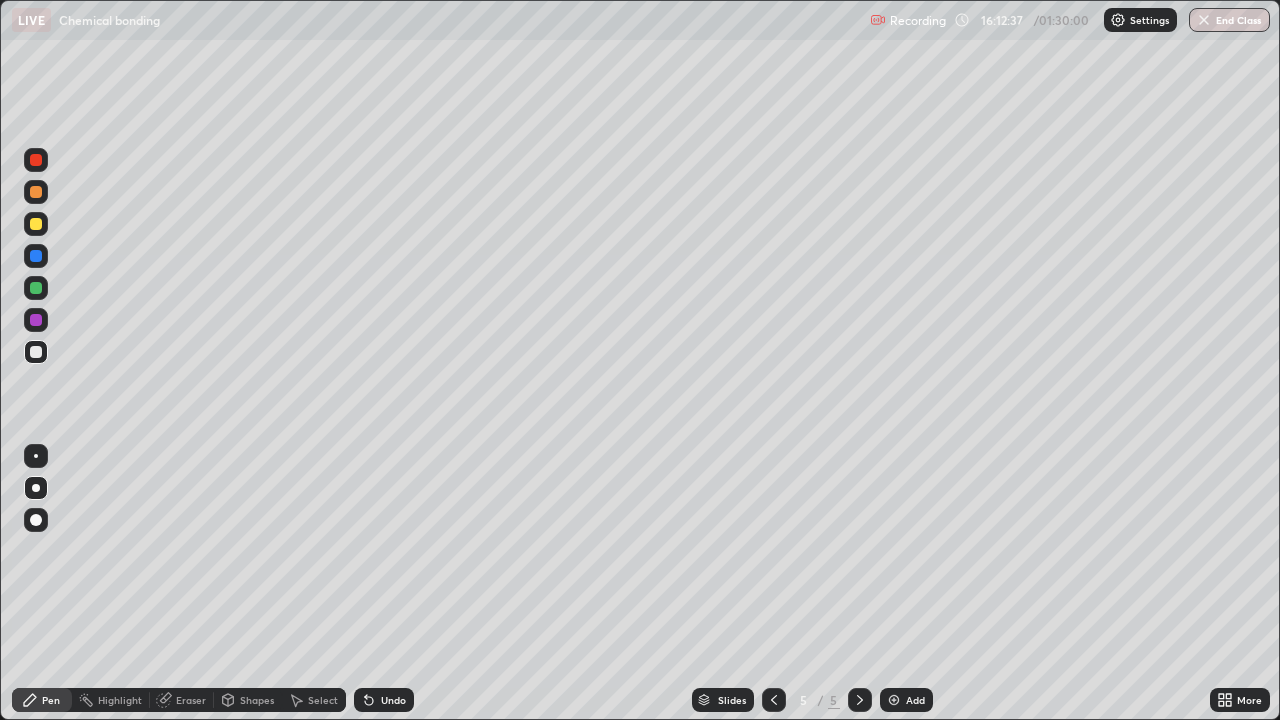 click at bounding box center (36, 224) 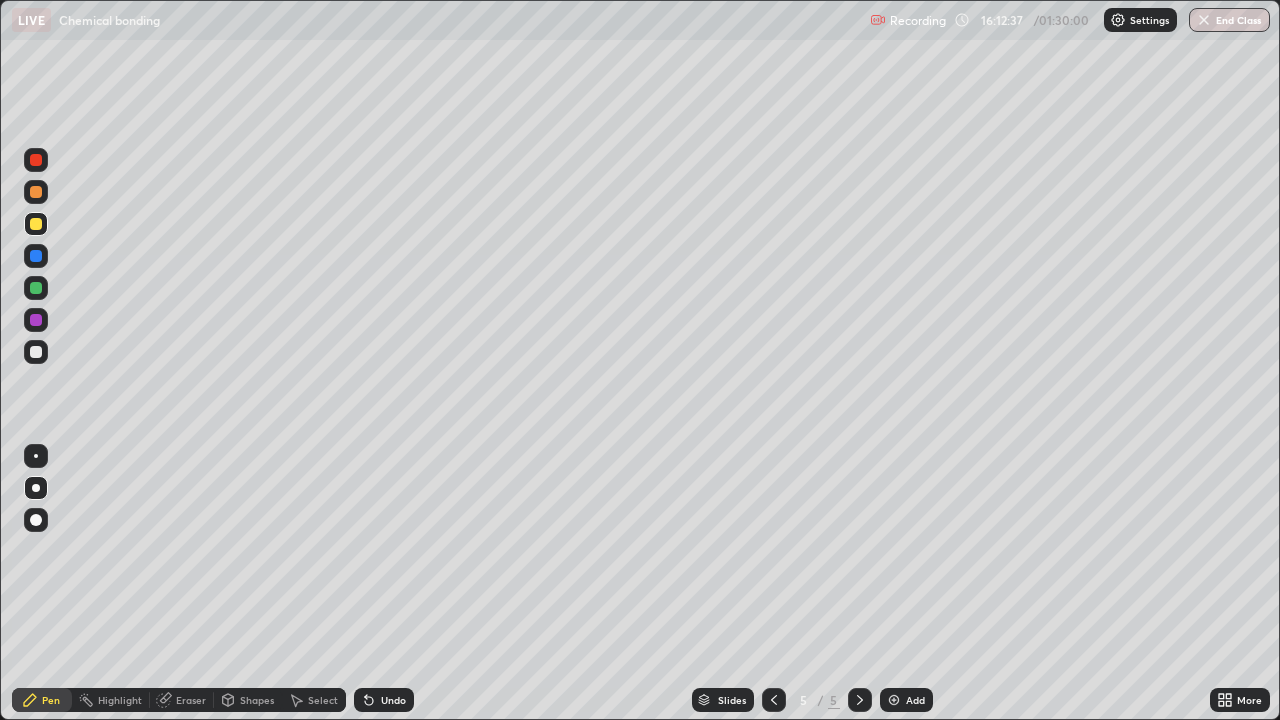 click at bounding box center [36, 224] 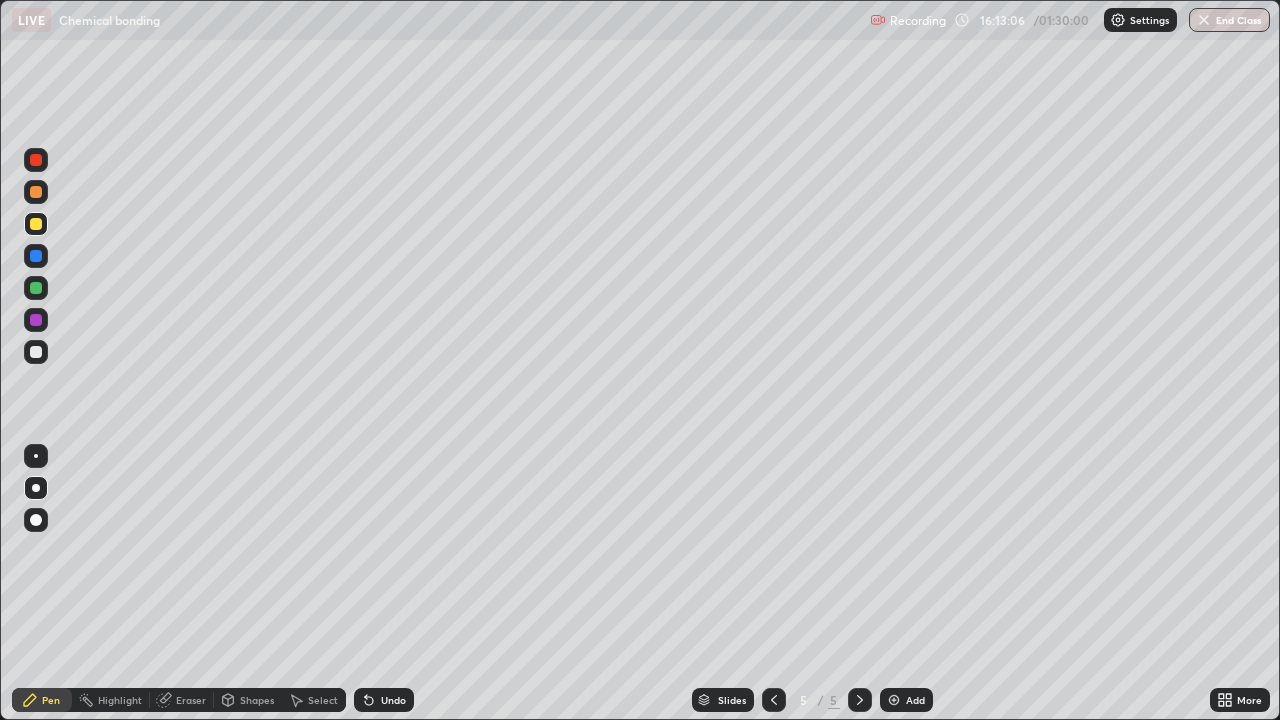 click at bounding box center (36, 352) 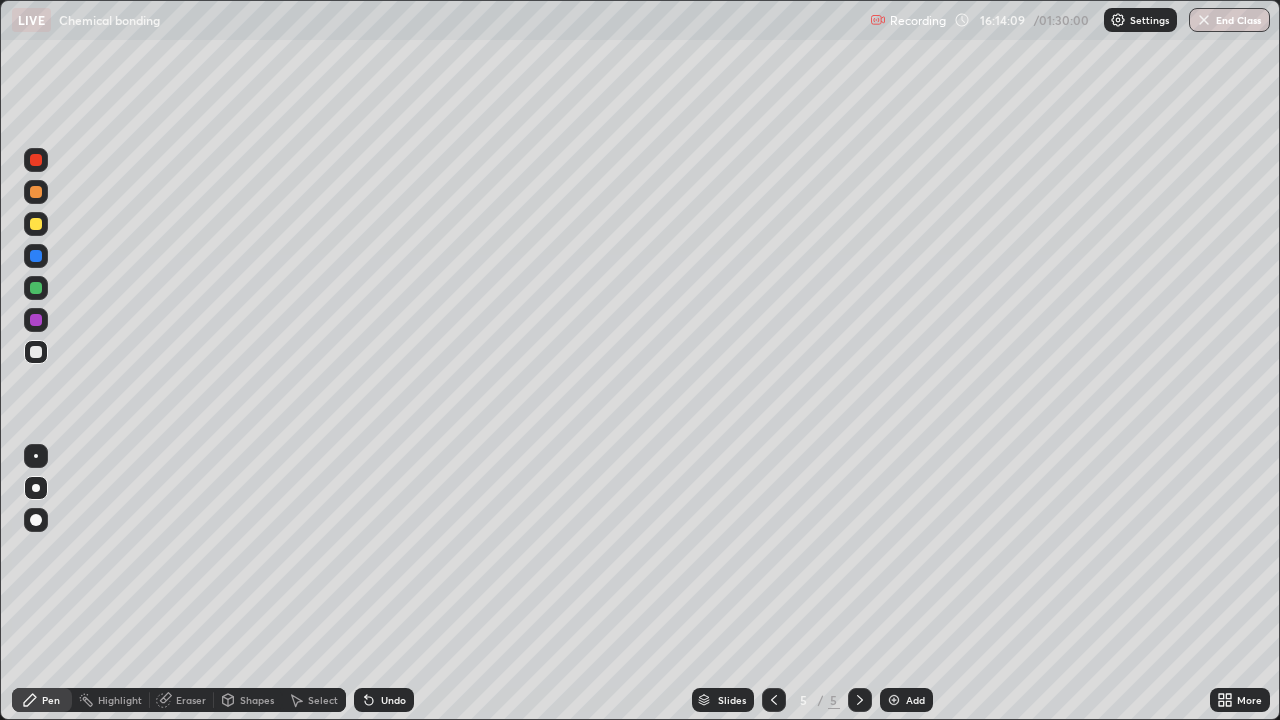 click on "Add" at bounding box center (915, 700) 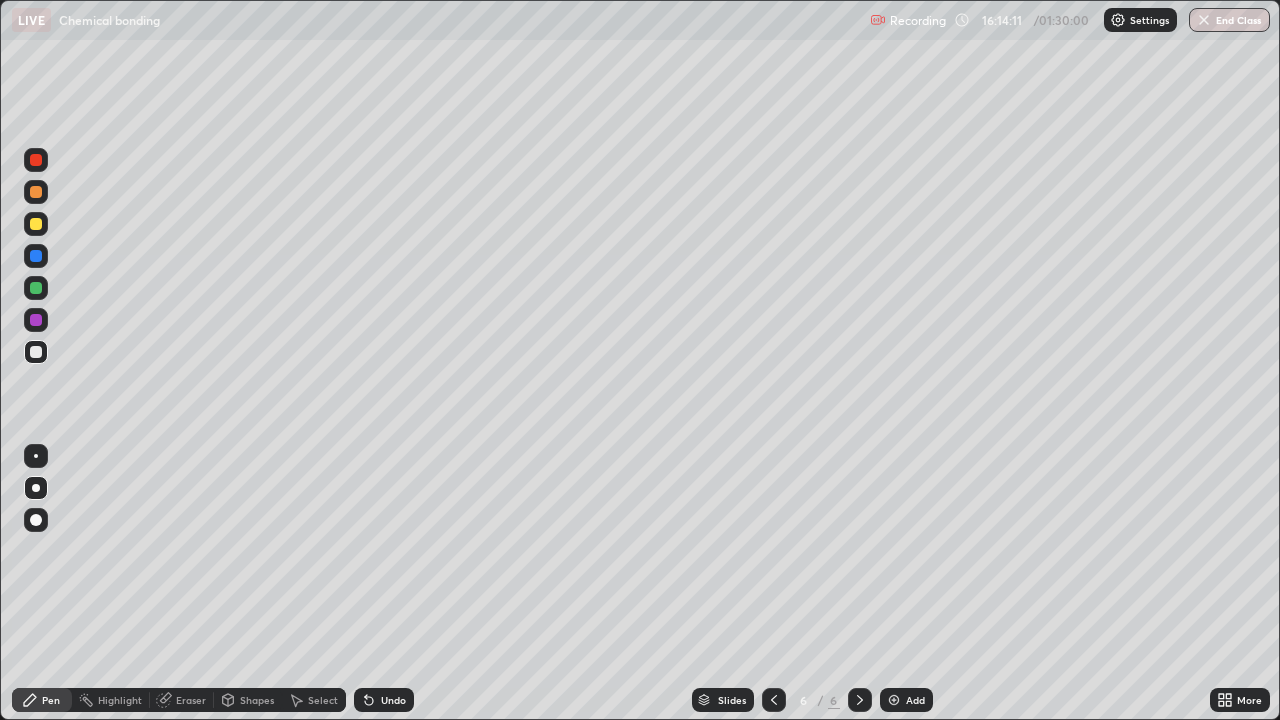 click at bounding box center [36, 224] 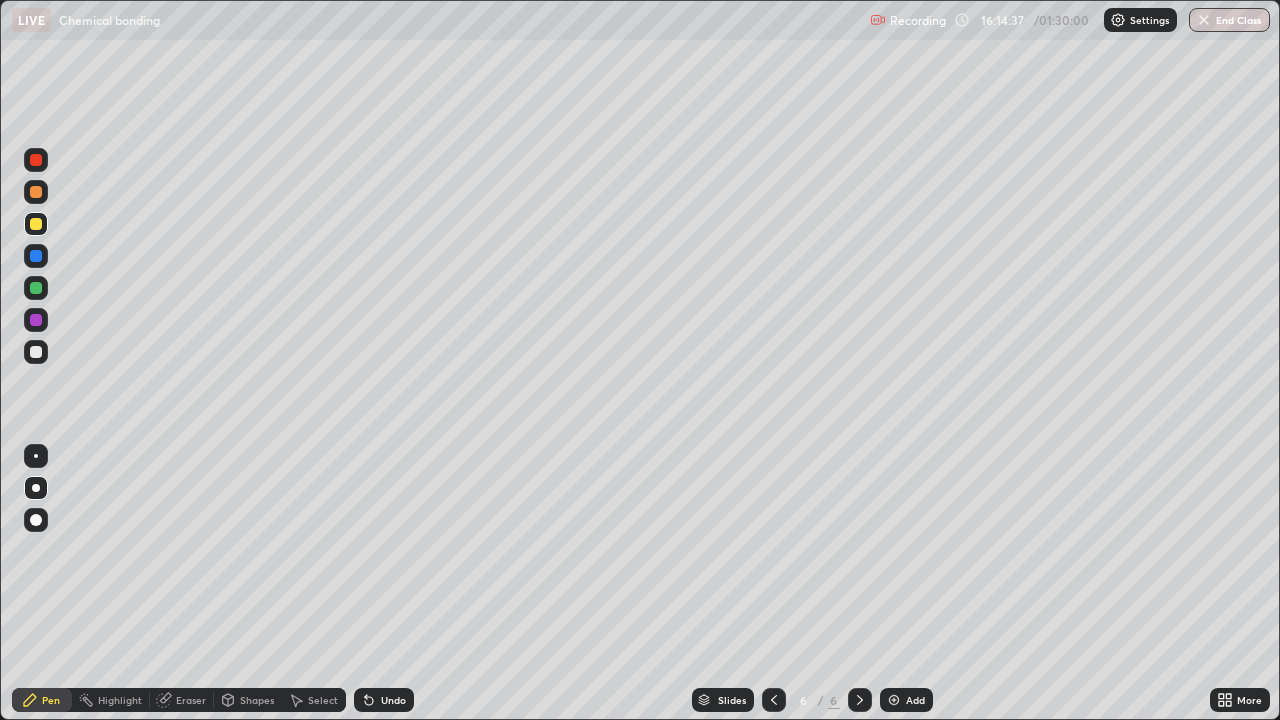 click at bounding box center [36, 224] 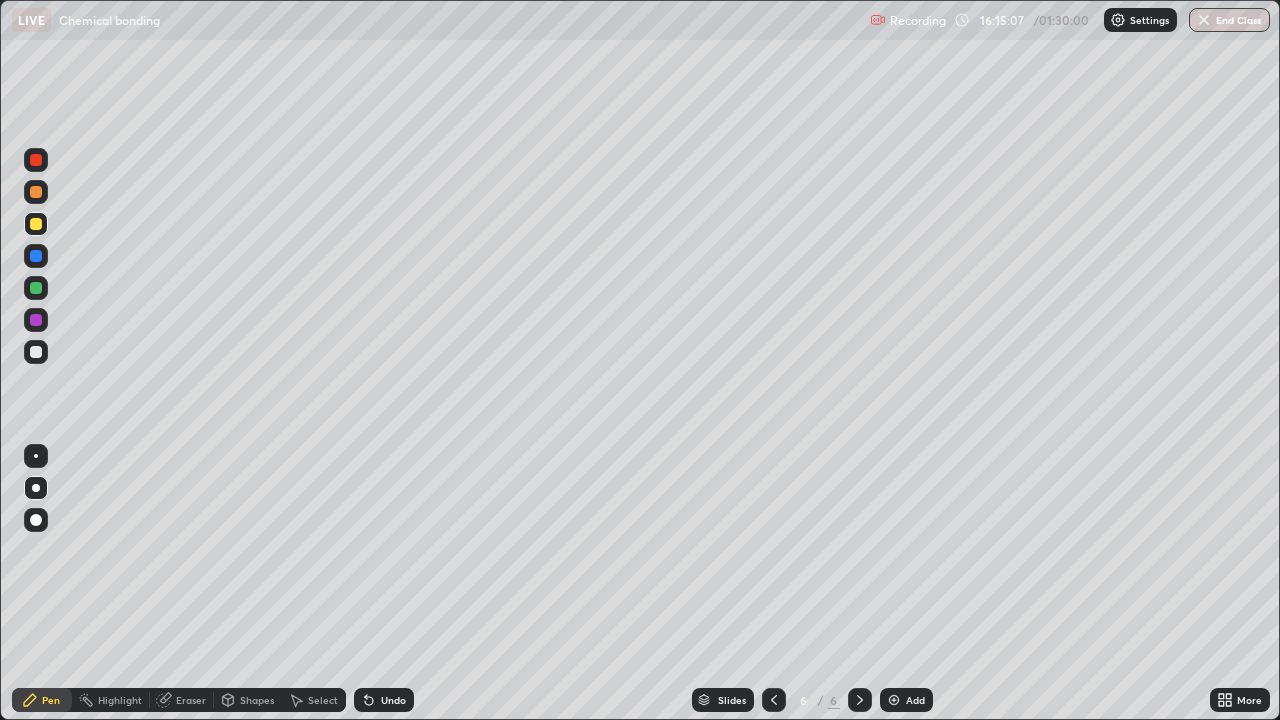 click at bounding box center [36, 224] 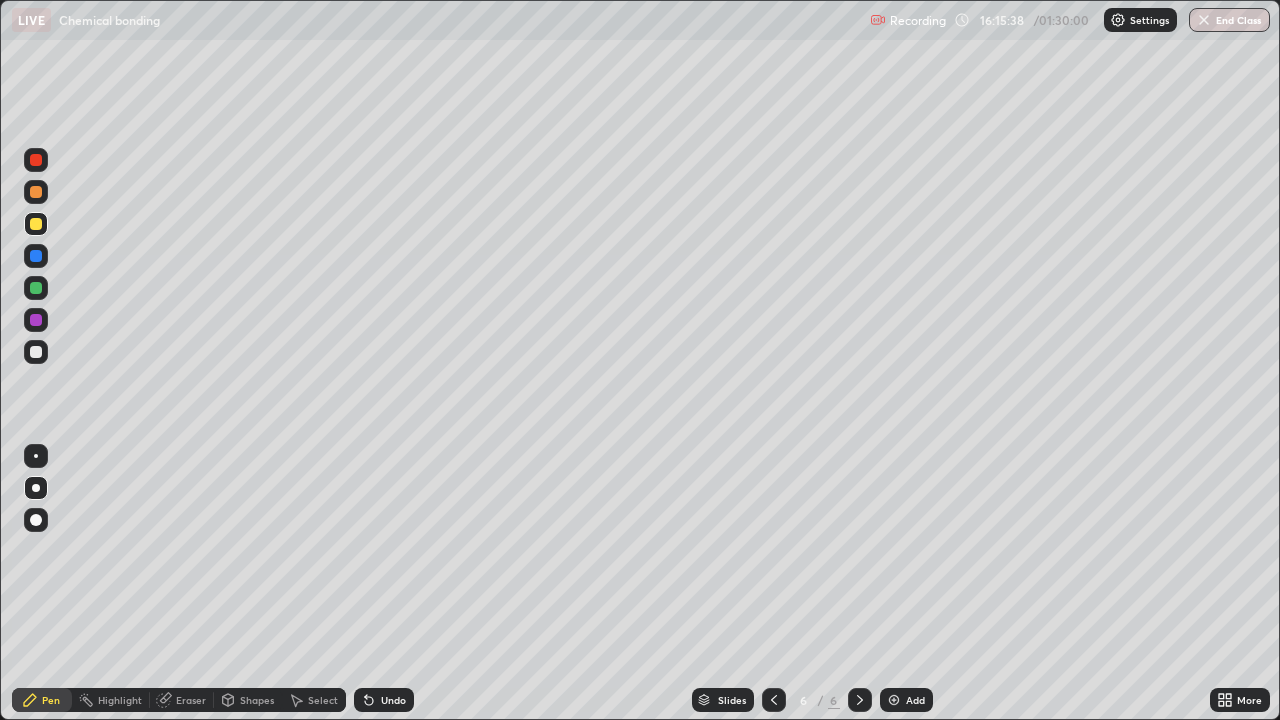click at bounding box center [36, 192] 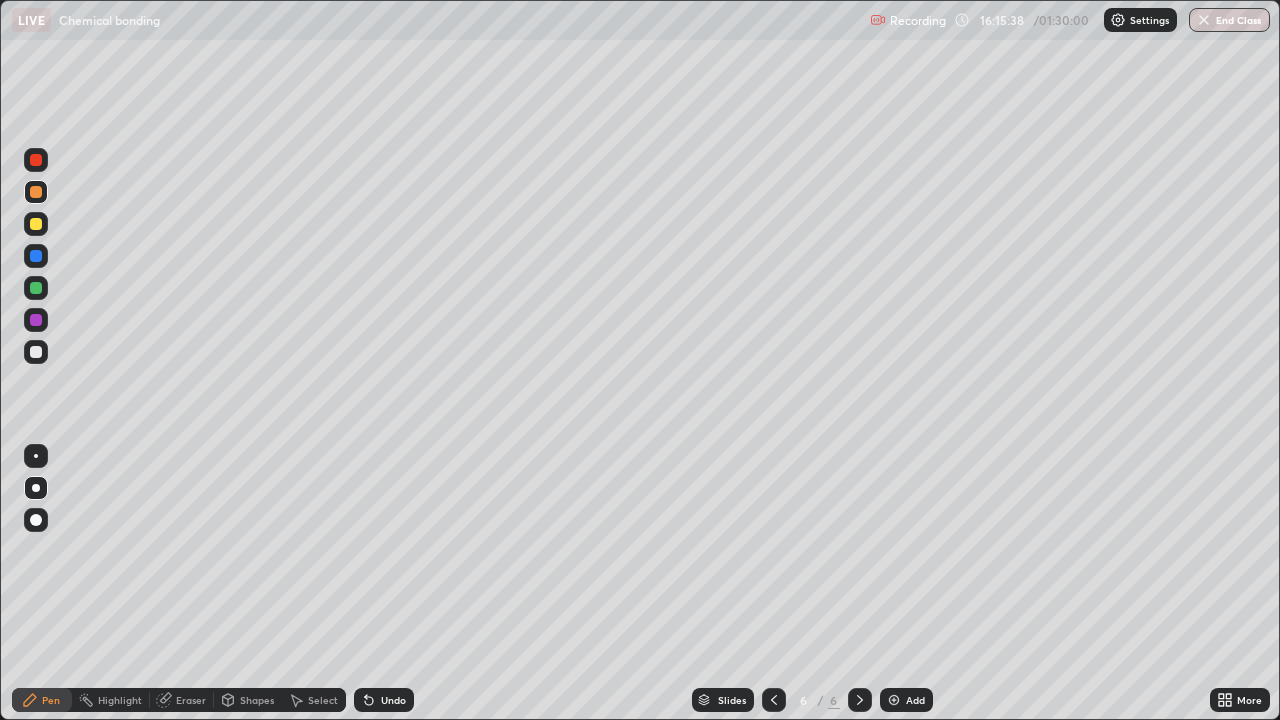 click at bounding box center [36, 192] 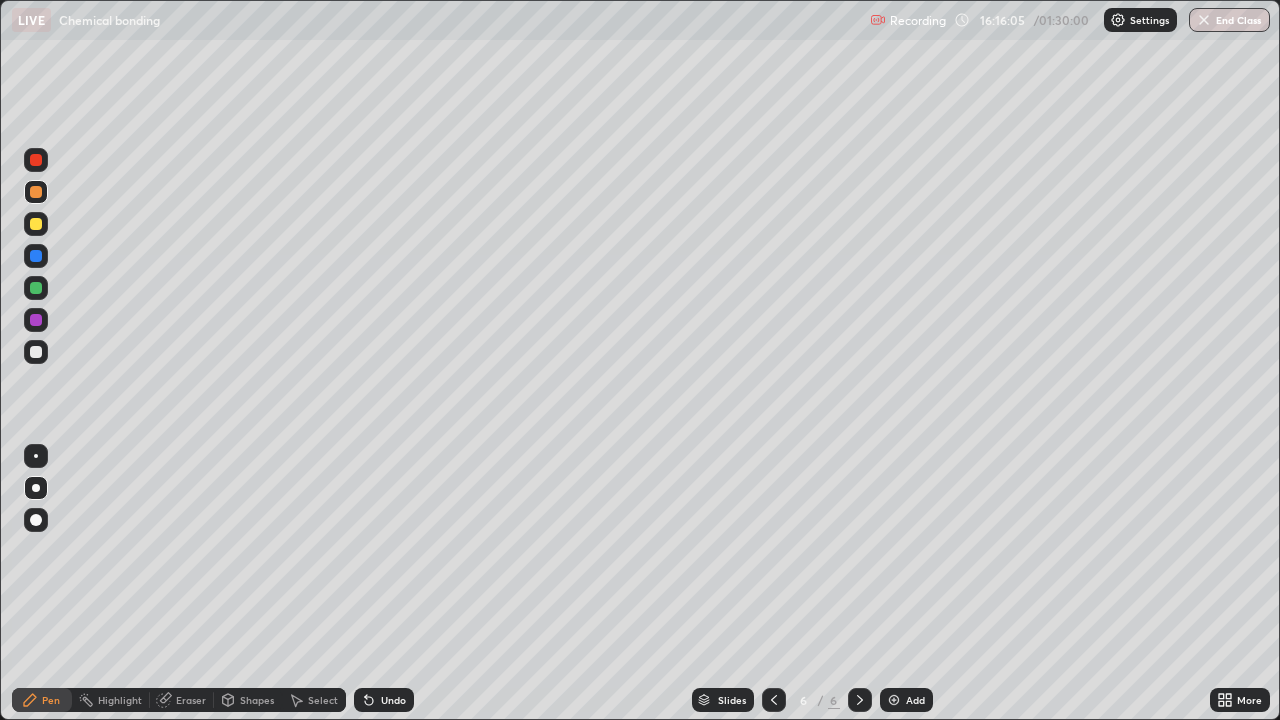 click at bounding box center [36, 192] 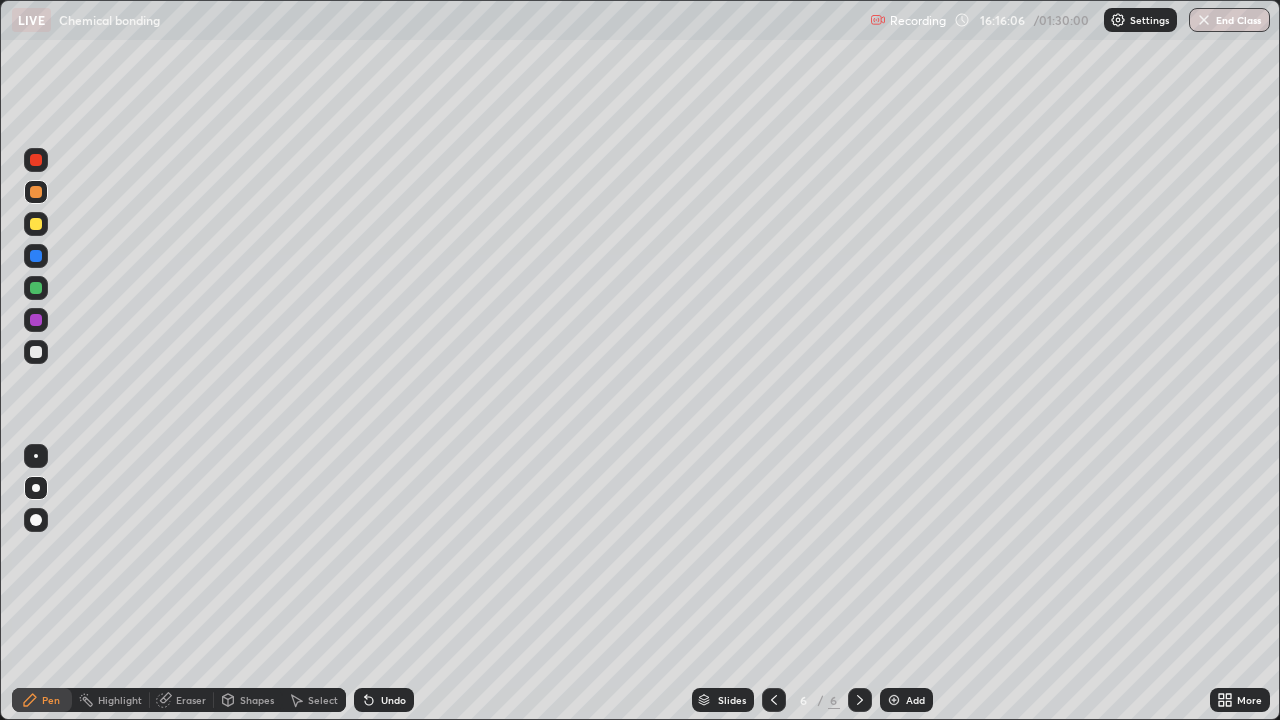 click at bounding box center (36, 352) 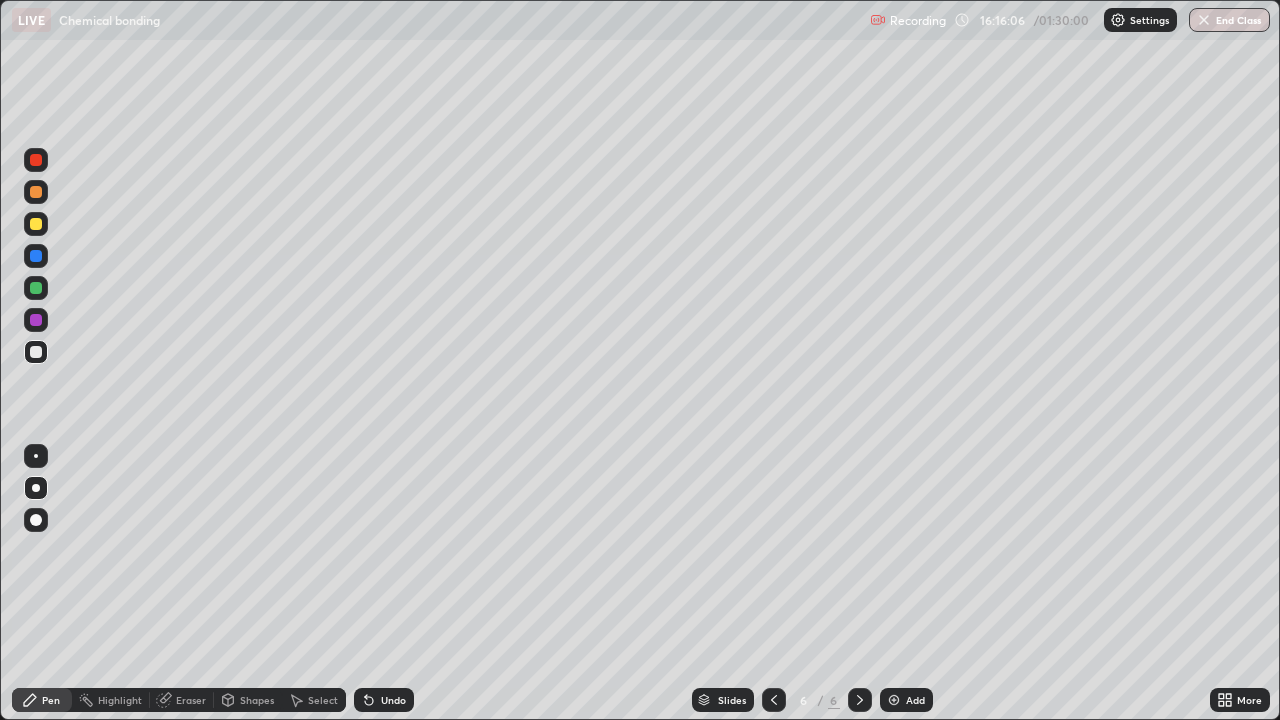 click at bounding box center [36, 352] 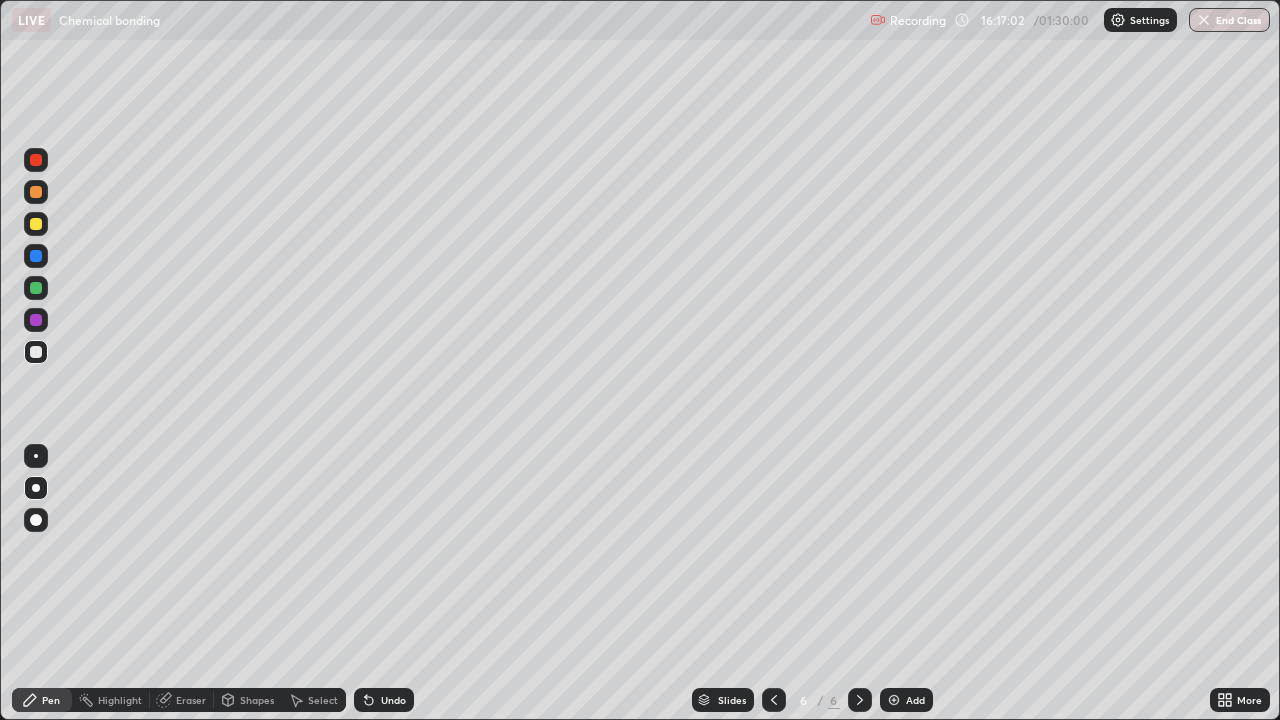 click at bounding box center [36, 352] 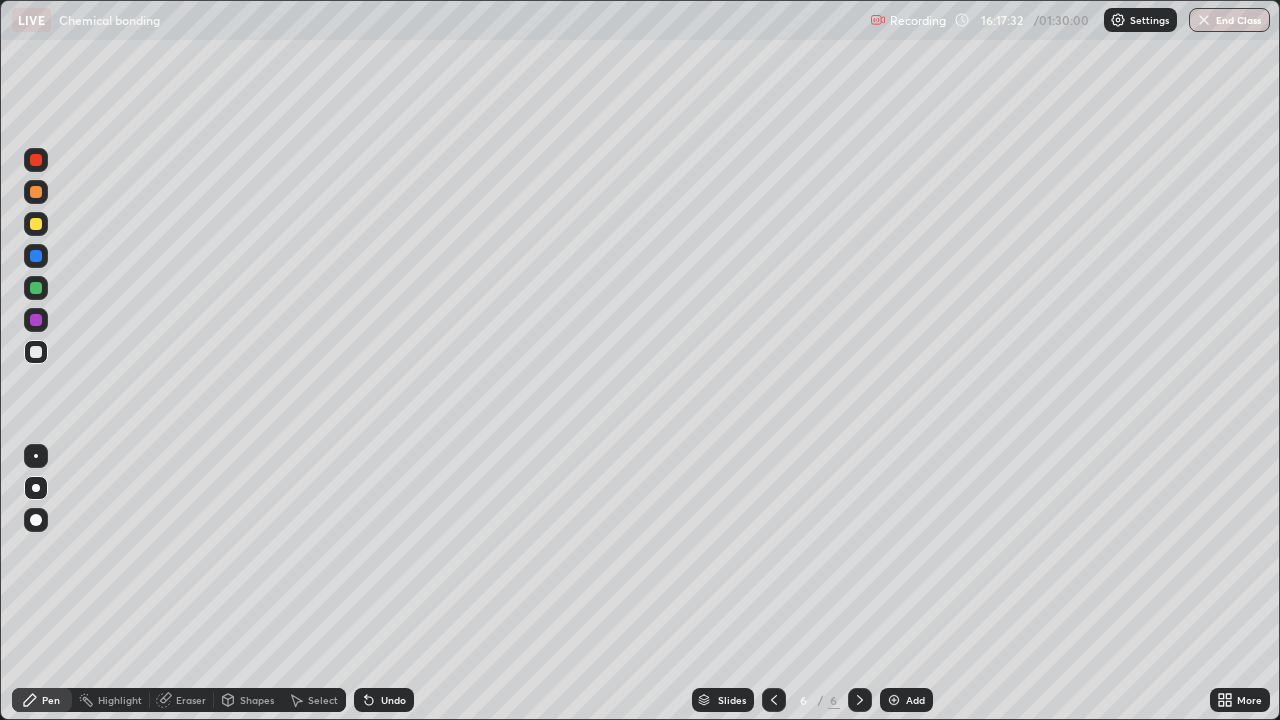 click at bounding box center [36, 352] 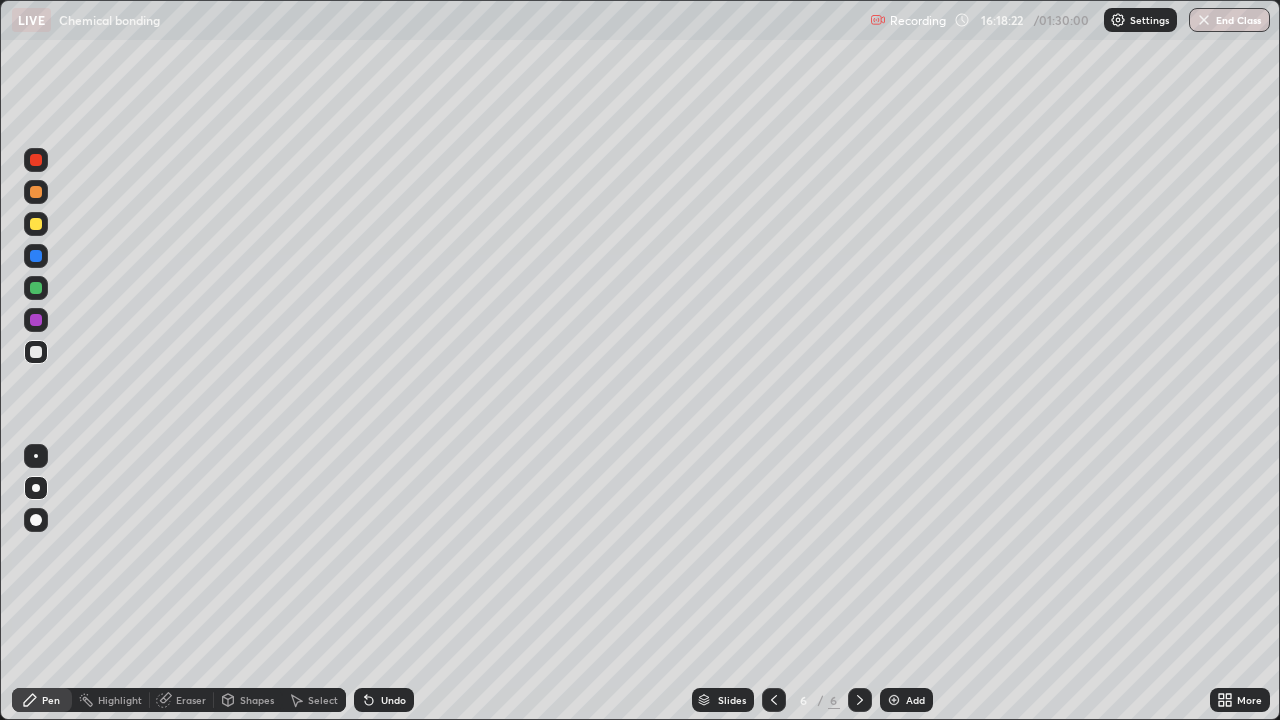 click at bounding box center [36, 352] 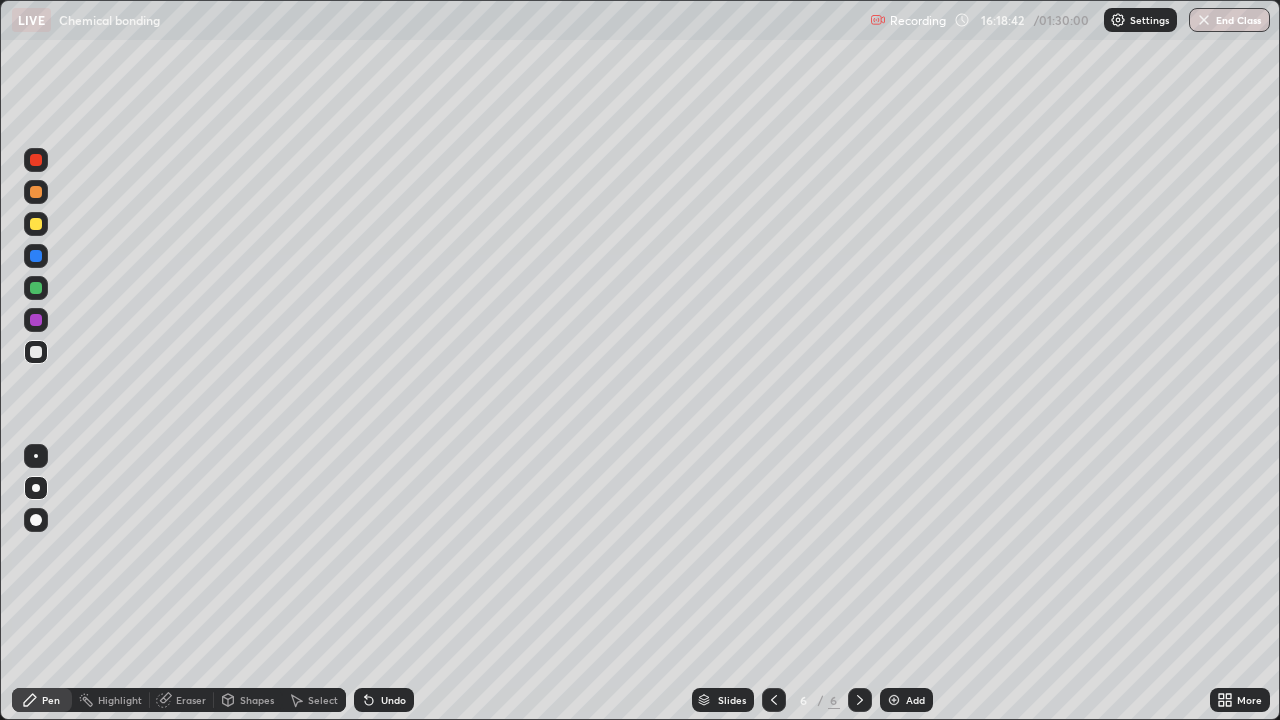 click at bounding box center [36, 224] 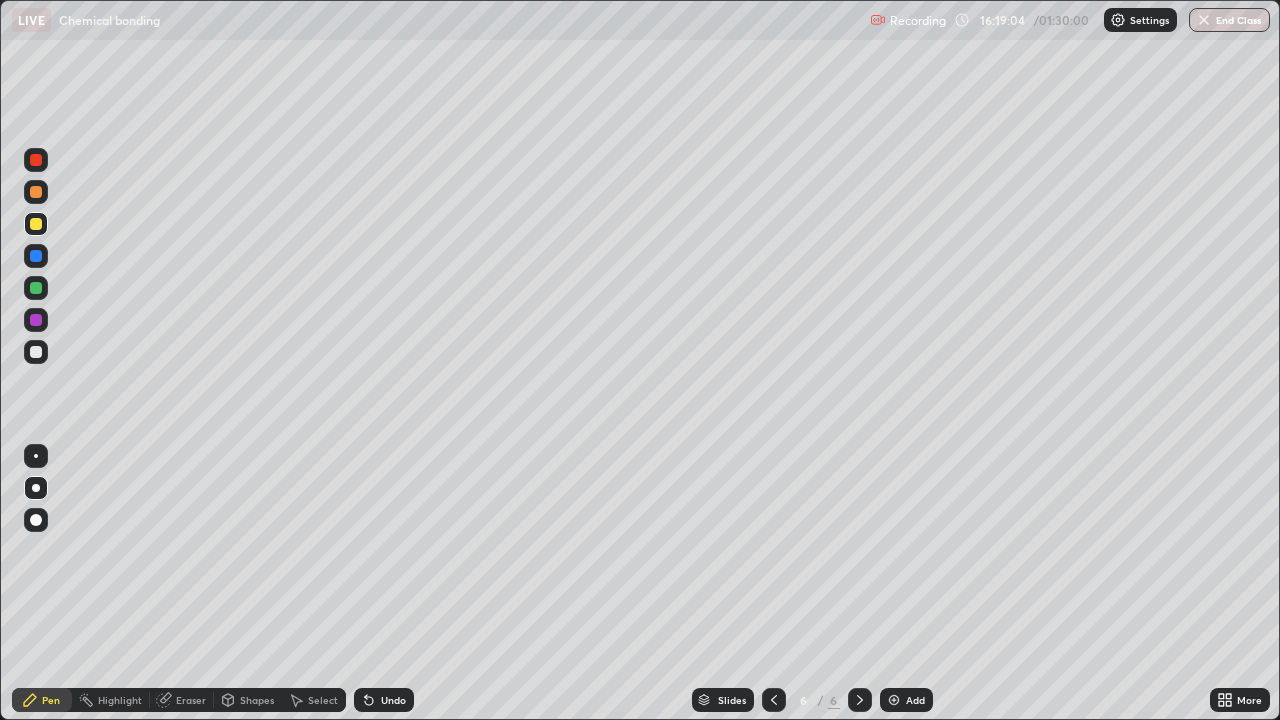 click at bounding box center [36, 352] 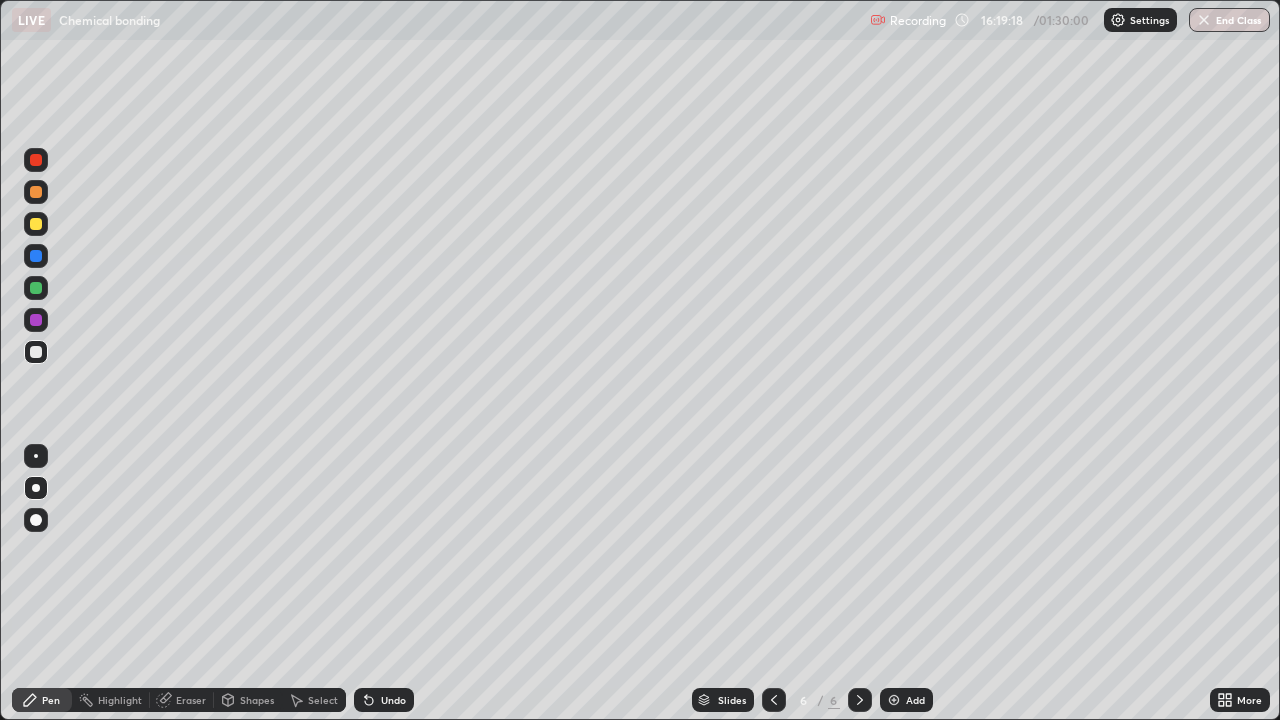 click at bounding box center (36, 224) 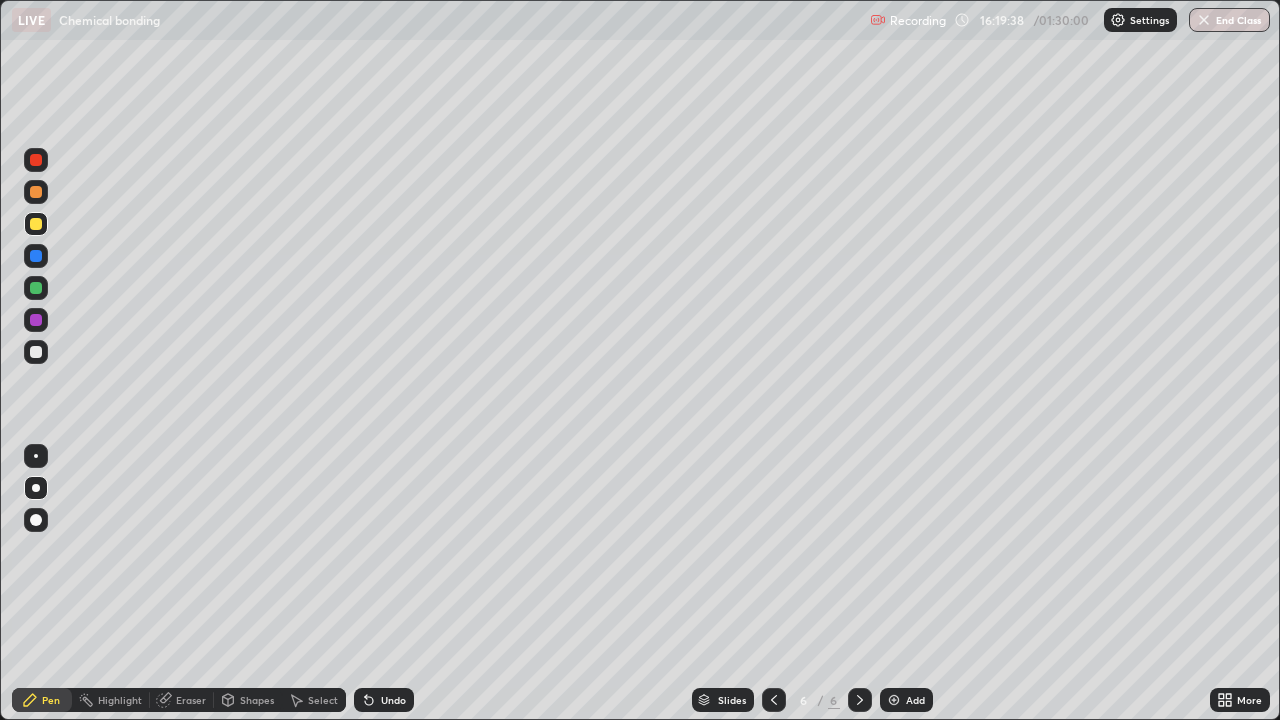 click at bounding box center [36, 224] 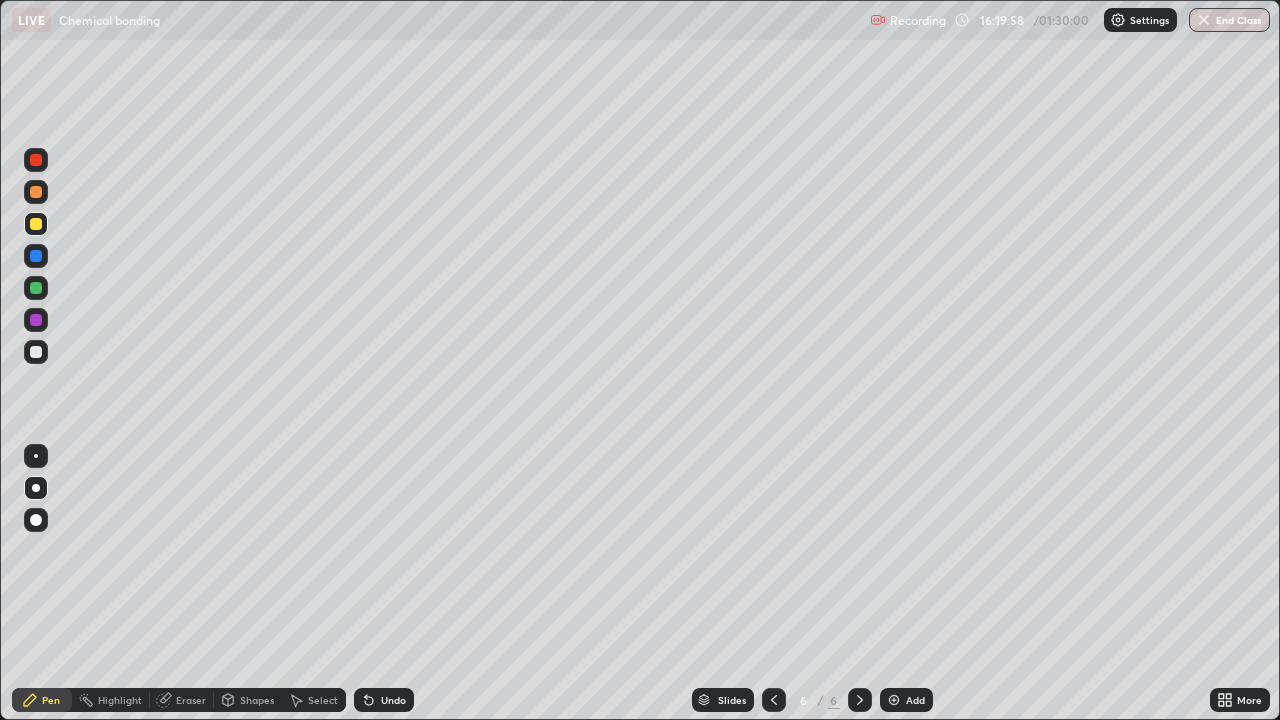 click on "Add" at bounding box center (915, 700) 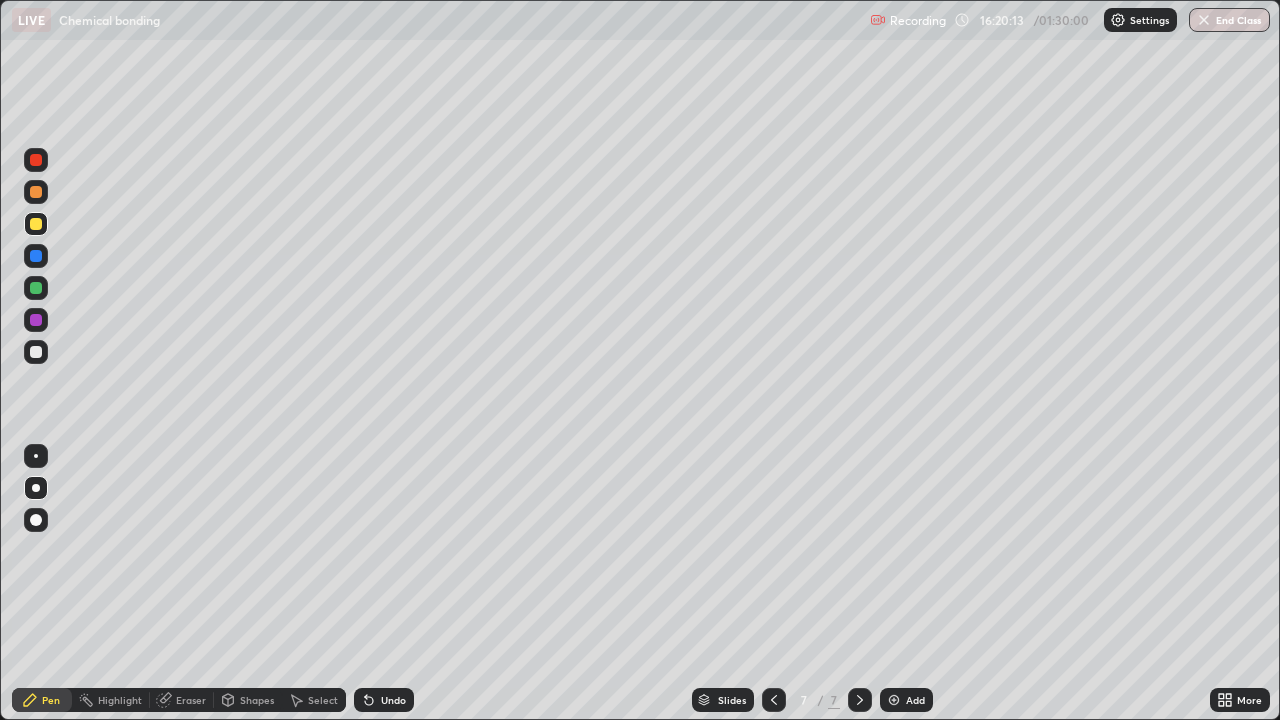 click at bounding box center (36, 352) 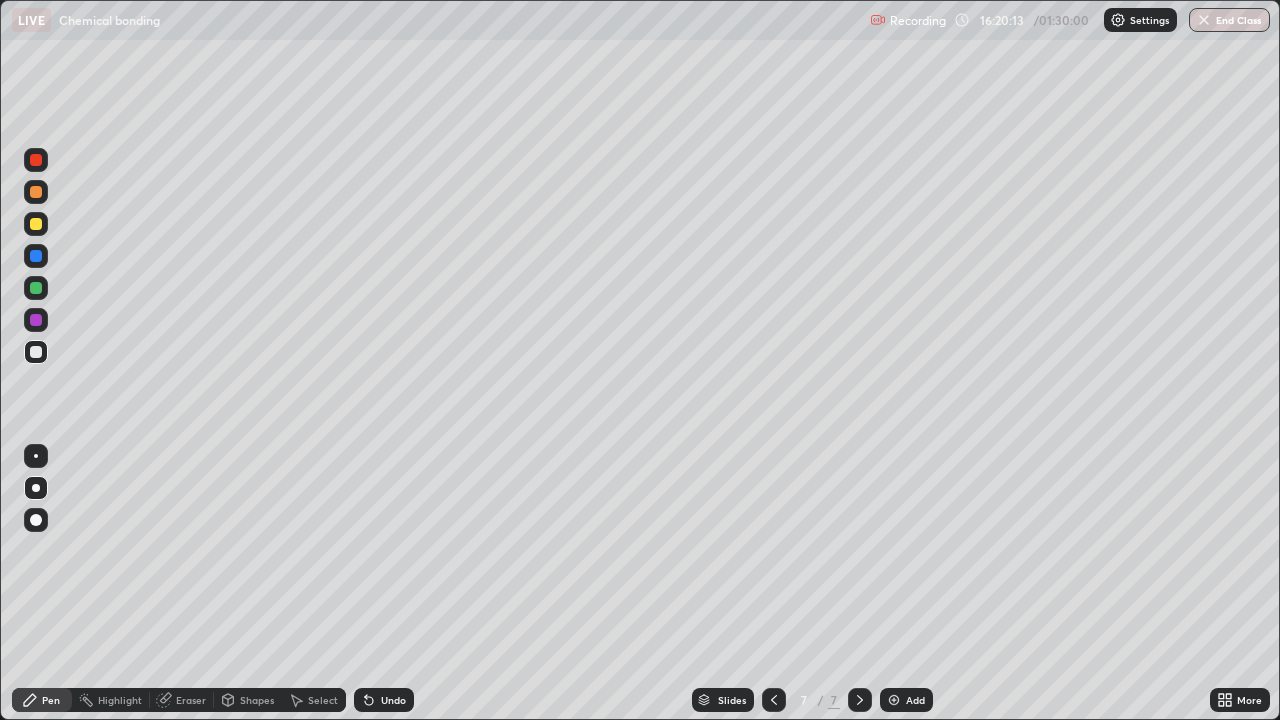 click at bounding box center (36, 352) 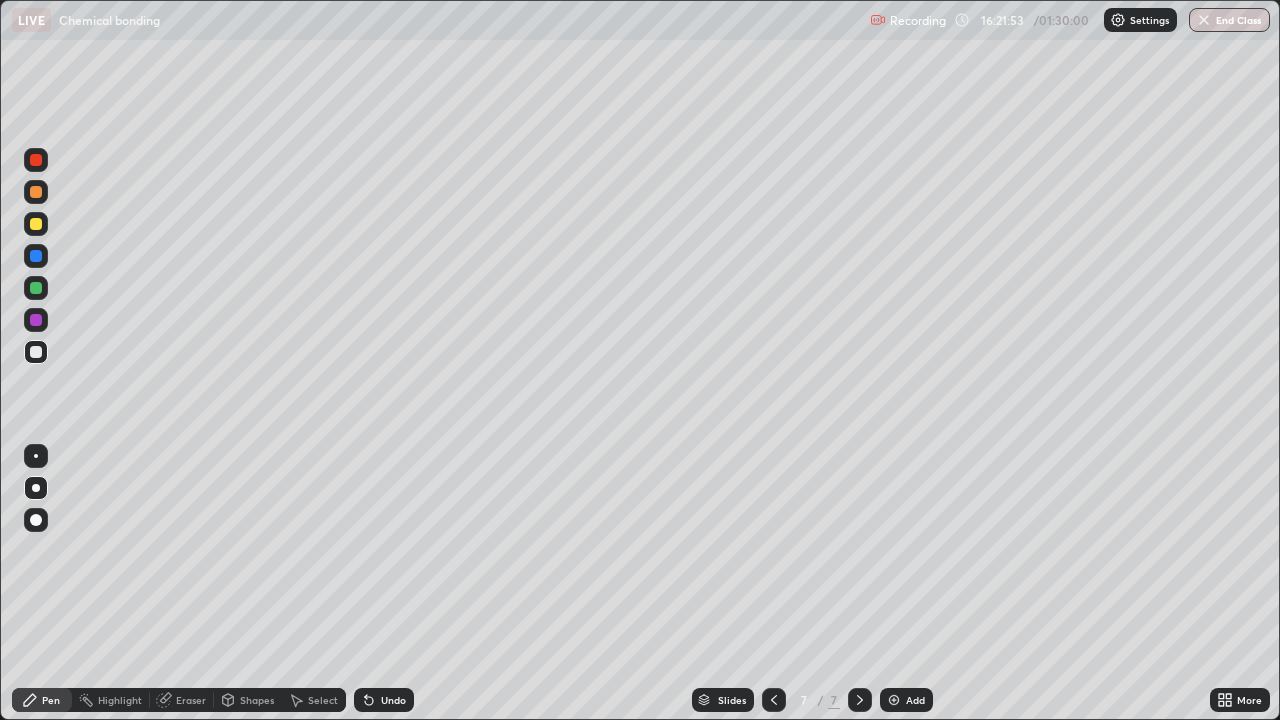 click on "Shapes" at bounding box center (248, 700) 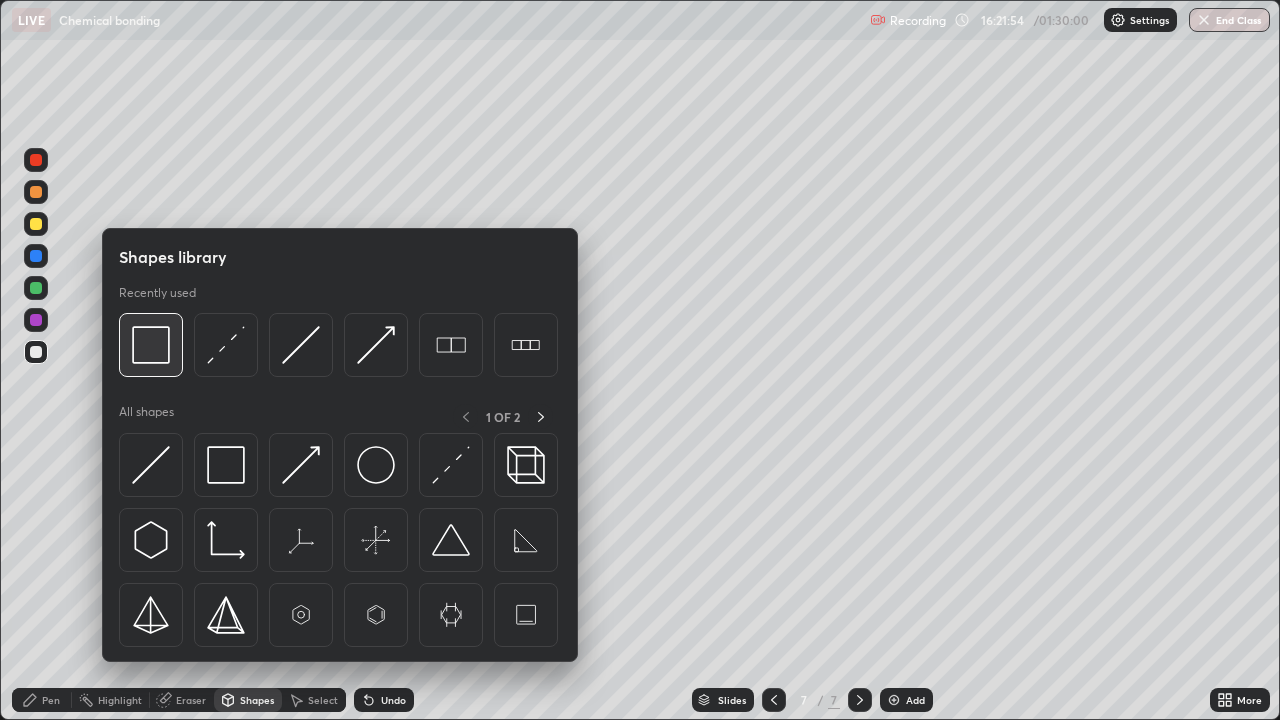 click at bounding box center (151, 345) 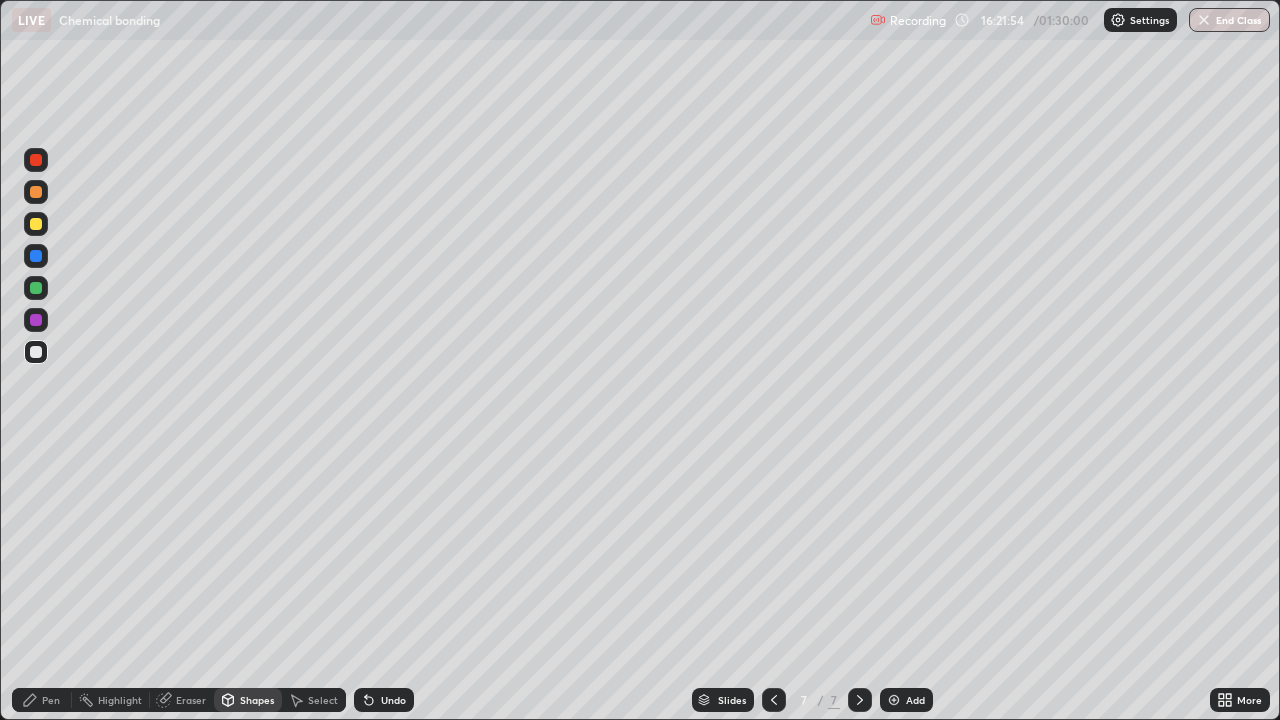 click at bounding box center [36, 224] 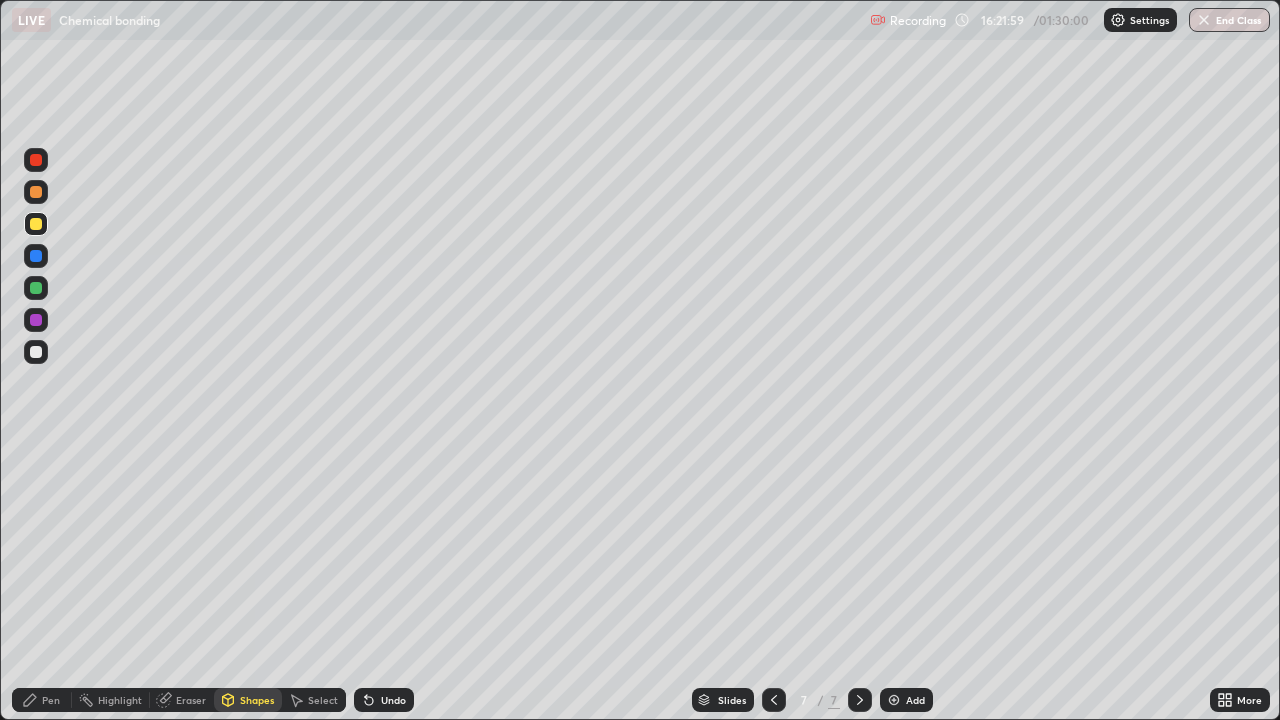 click on "Pen" at bounding box center (42, 700) 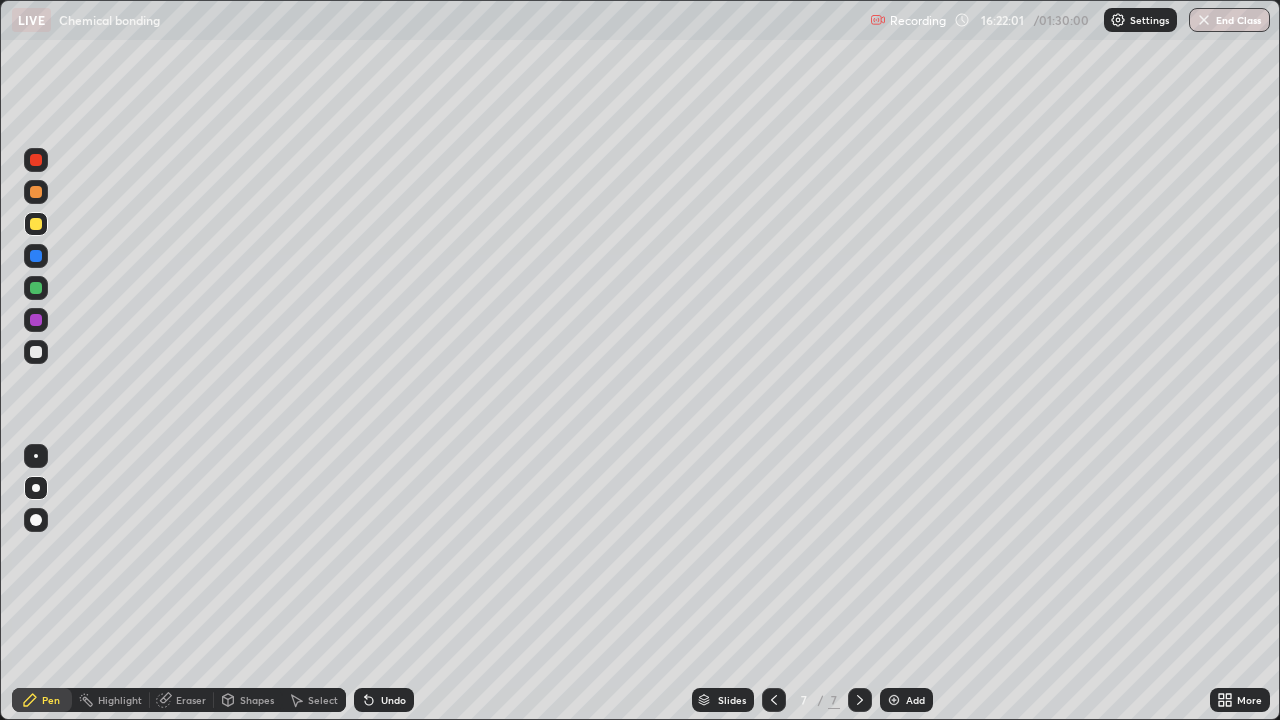 click at bounding box center [36, 192] 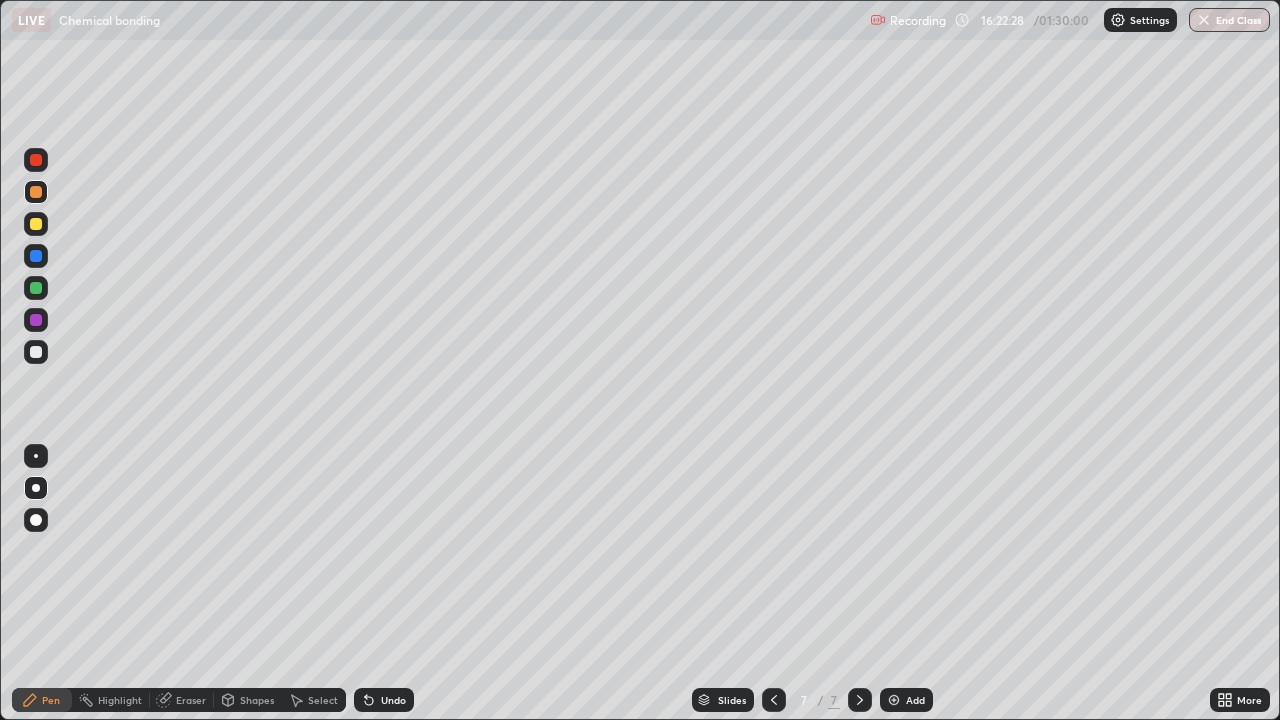 click at bounding box center [36, 224] 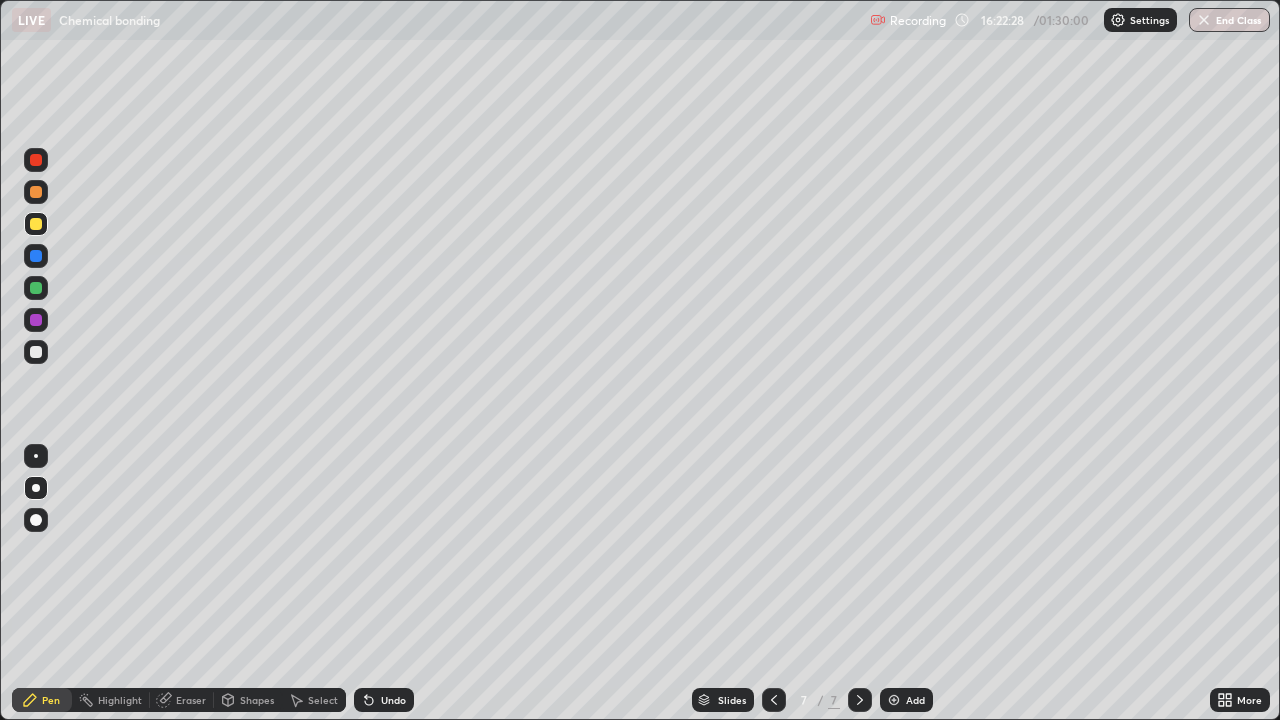 click at bounding box center [36, 224] 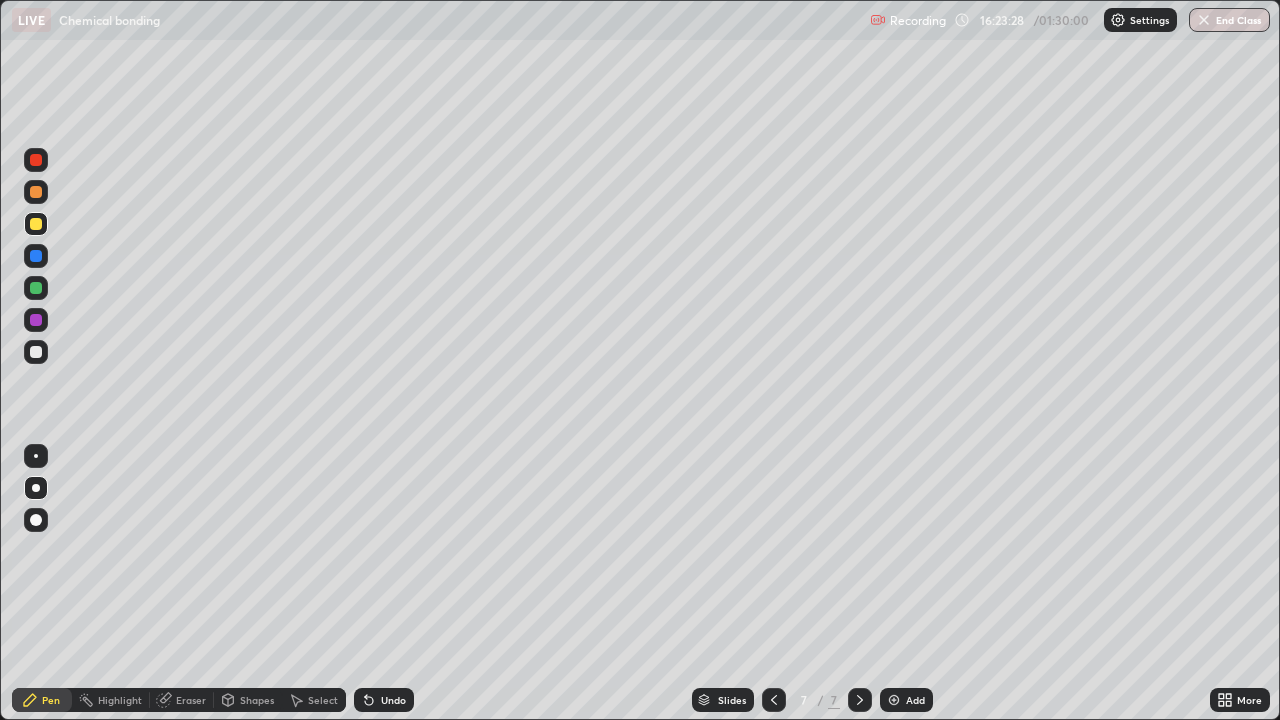 click at bounding box center (36, 352) 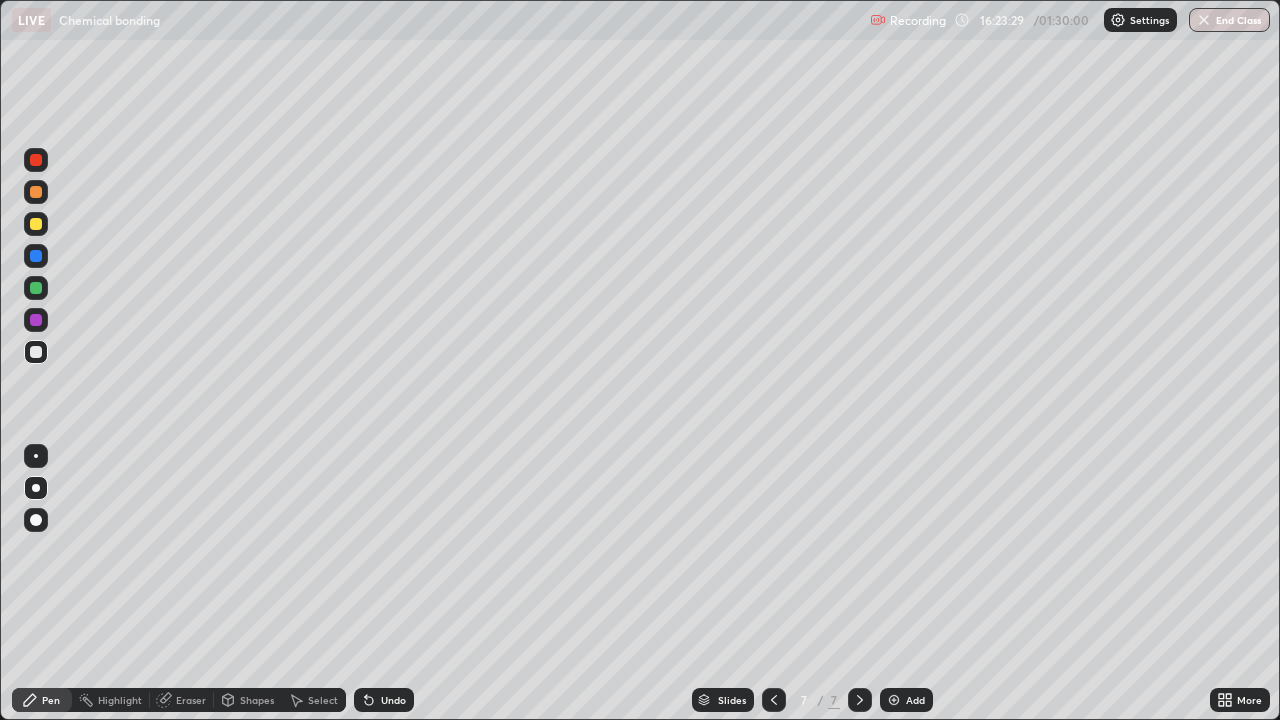 click at bounding box center [36, 352] 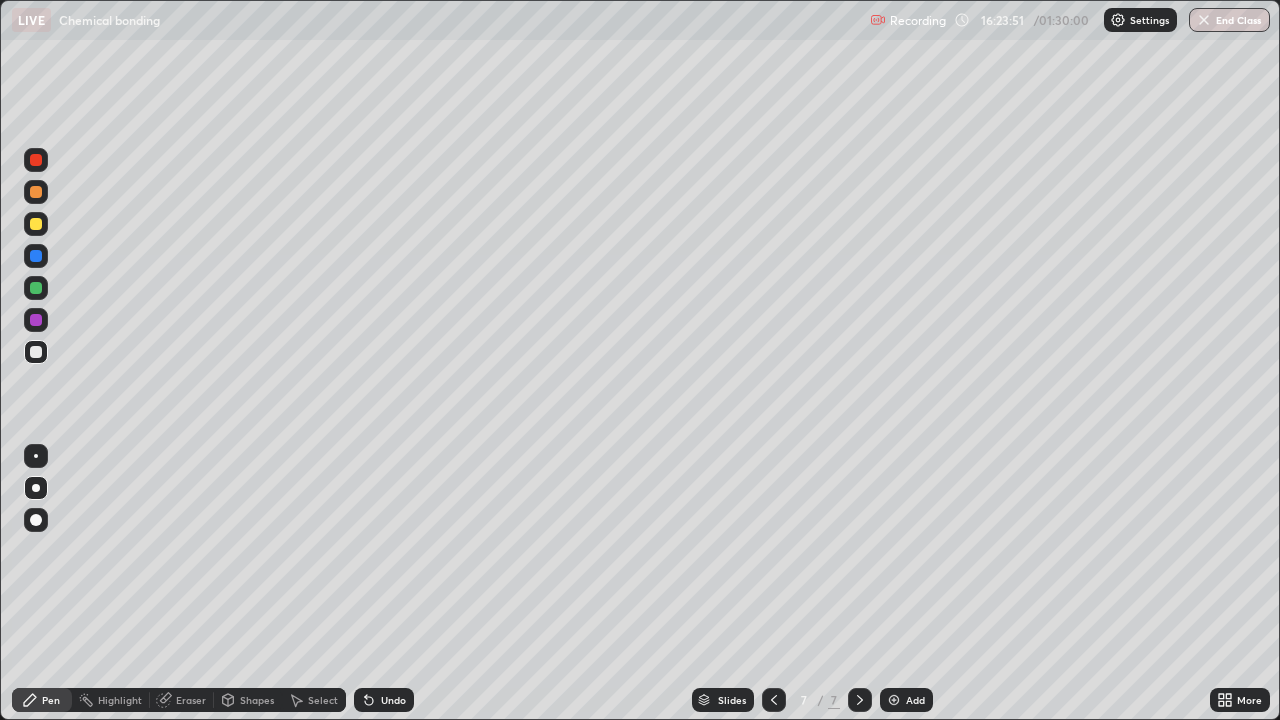 click on "Add" at bounding box center (906, 700) 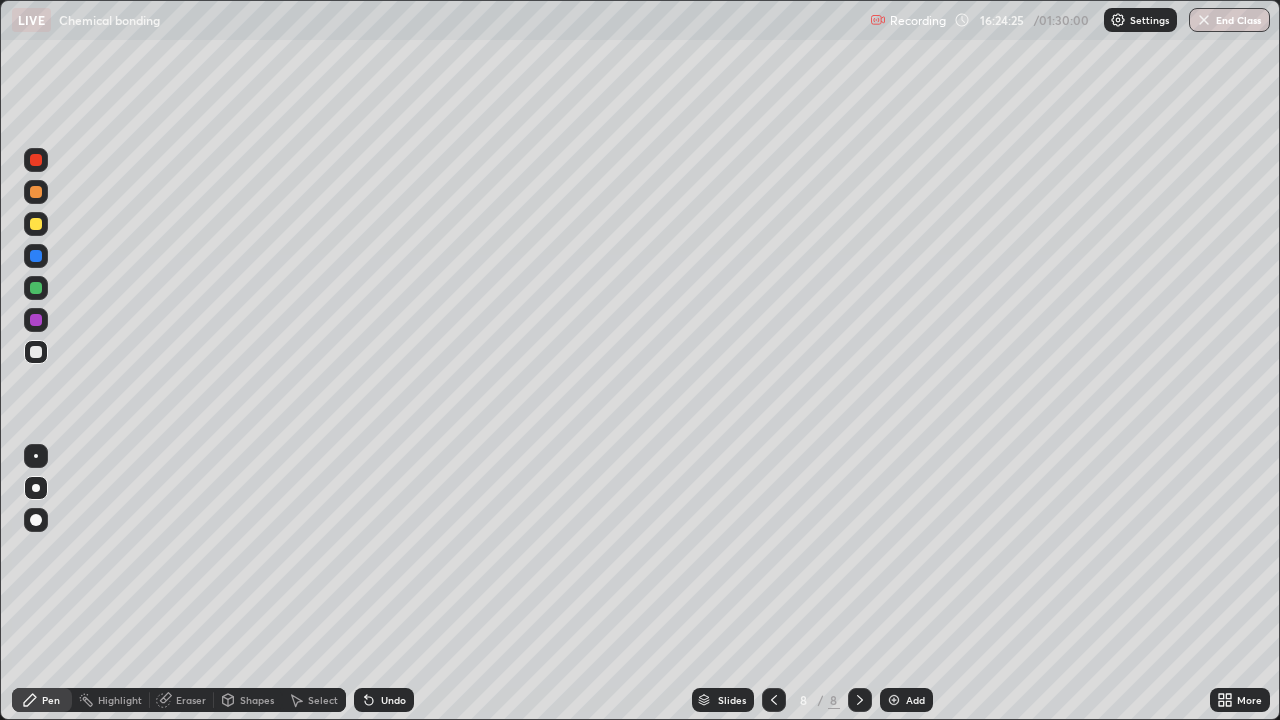 click at bounding box center (774, 700) 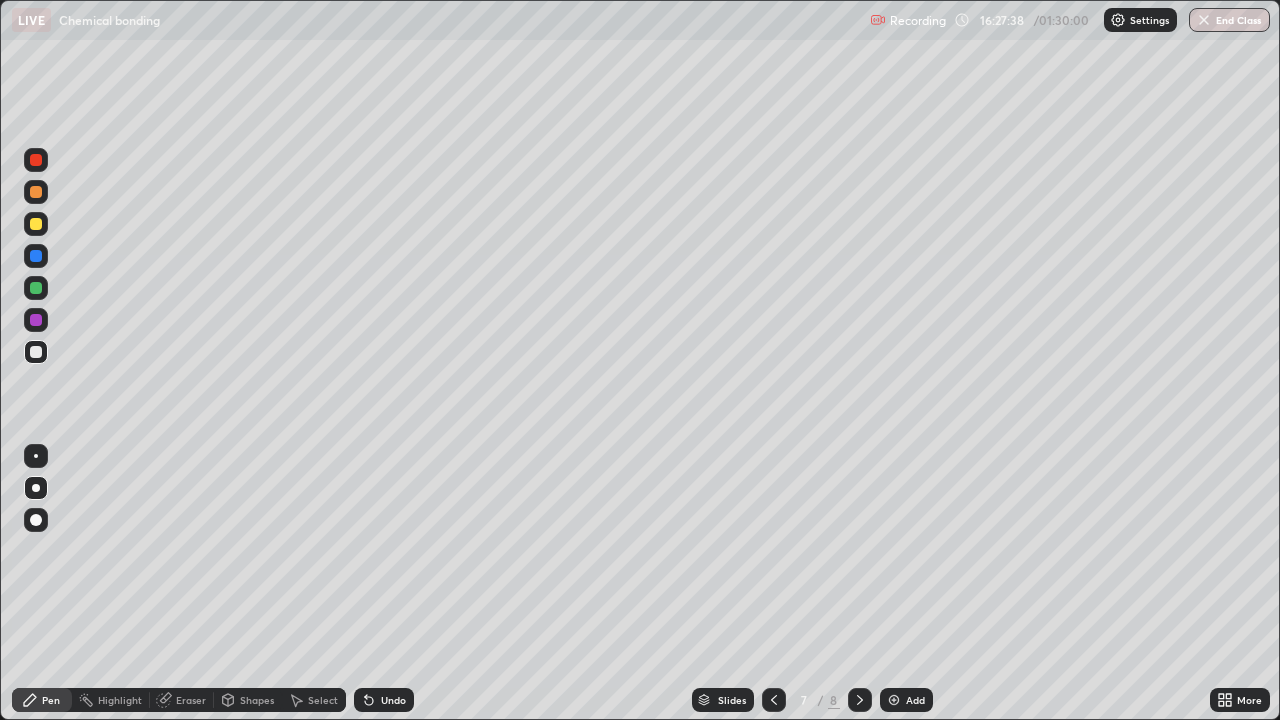 click on "Select" at bounding box center (323, 700) 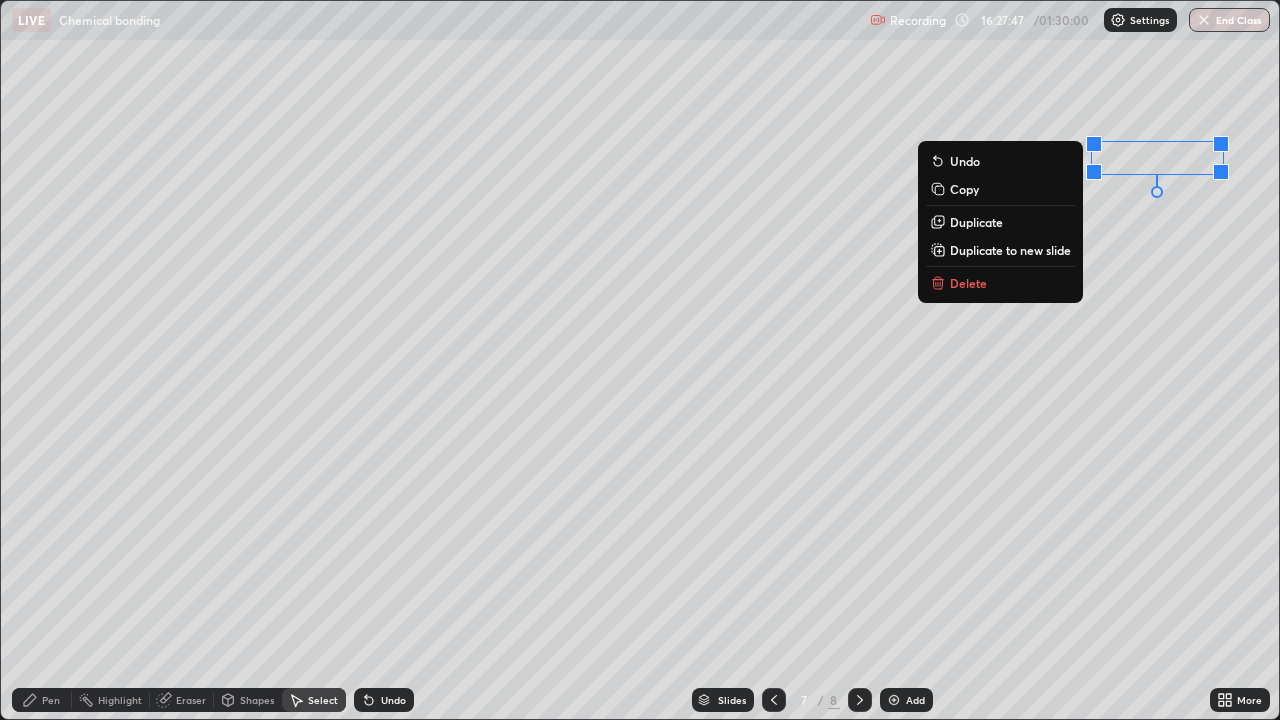 click on "Pen" at bounding box center (51, 700) 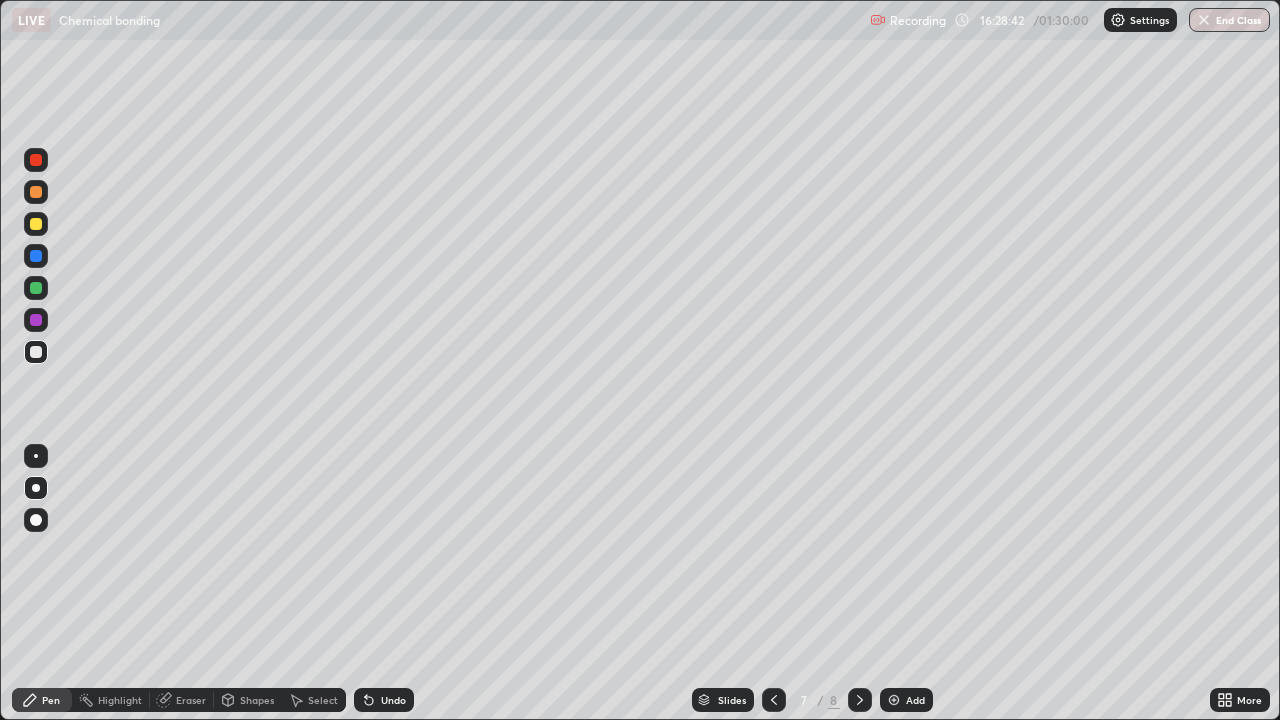 click 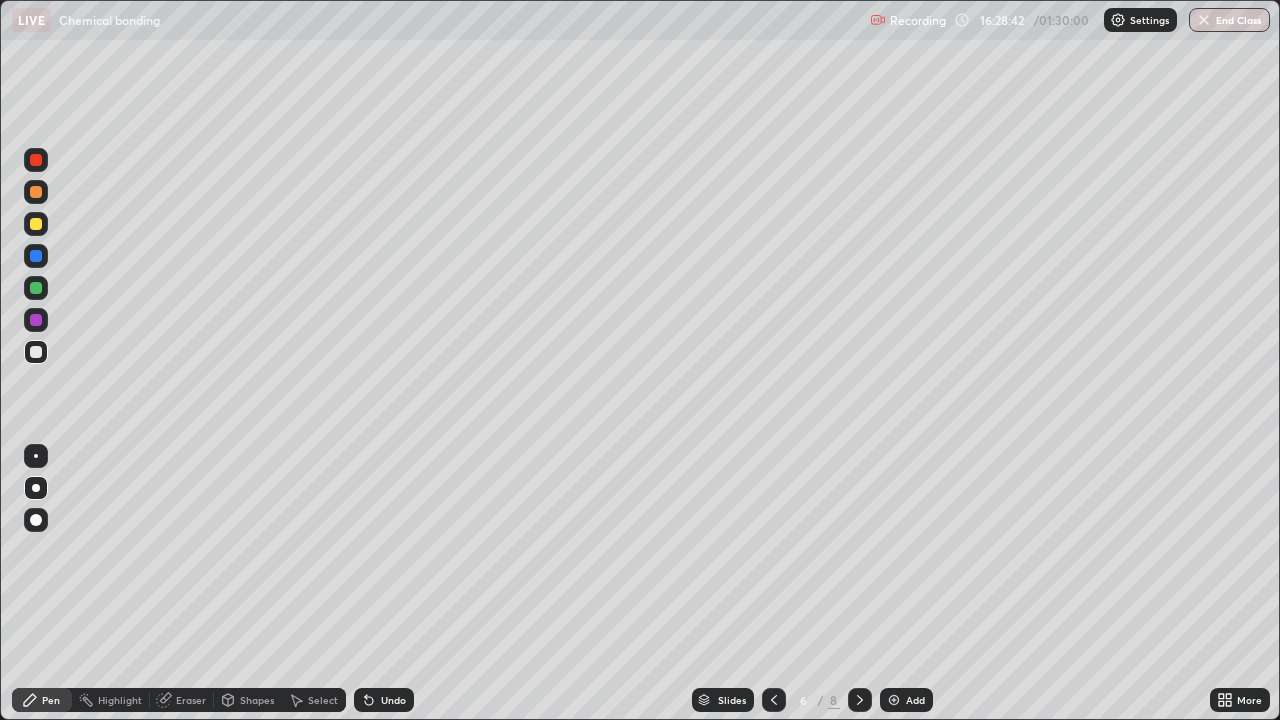 click 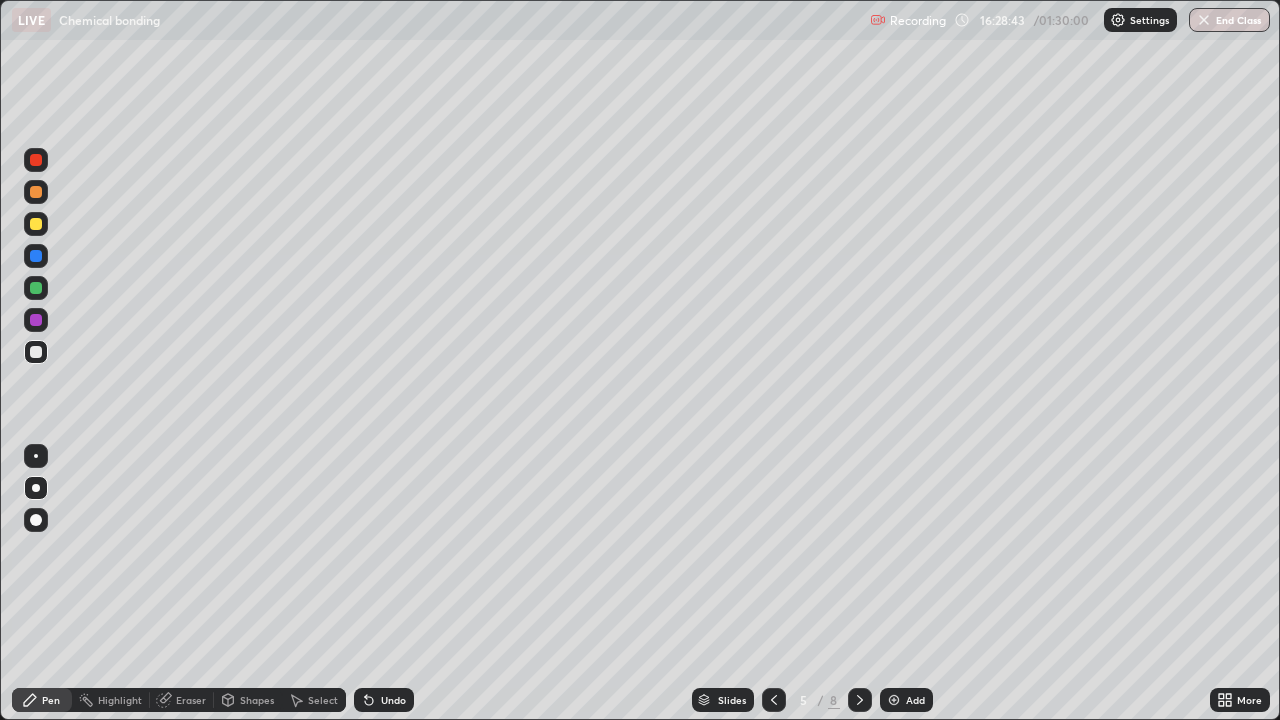 click 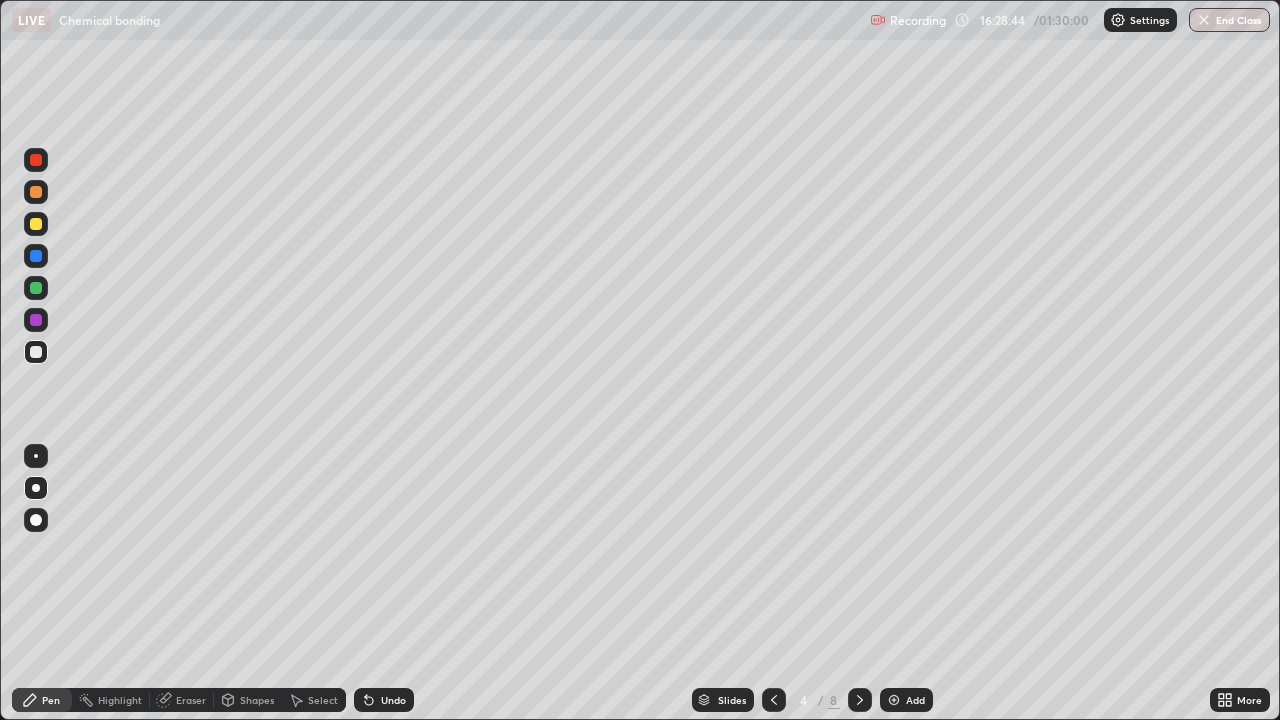 click 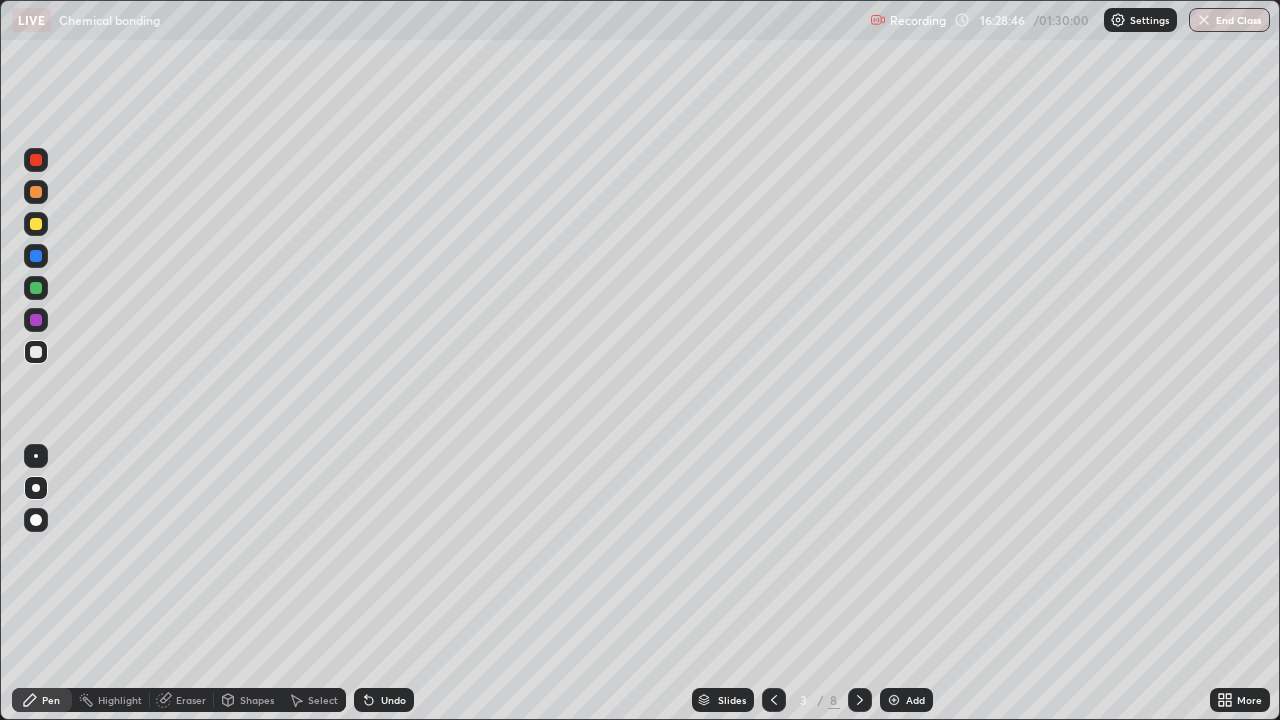 click 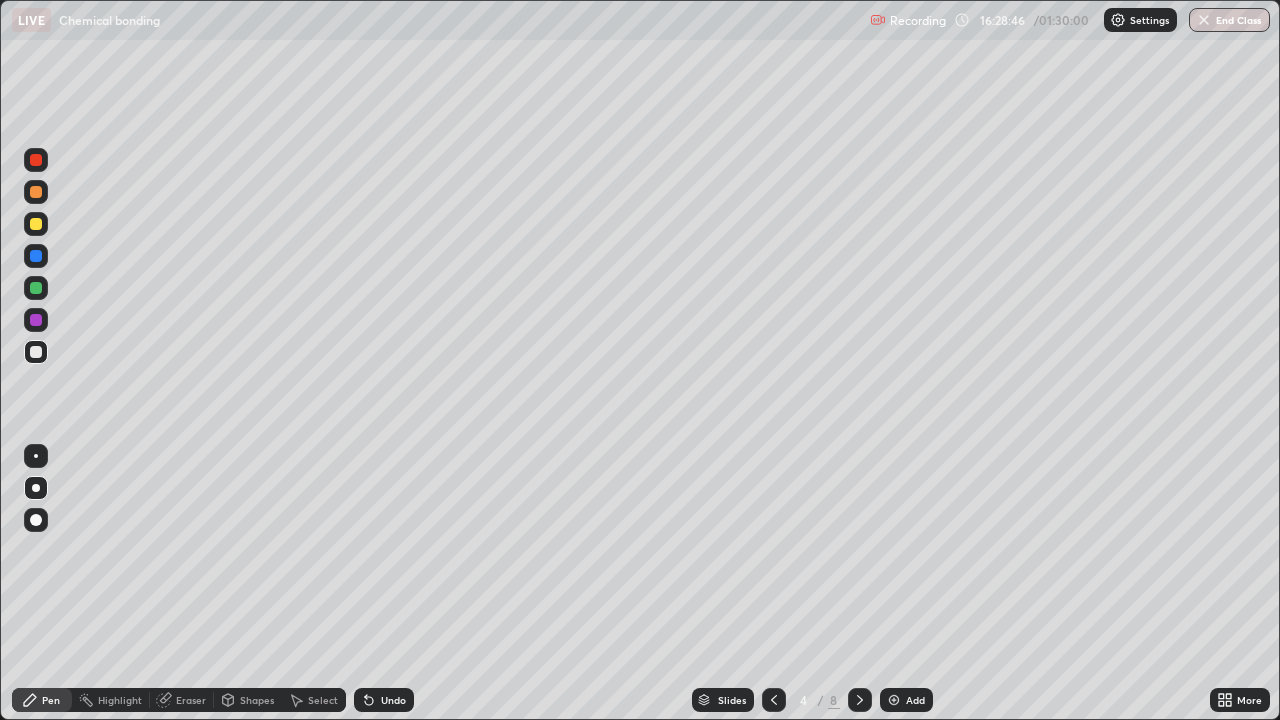 click 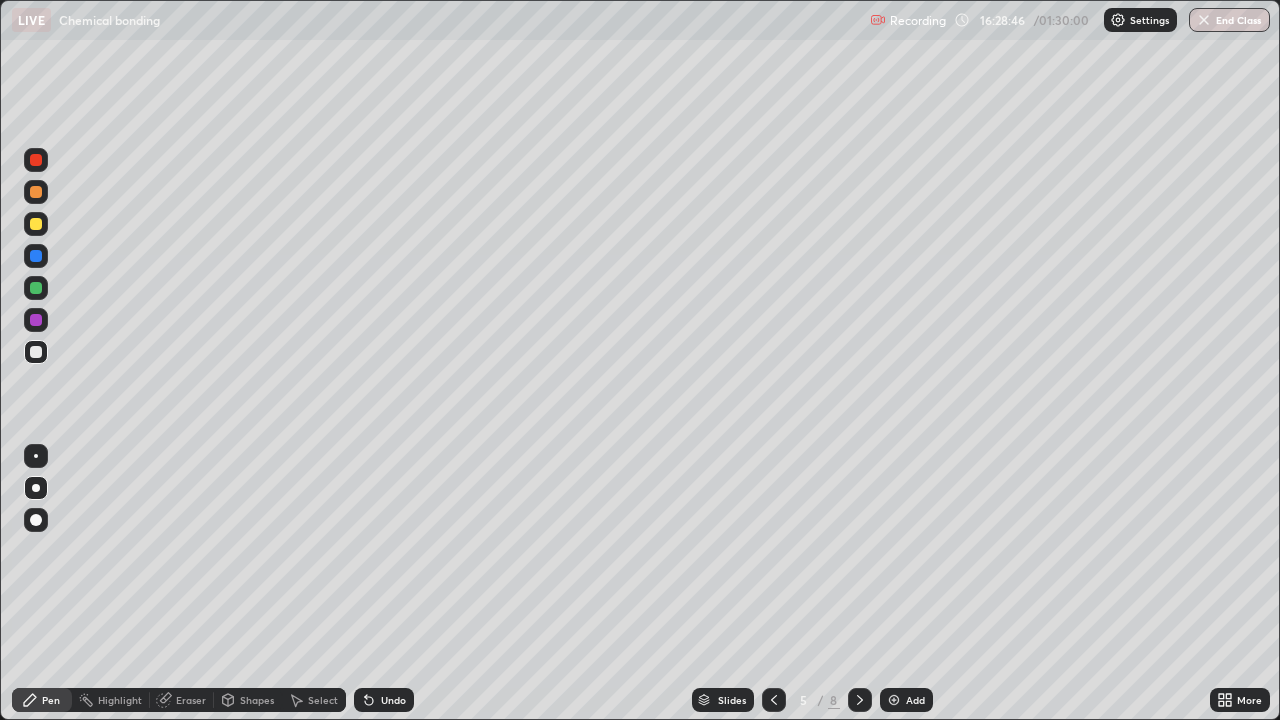 click 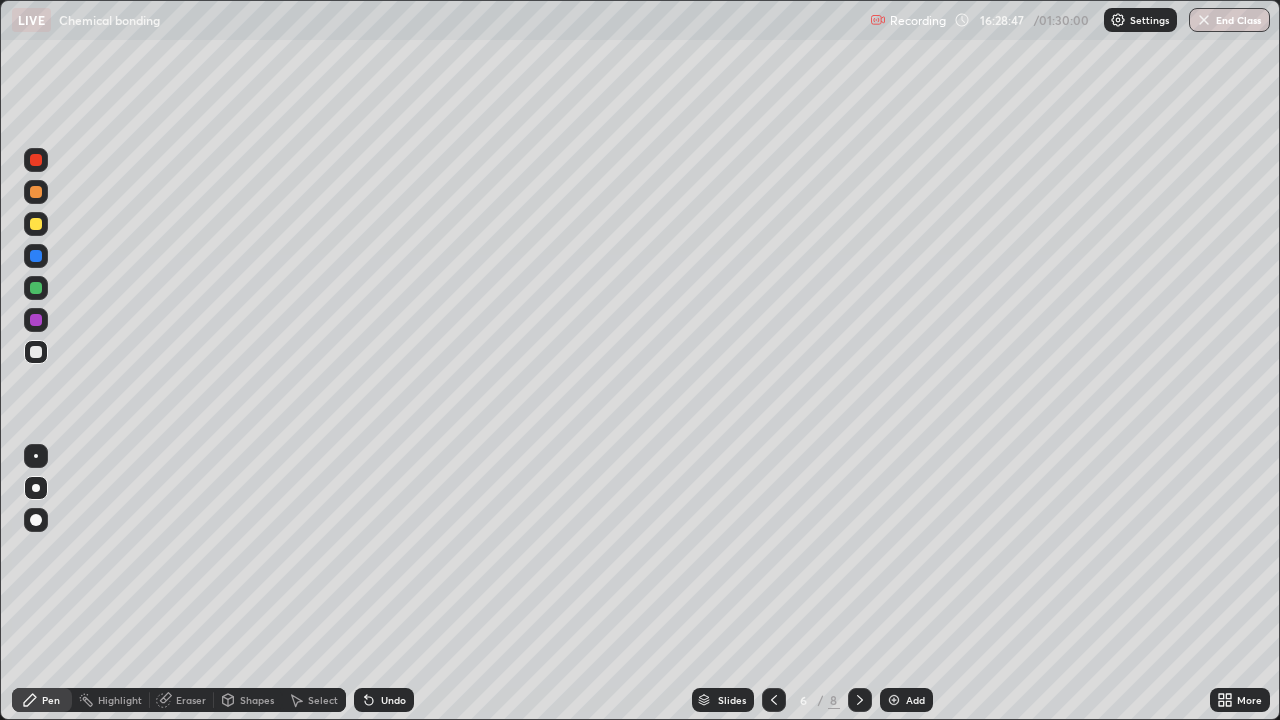 click 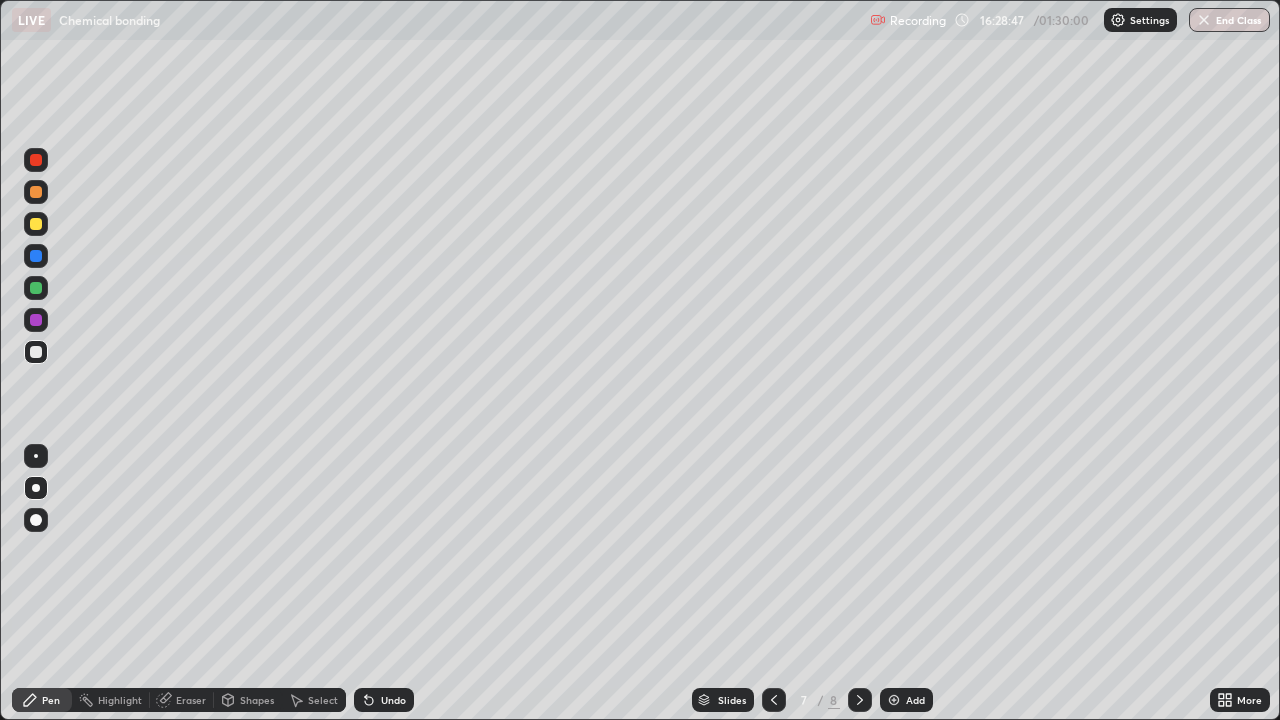 click 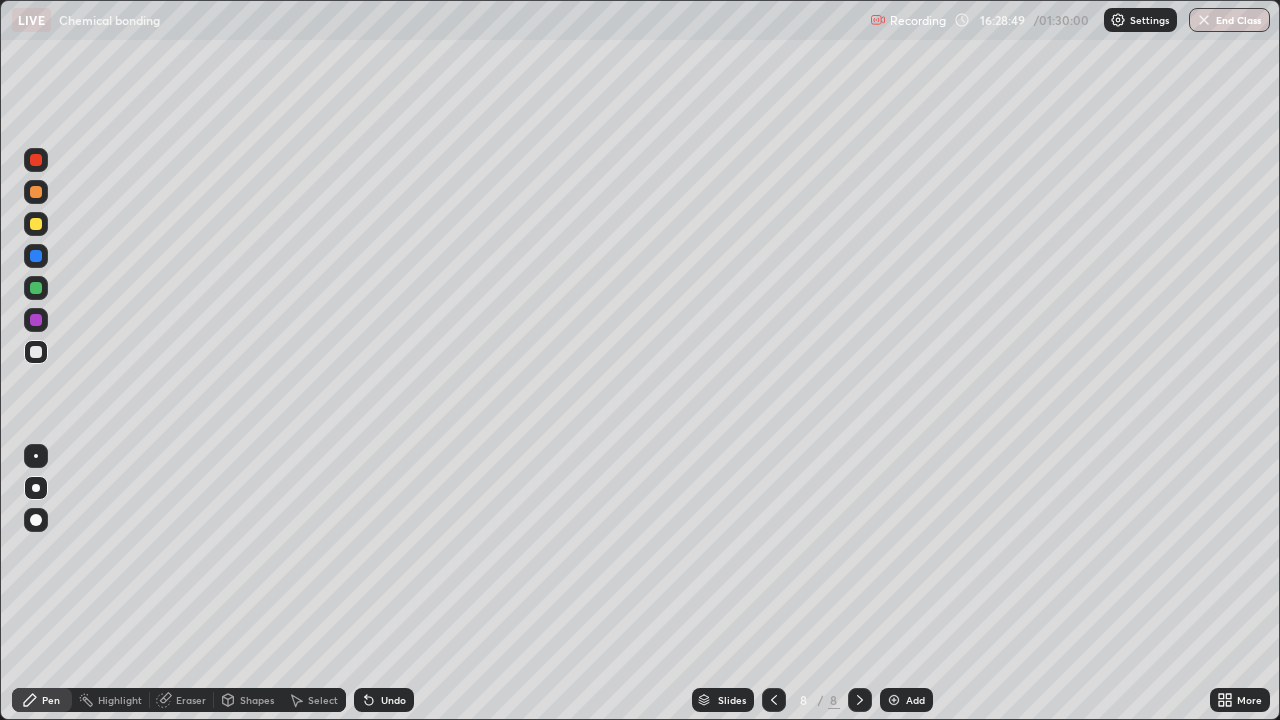 click on "Add" at bounding box center [915, 700] 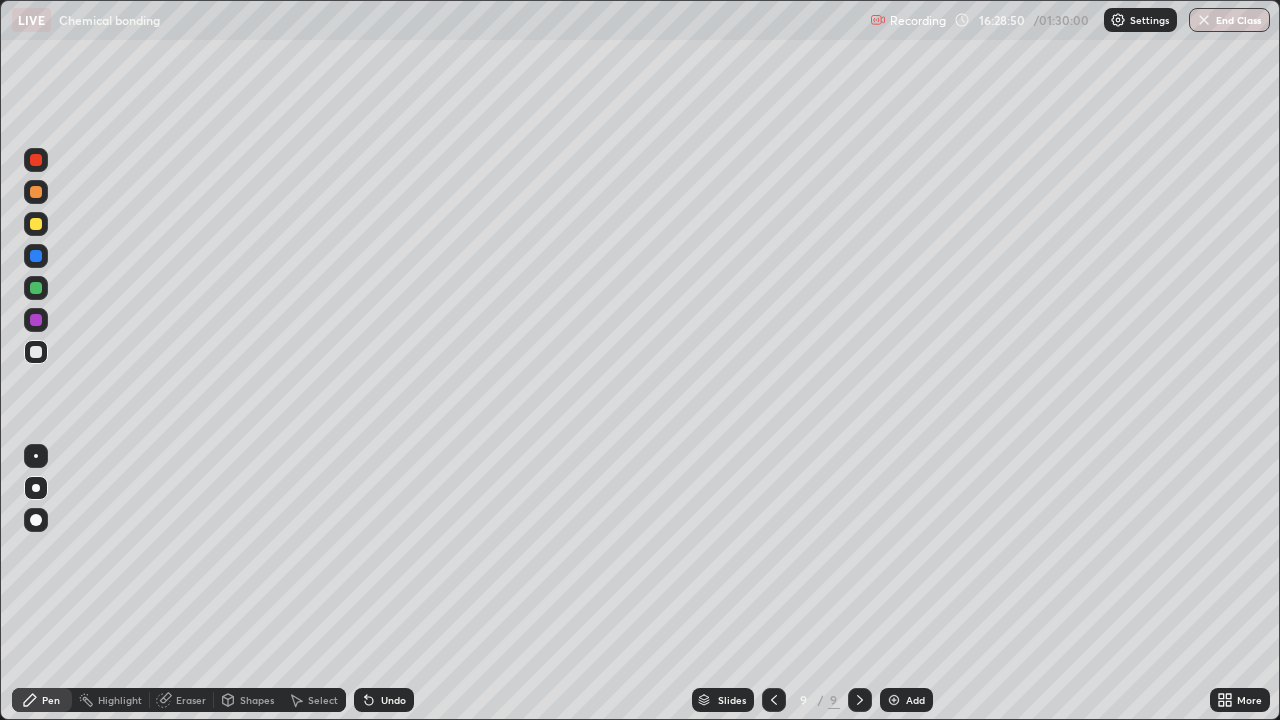 click at bounding box center (36, 224) 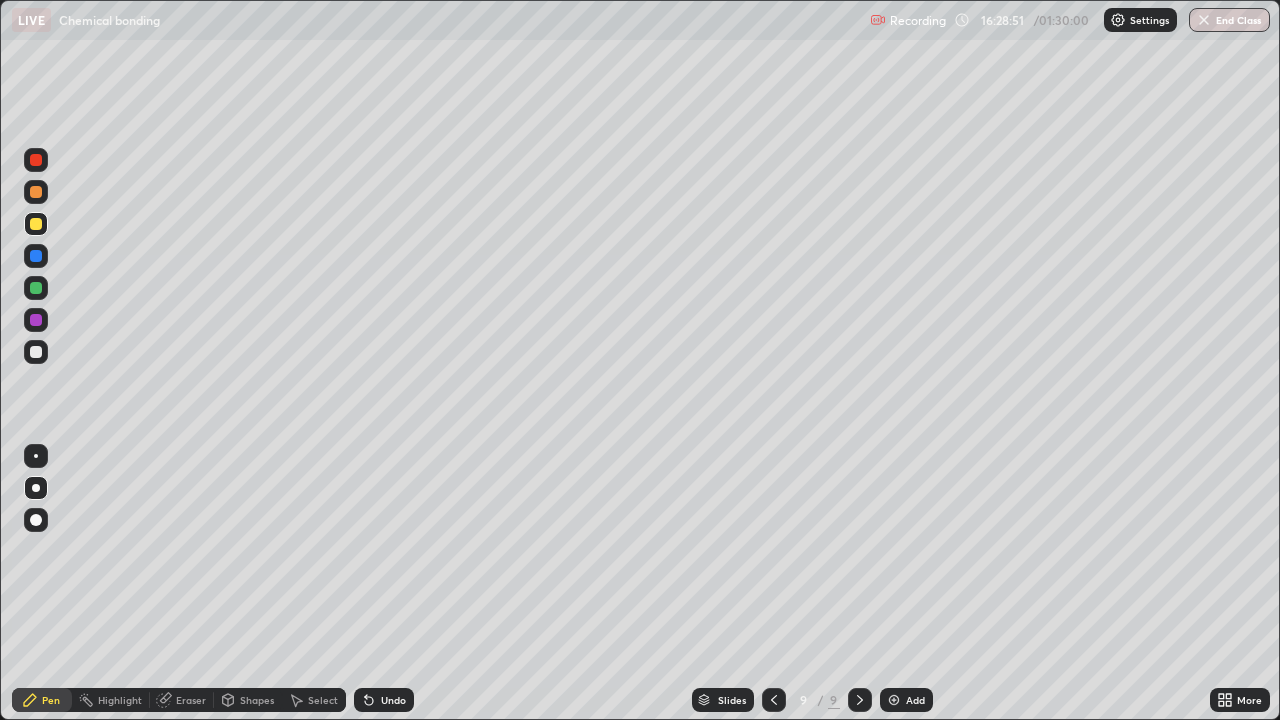 click at bounding box center (36, 224) 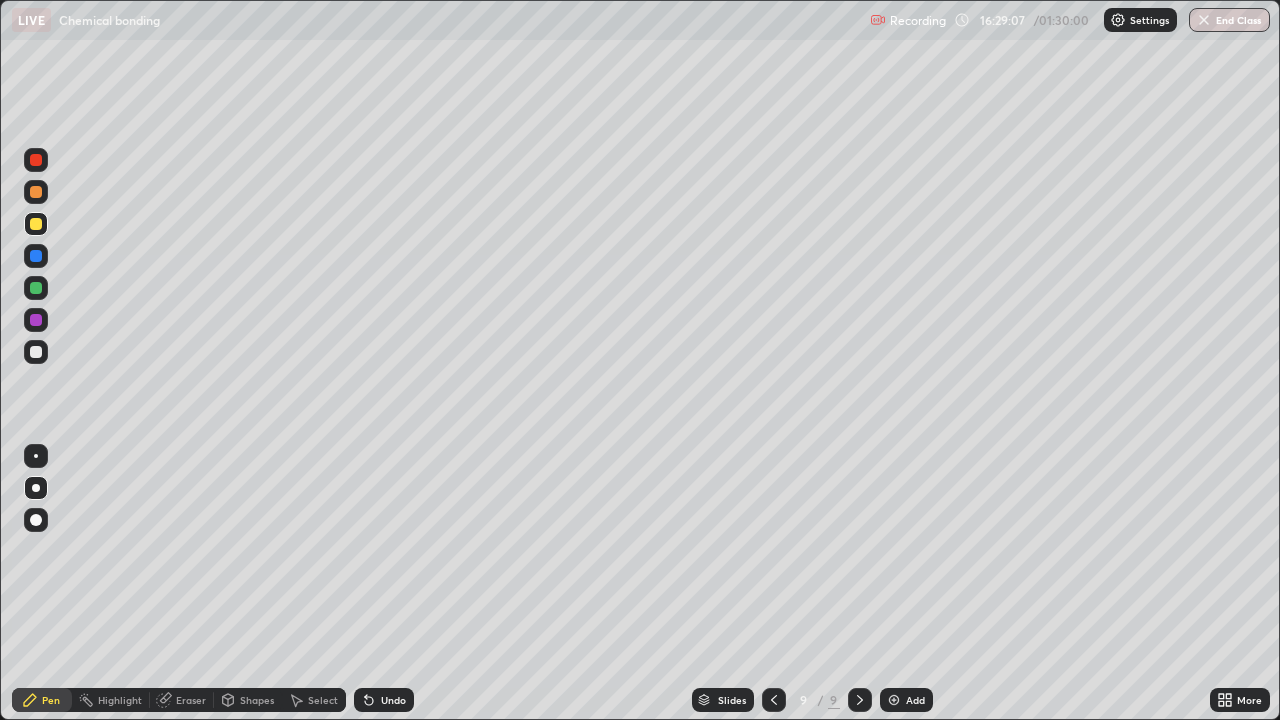 click at bounding box center [36, 352] 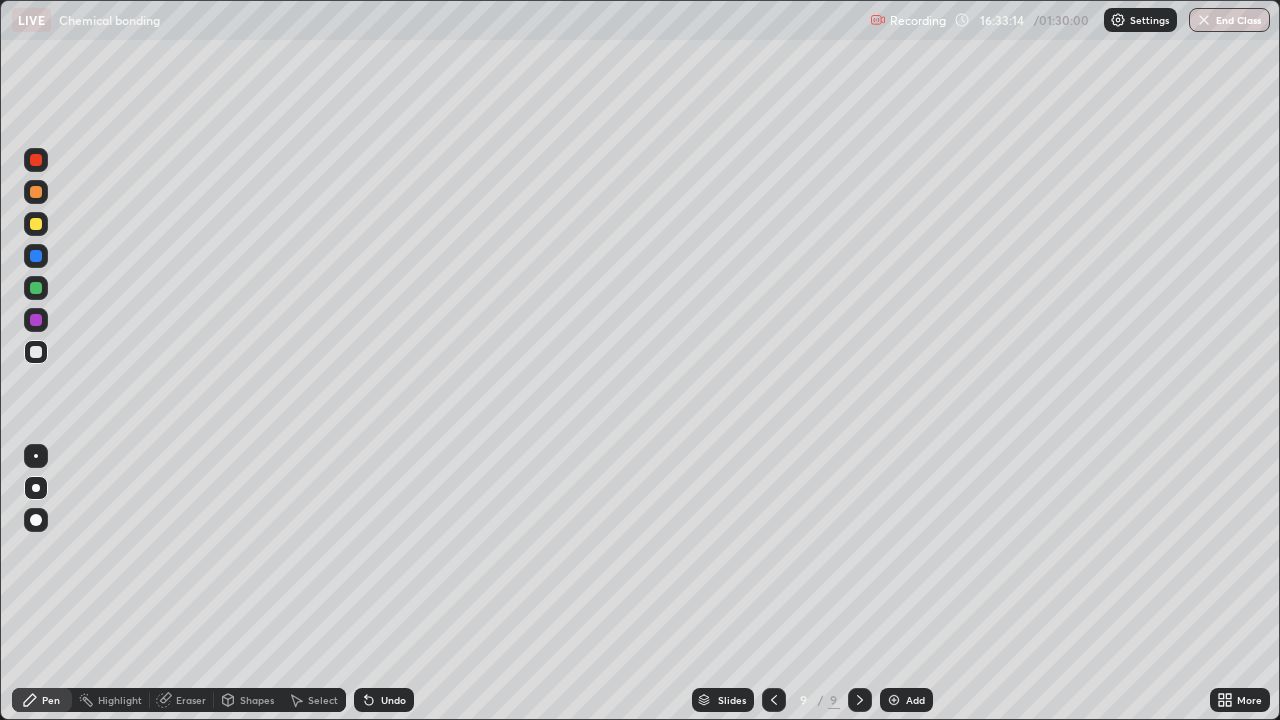click at bounding box center [36, 352] 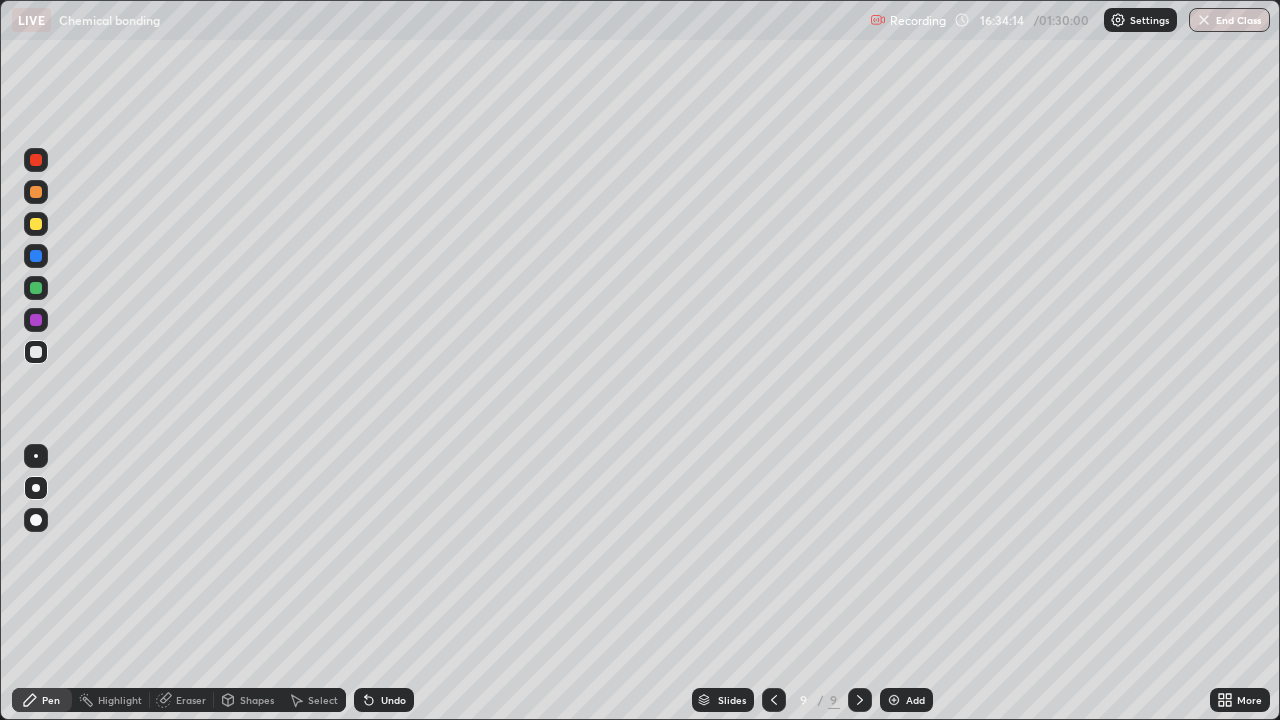 click at bounding box center (36, 352) 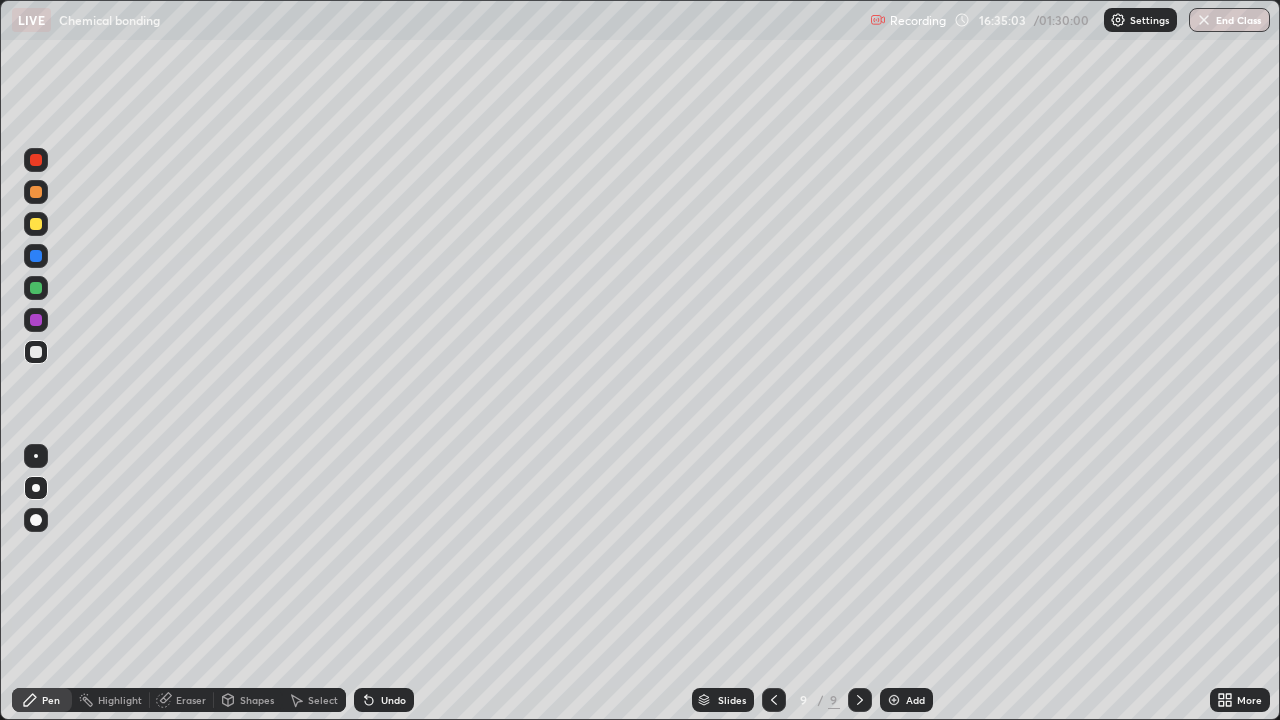 click at bounding box center (36, 352) 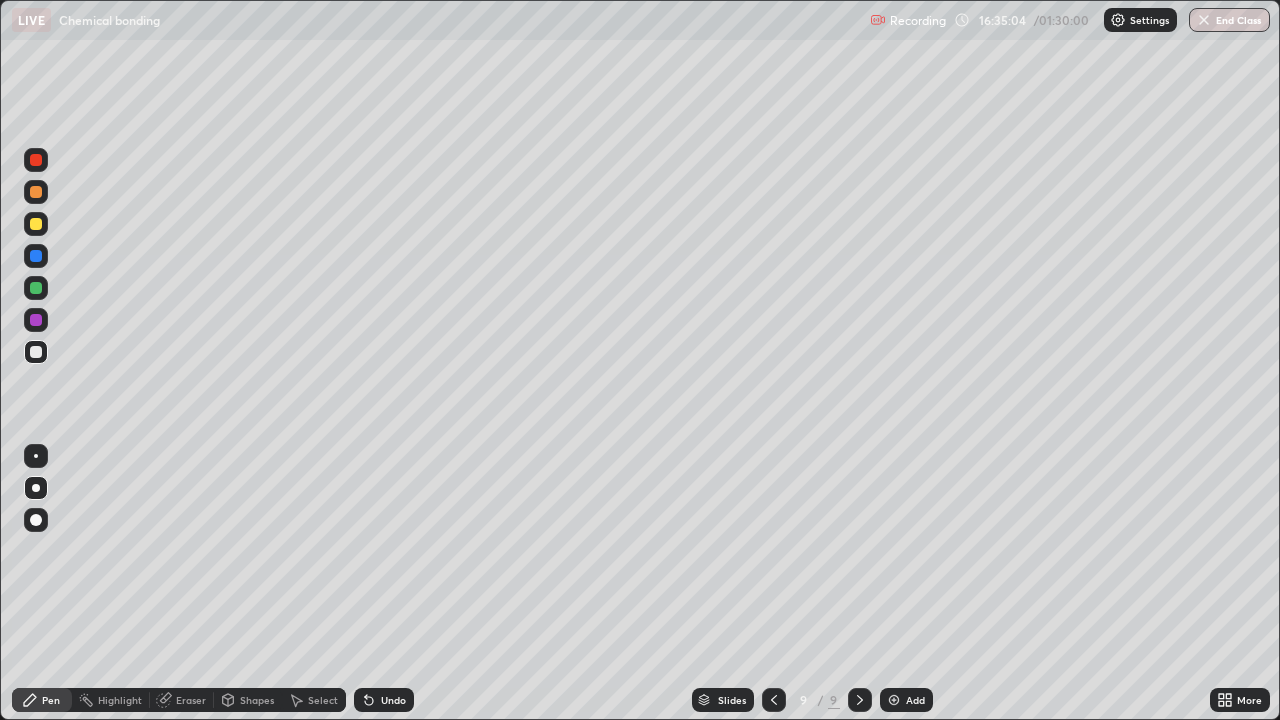 click at bounding box center (36, 352) 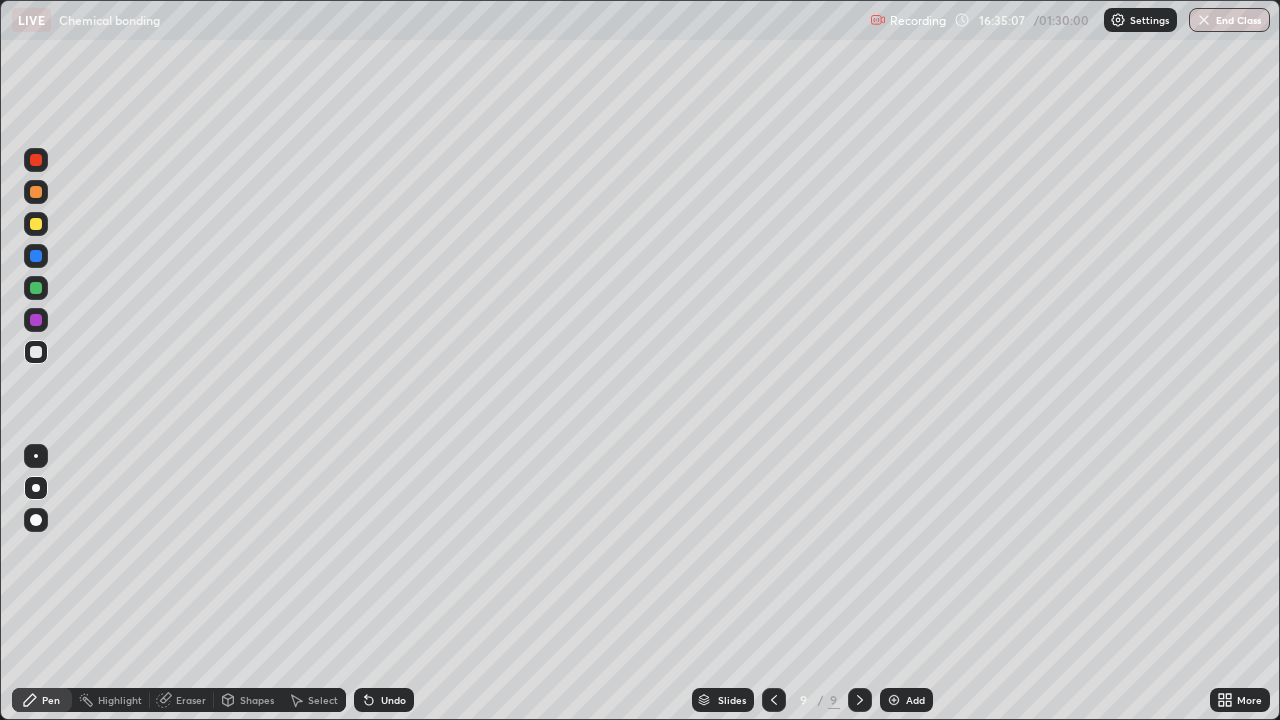 click at bounding box center (36, 224) 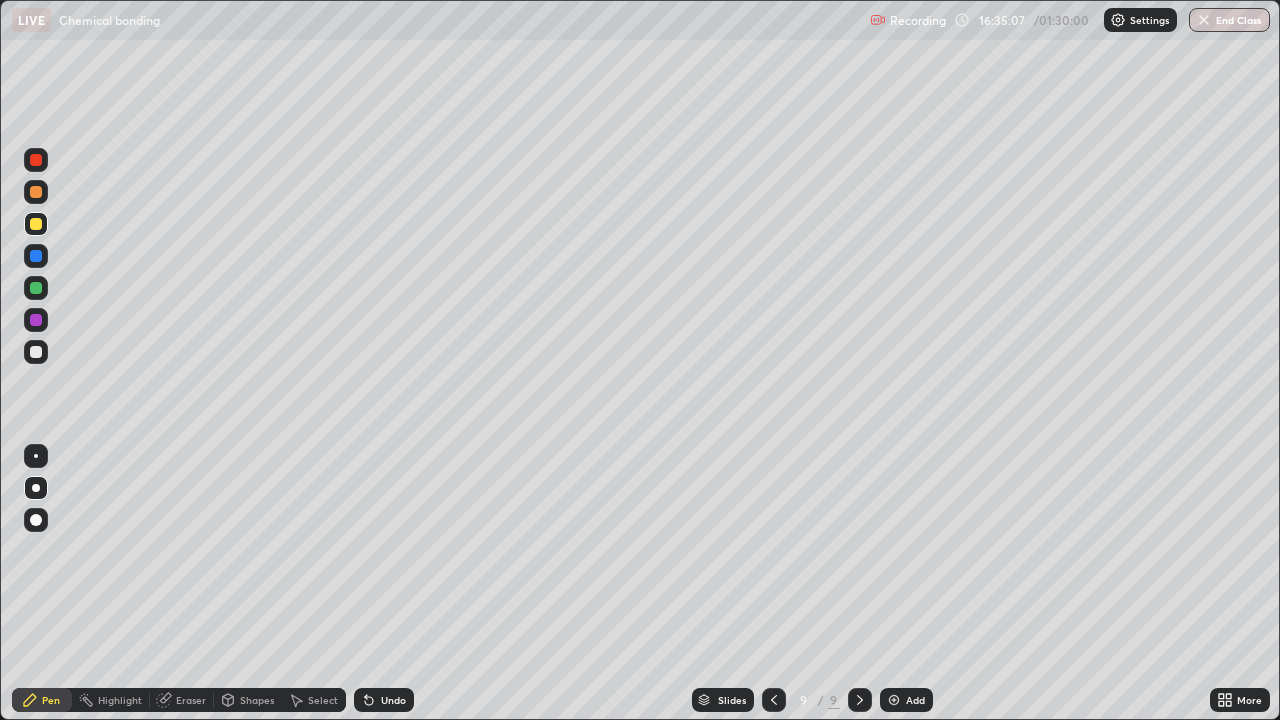 click at bounding box center (36, 224) 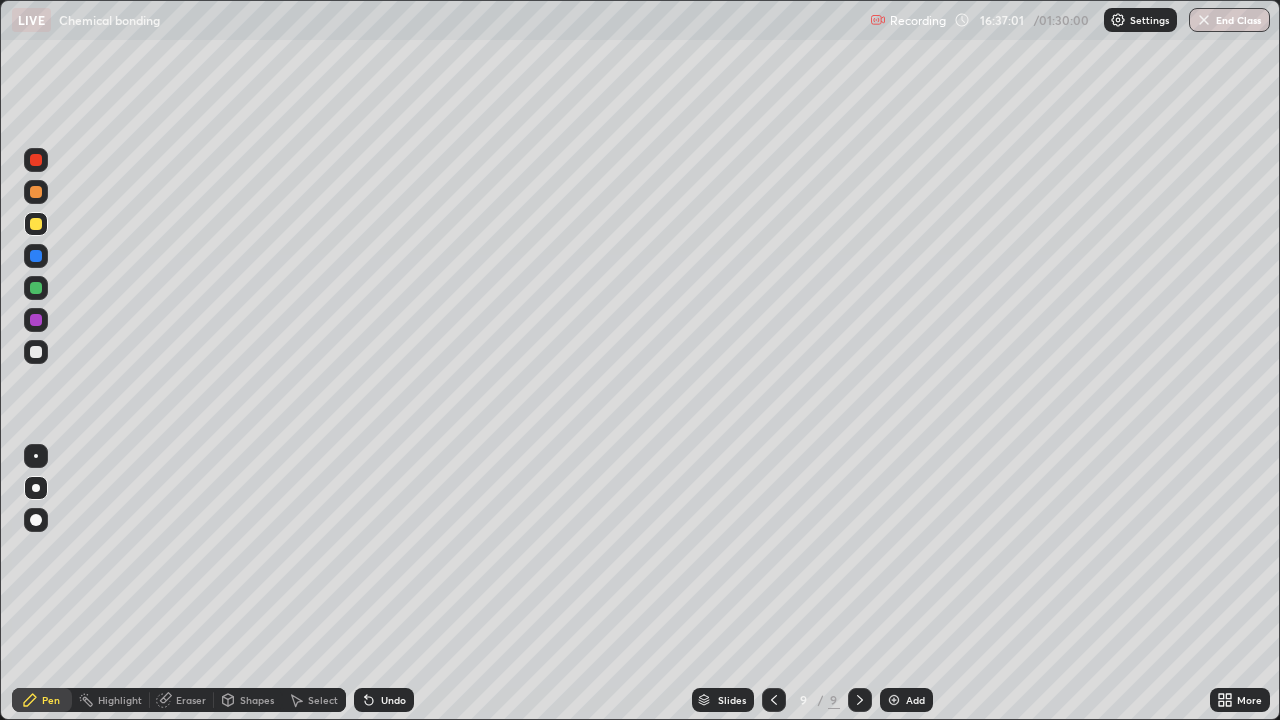 click at bounding box center [36, 224] 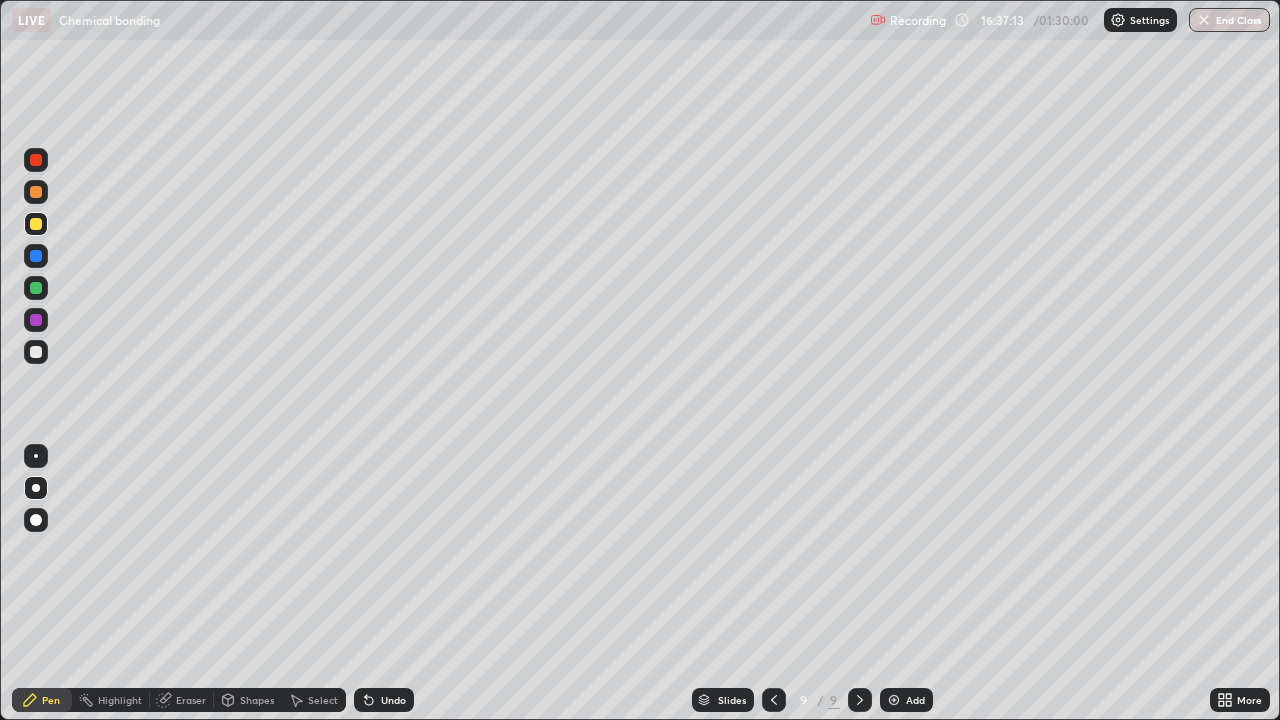 click at bounding box center (36, 352) 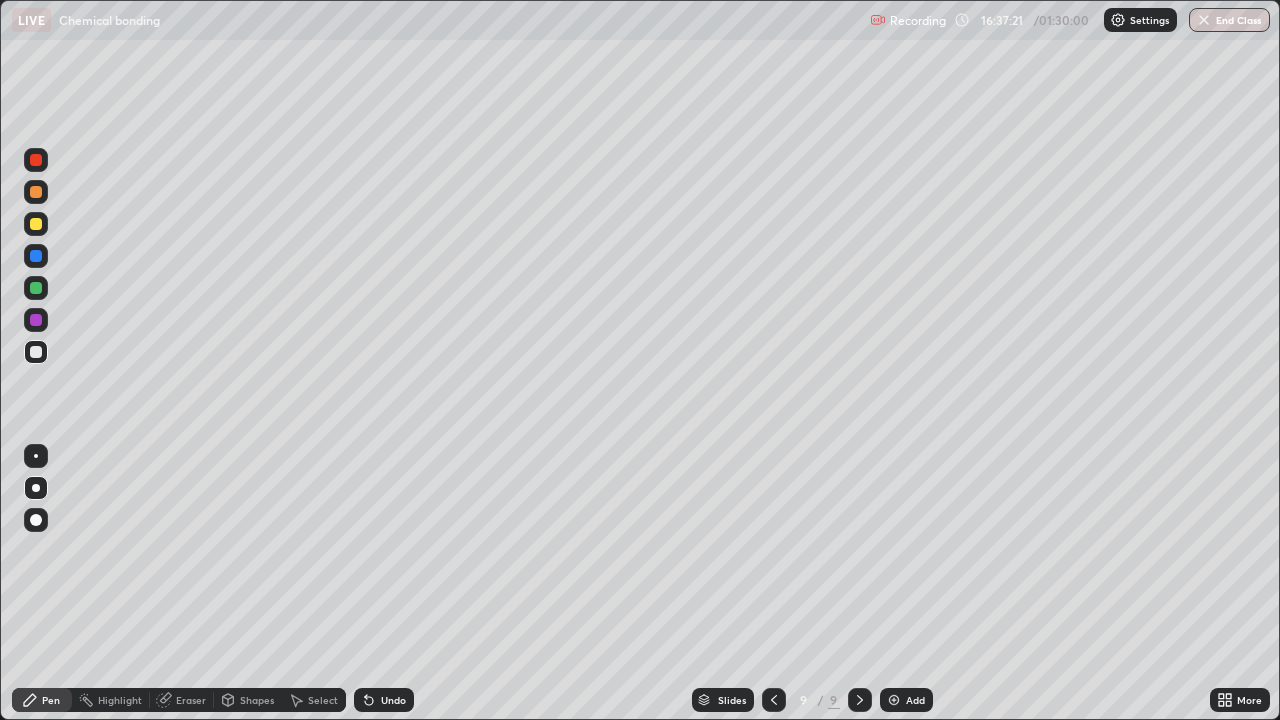 click at bounding box center (36, 224) 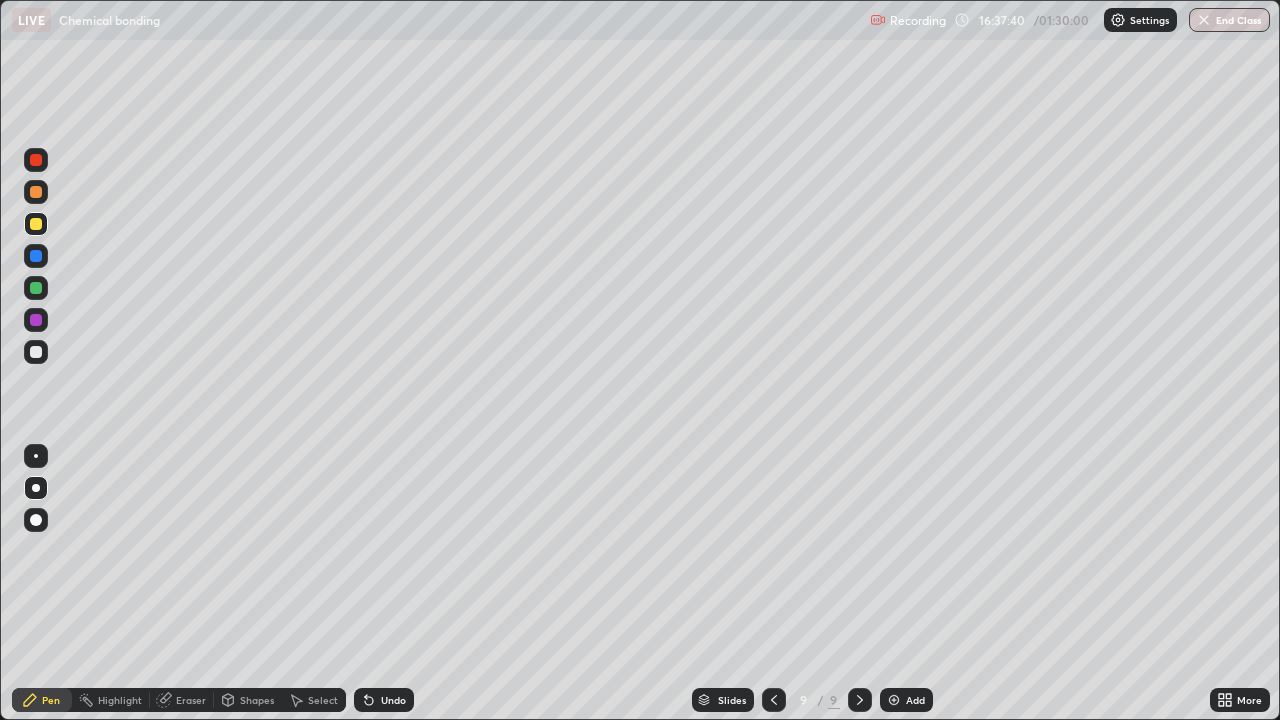 click at bounding box center [36, 352] 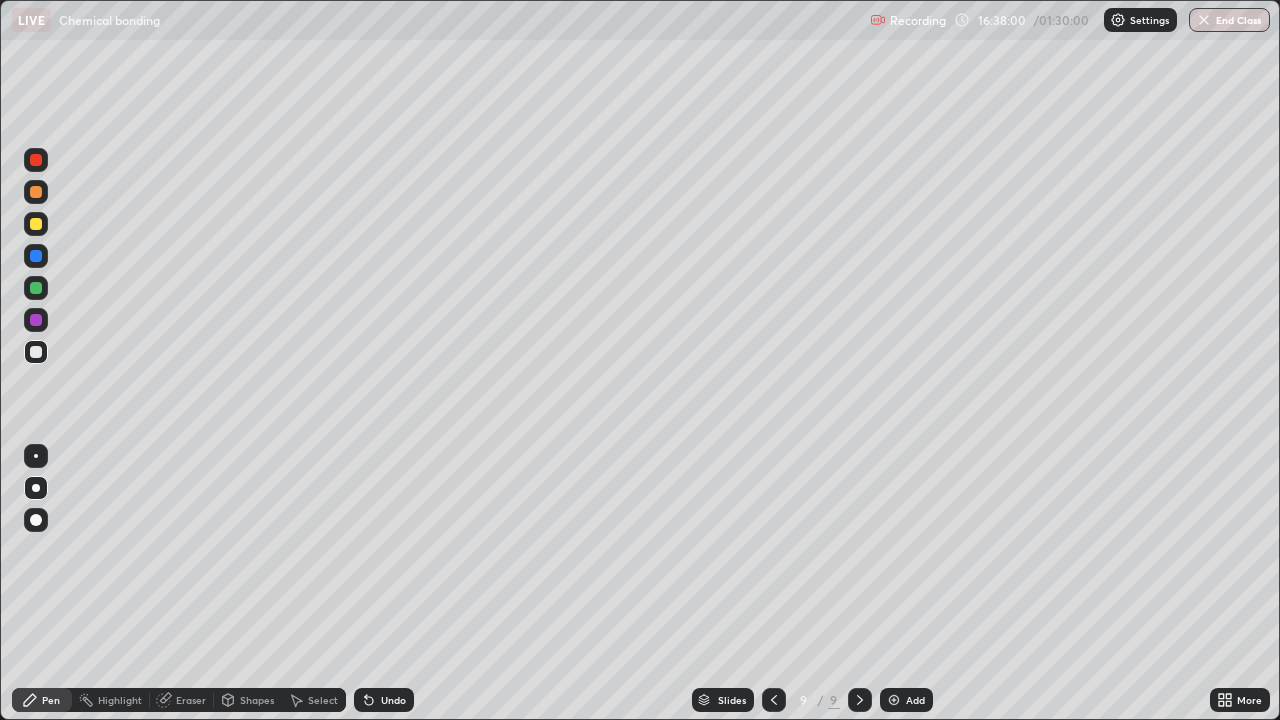 click on "Add" at bounding box center [915, 700] 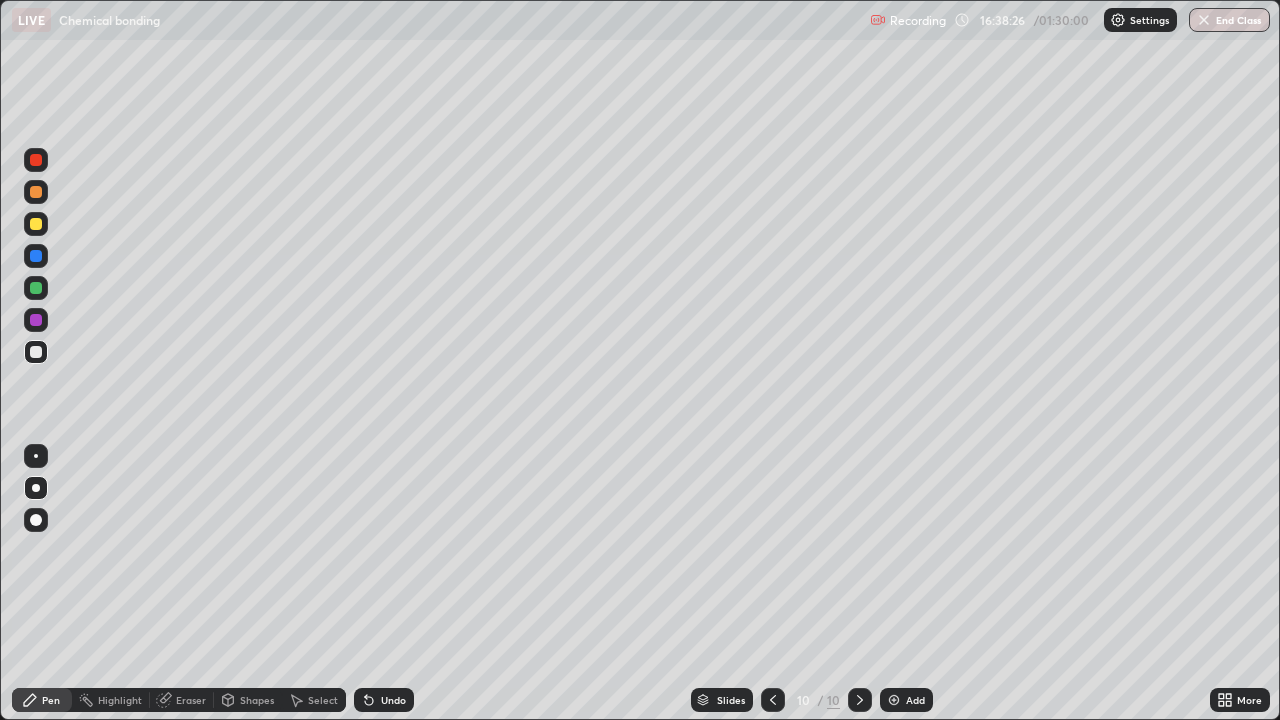click at bounding box center (36, 352) 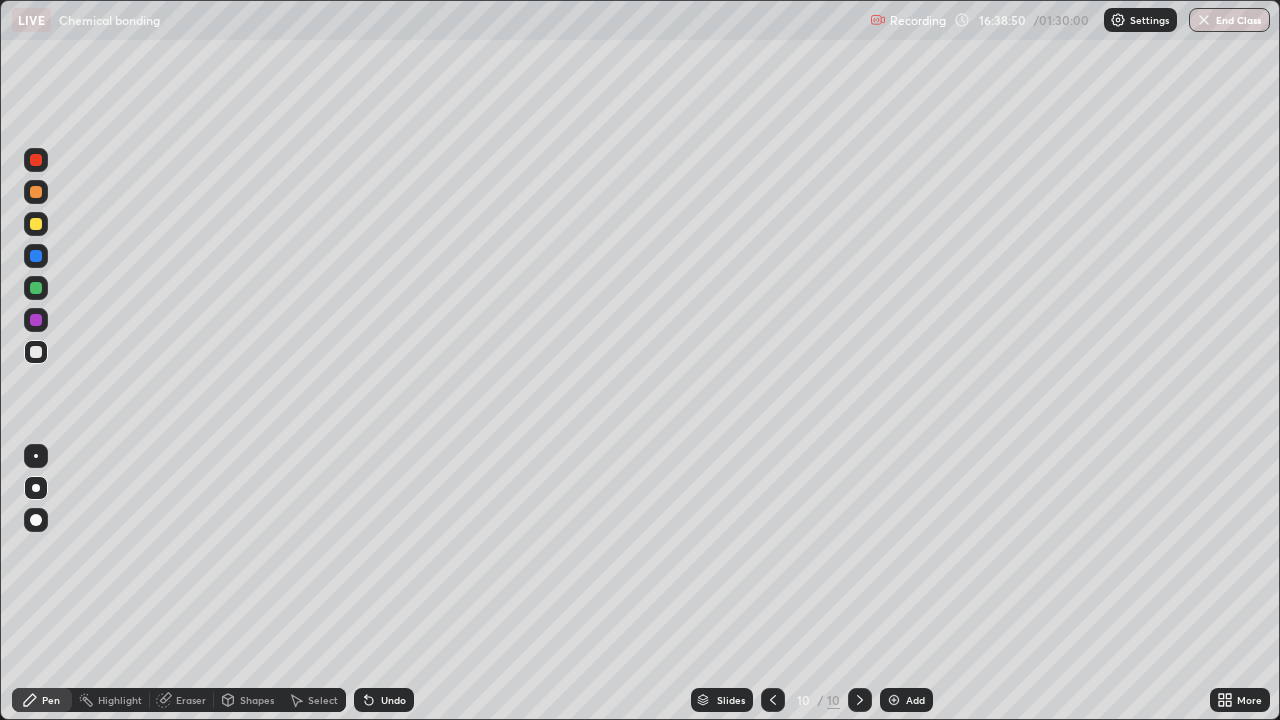 click at bounding box center (36, 224) 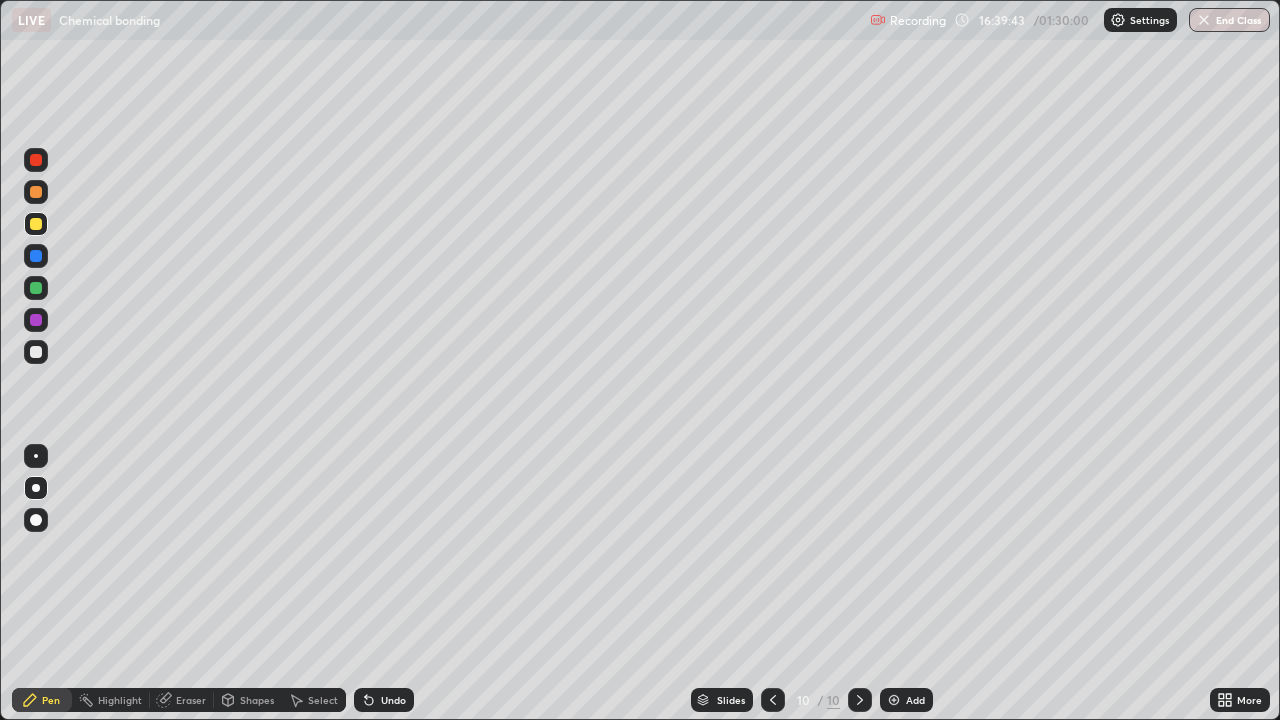 click at bounding box center (36, 352) 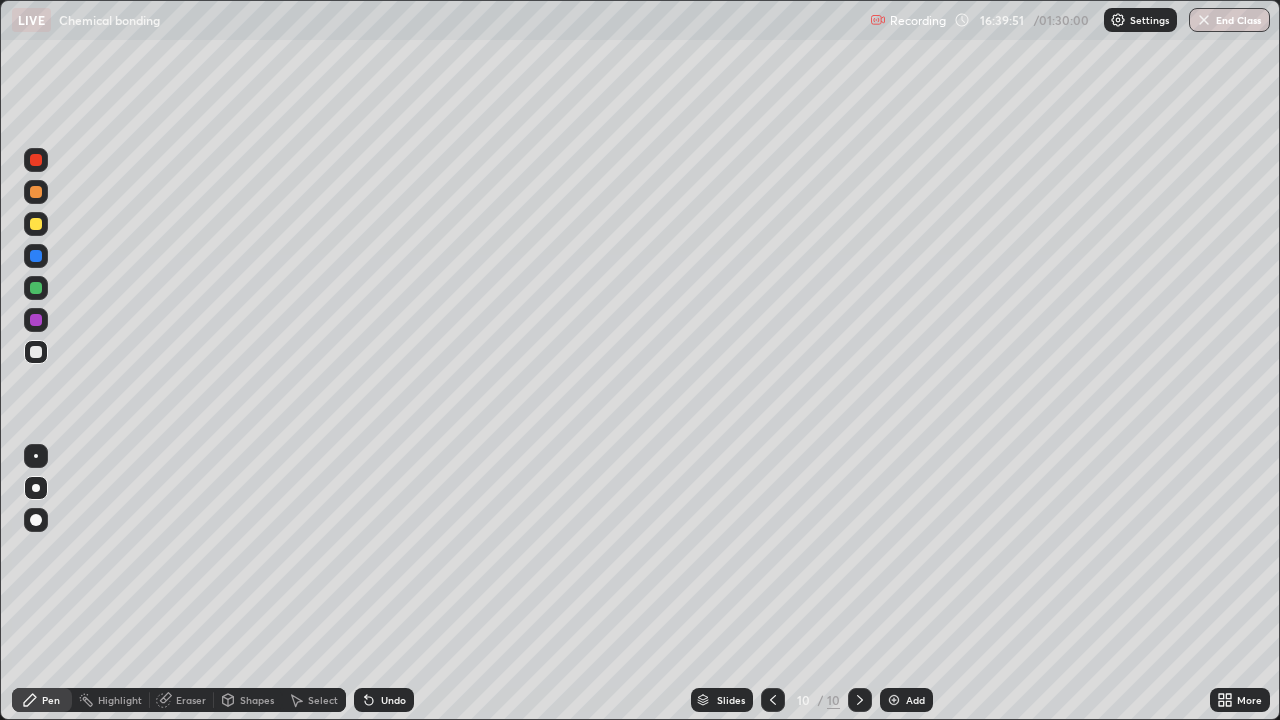 click on "Undo" at bounding box center (393, 700) 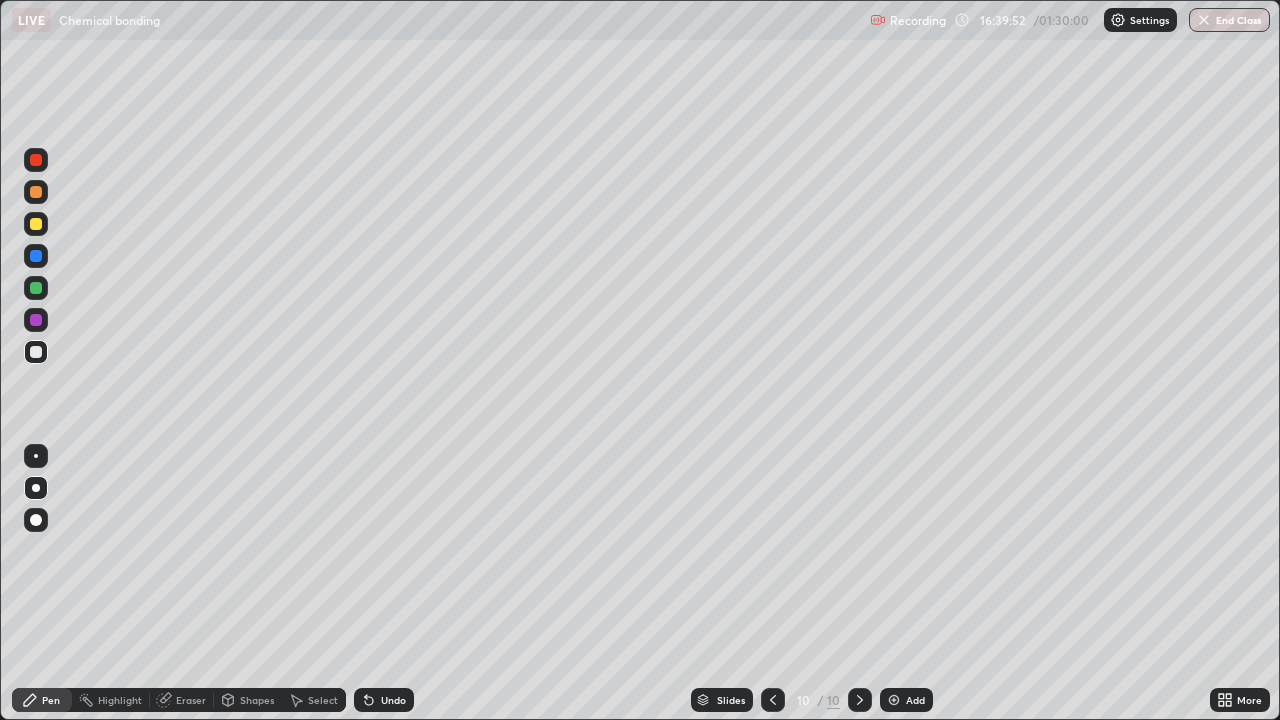 click at bounding box center (36, 224) 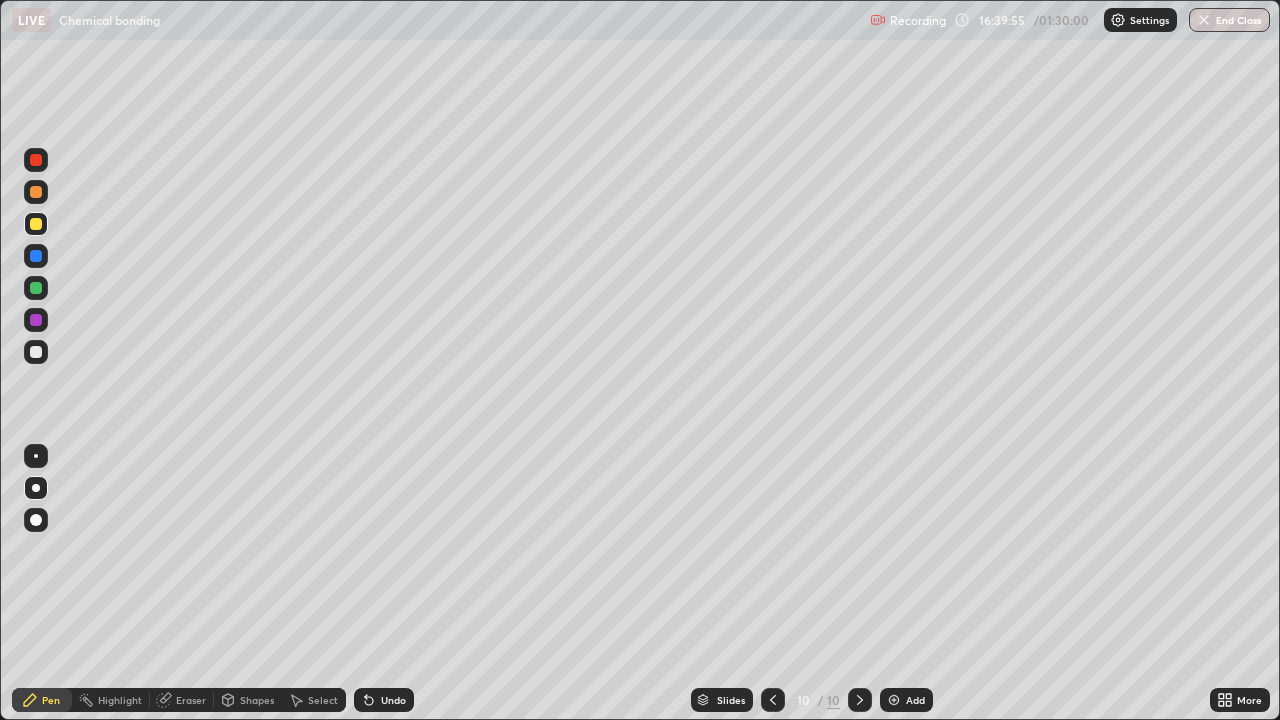 click at bounding box center (36, 352) 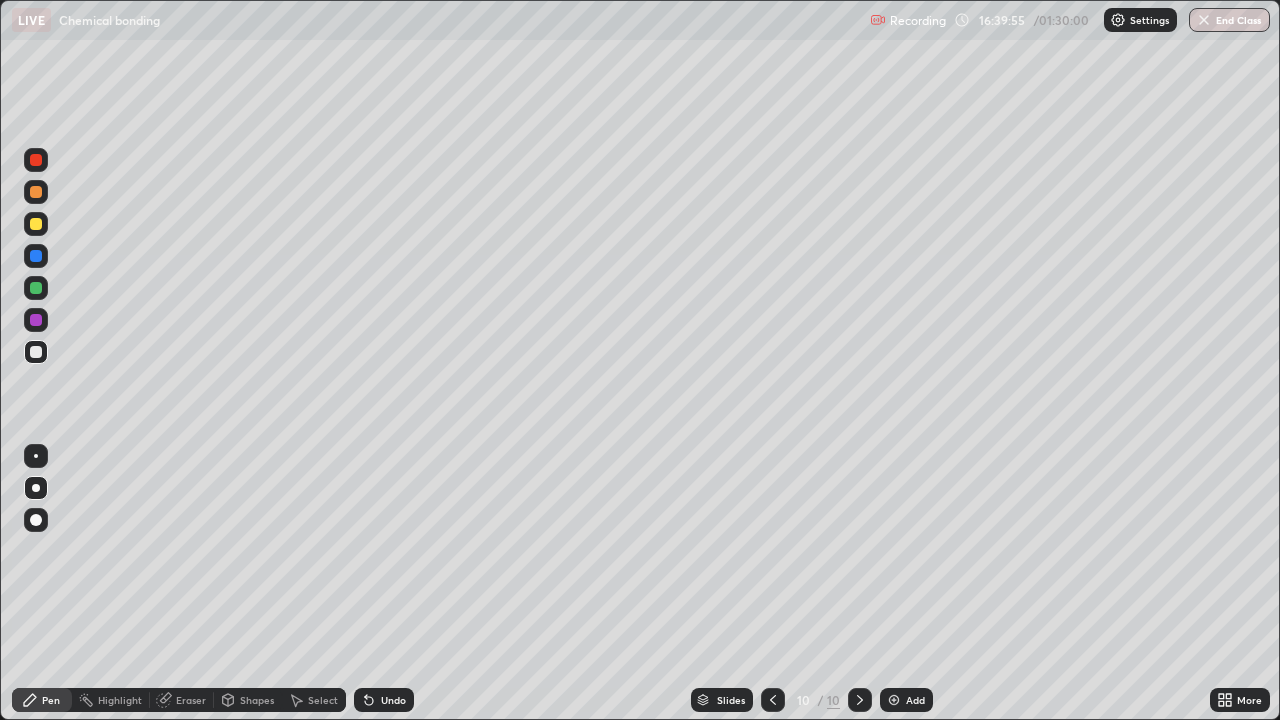 click at bounding box center (36, 352) 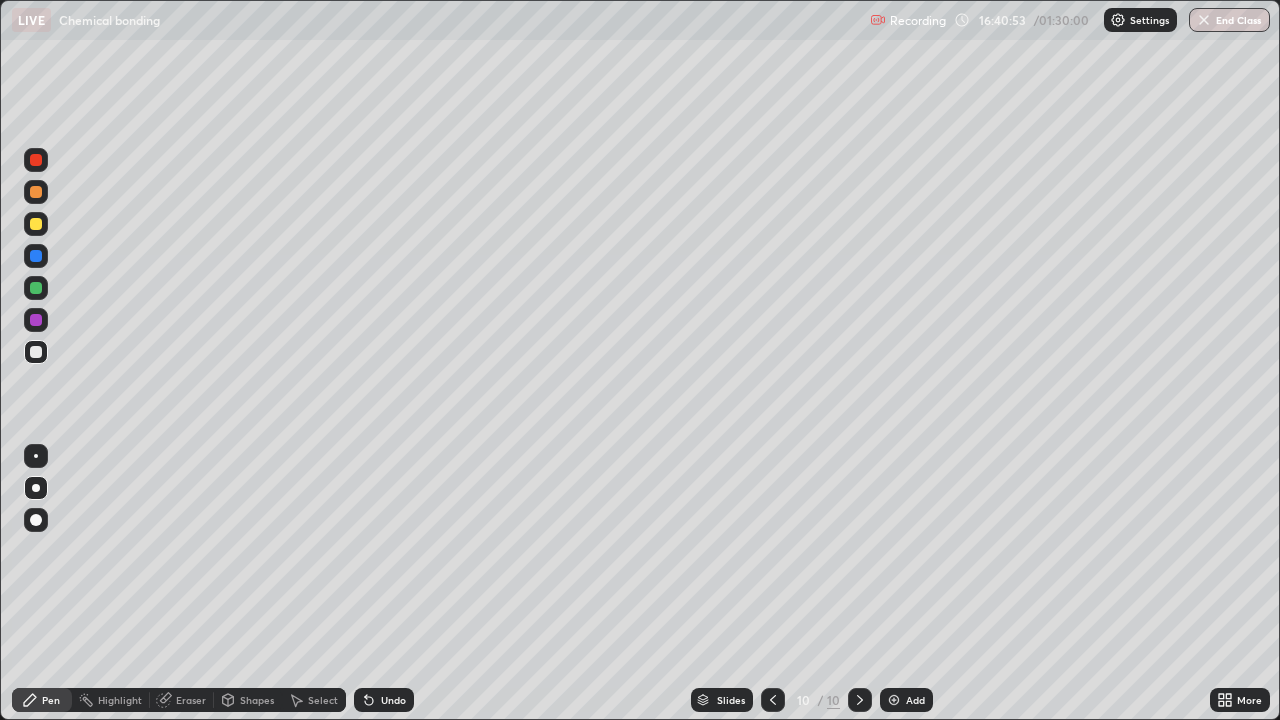 click at bounding box center [36, 352] 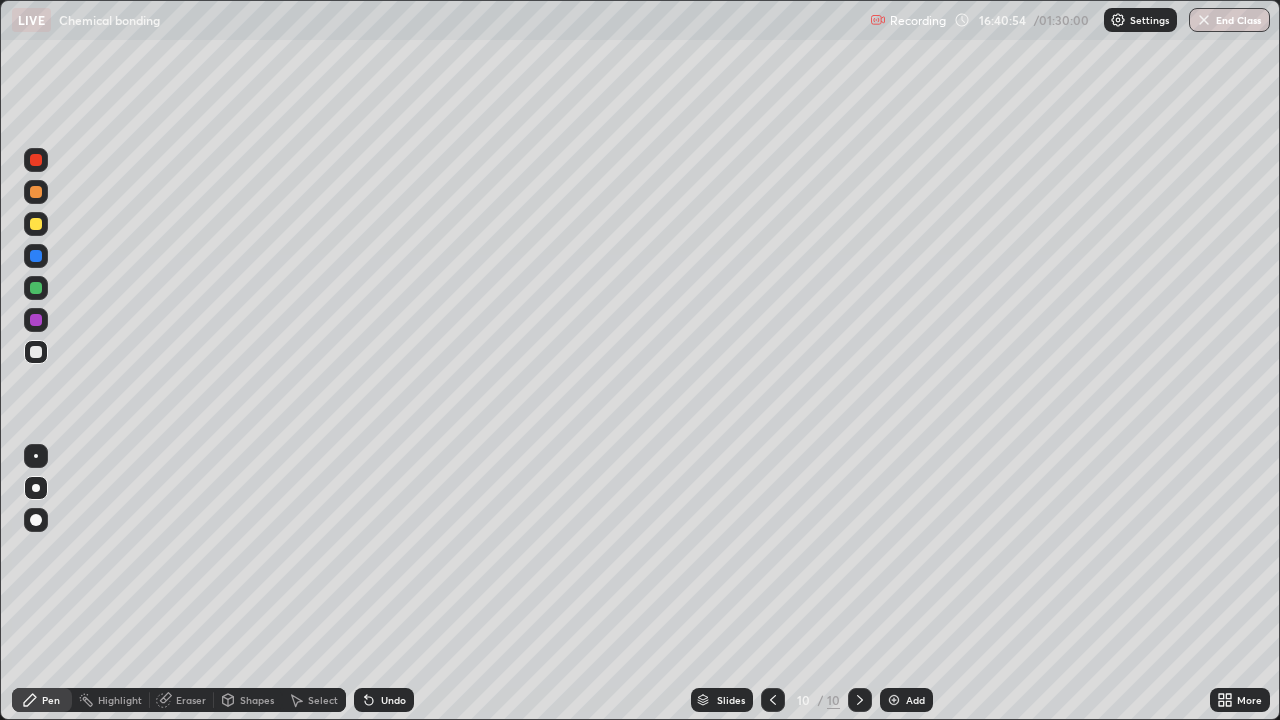click at bounding box center (36, 192) 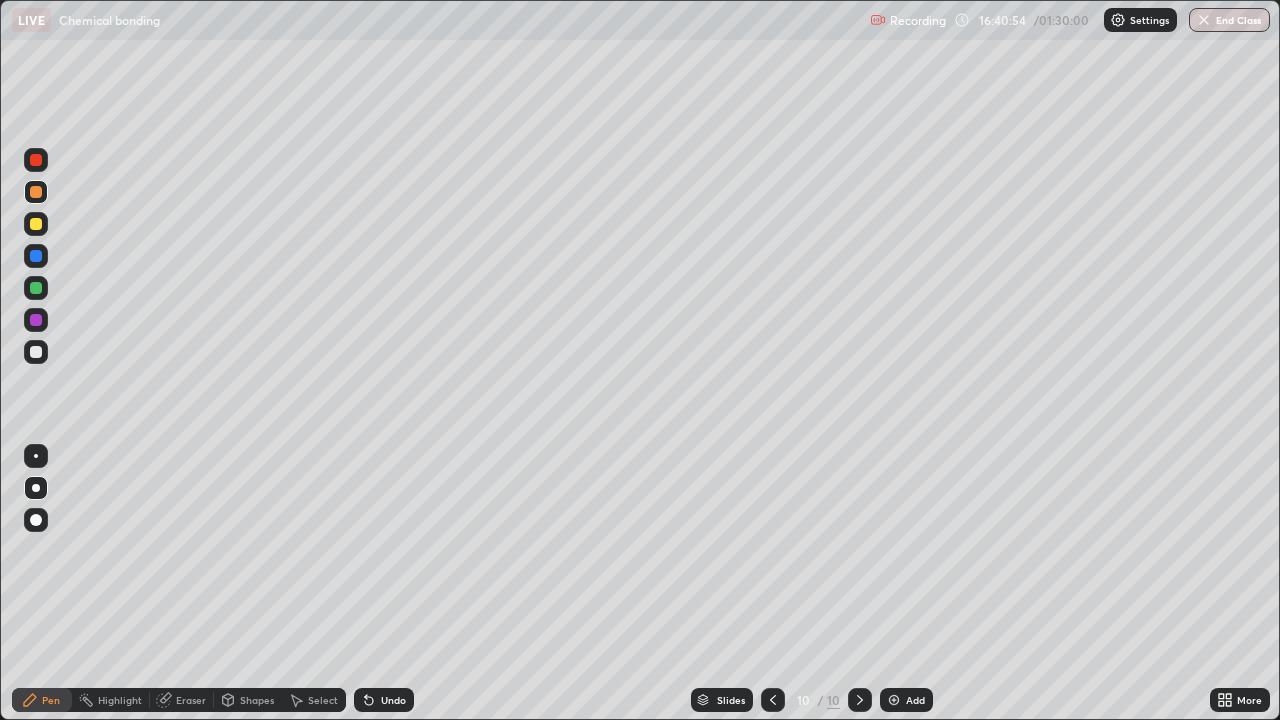 click at bounding box center (36, 192) 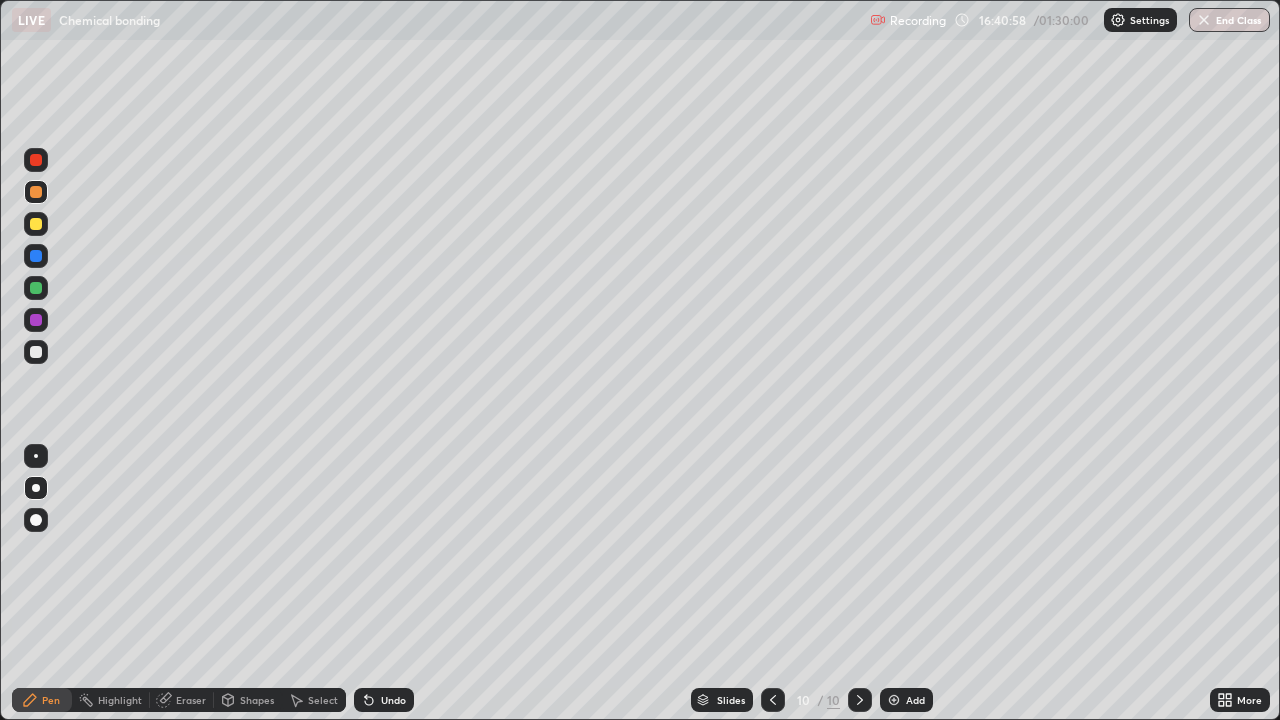 click at bounding box center (36, 352) 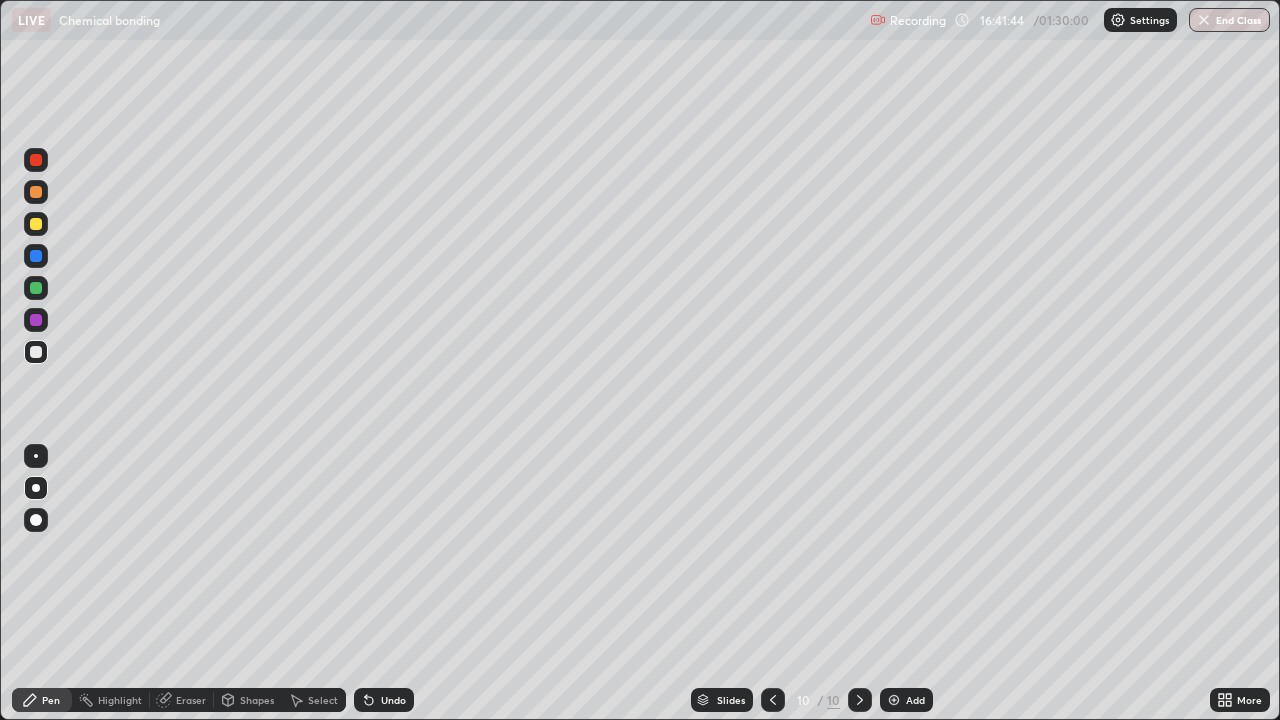 click at bounding box center [36, 224] 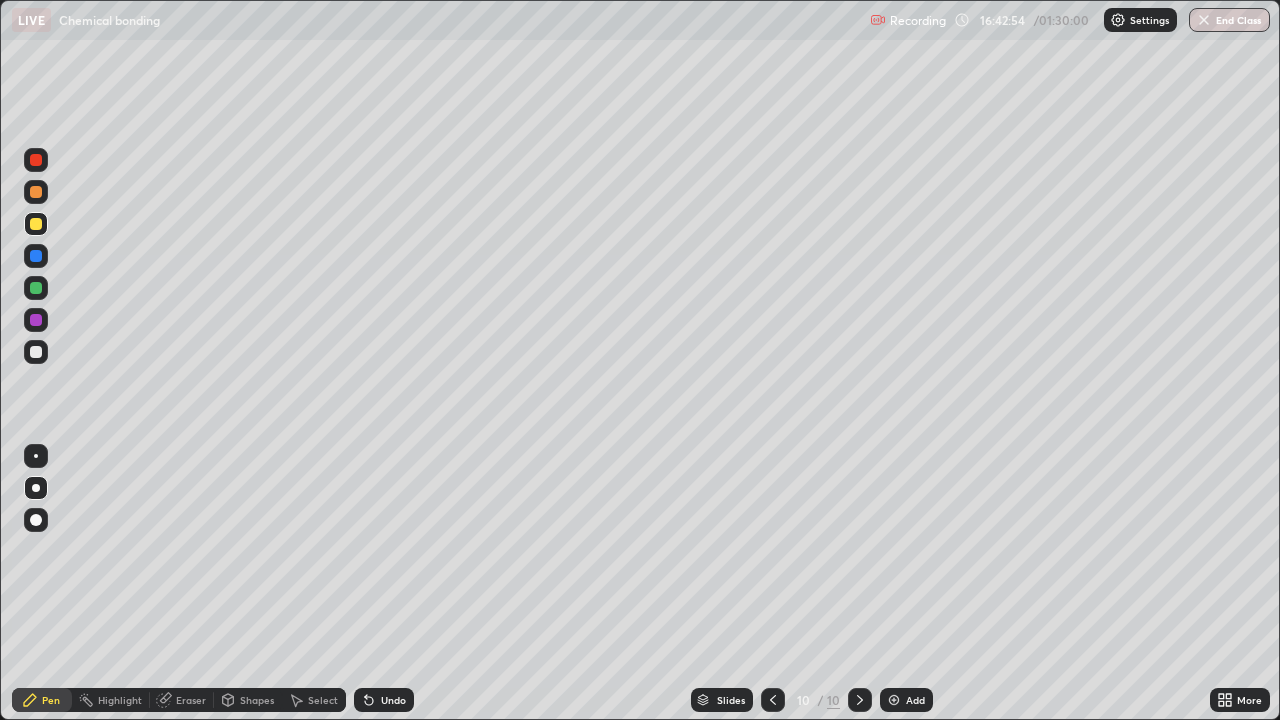 click at bounding box center [773, 700] 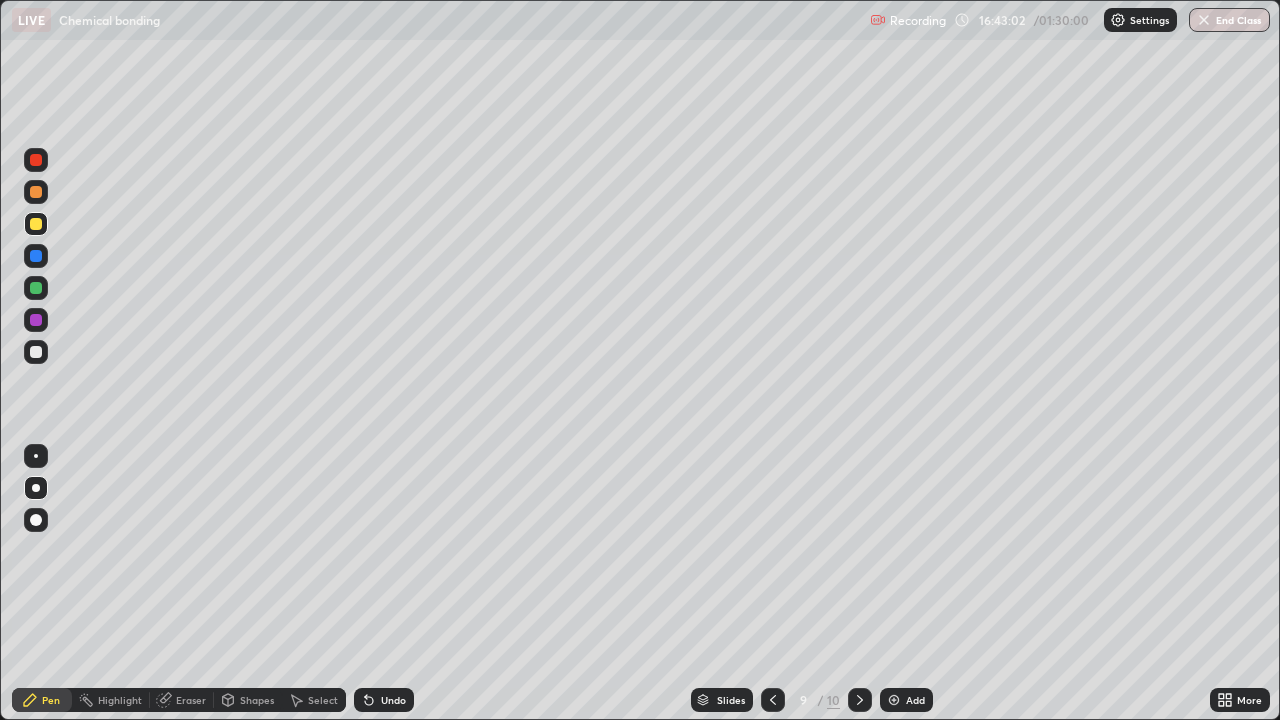 click 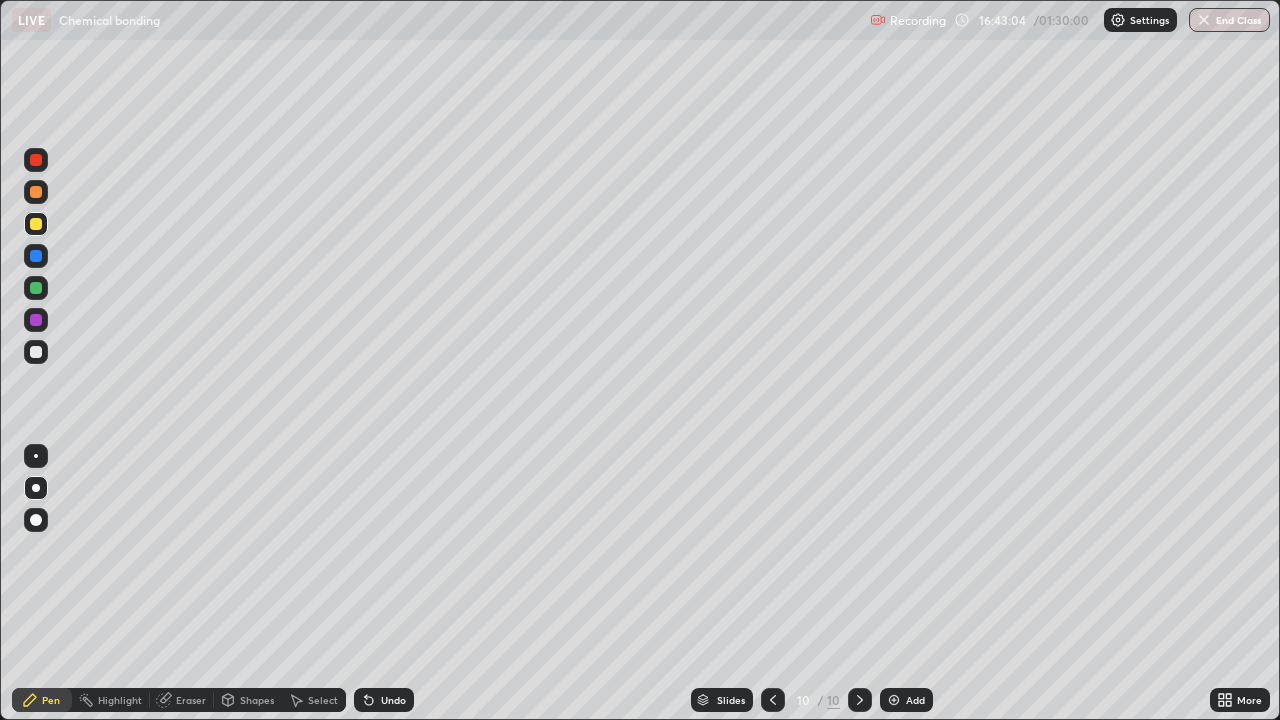 click at bounding box center (36, 192) 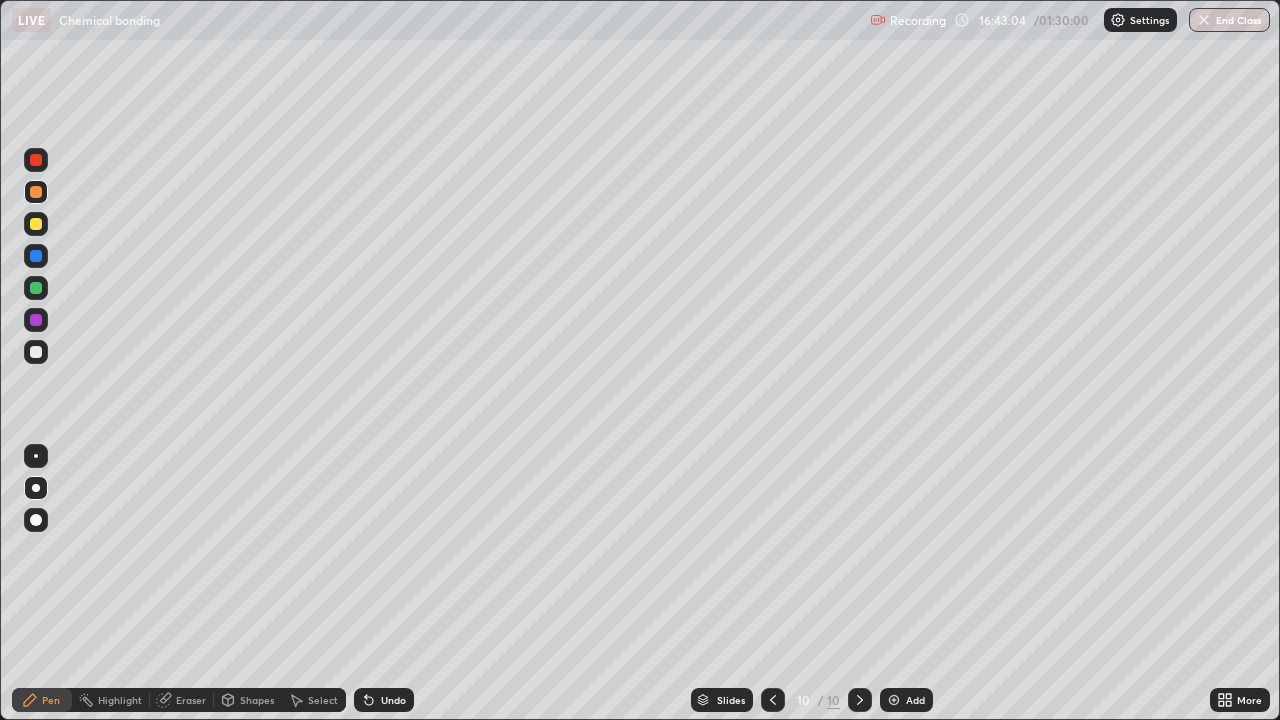 click at bounding box center [36, 192] 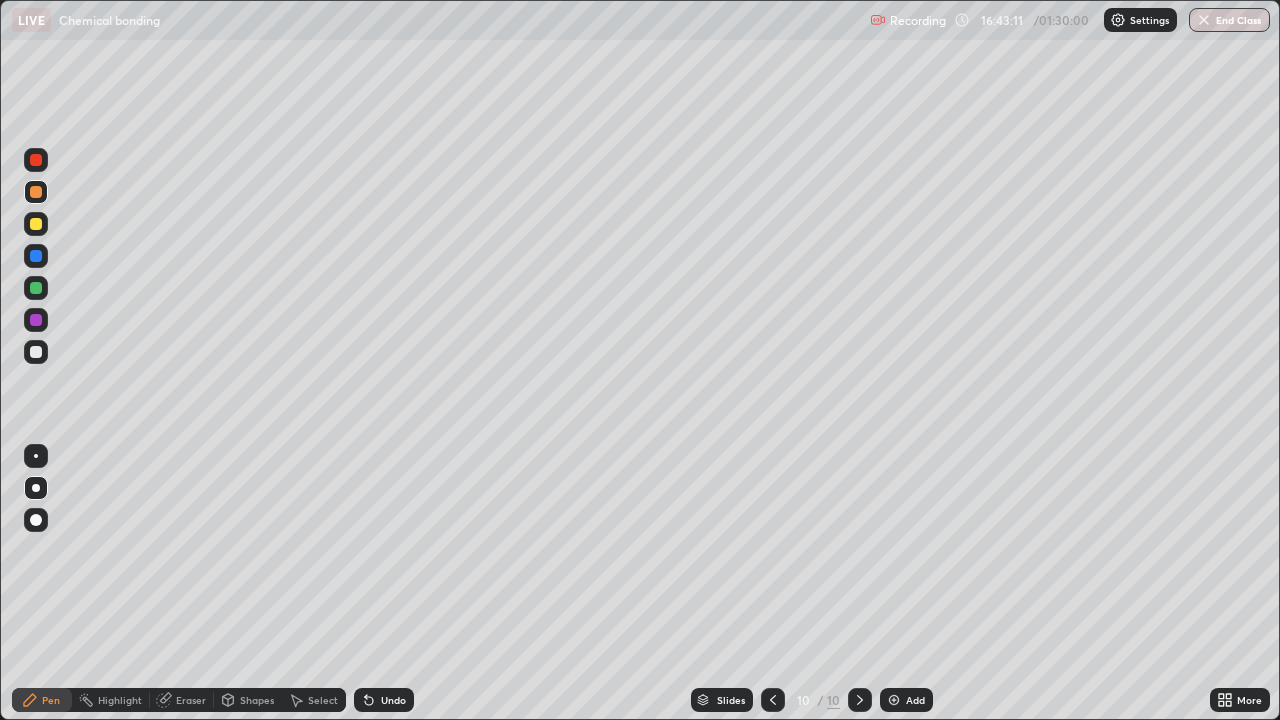 click at bounding box center [36, 352] 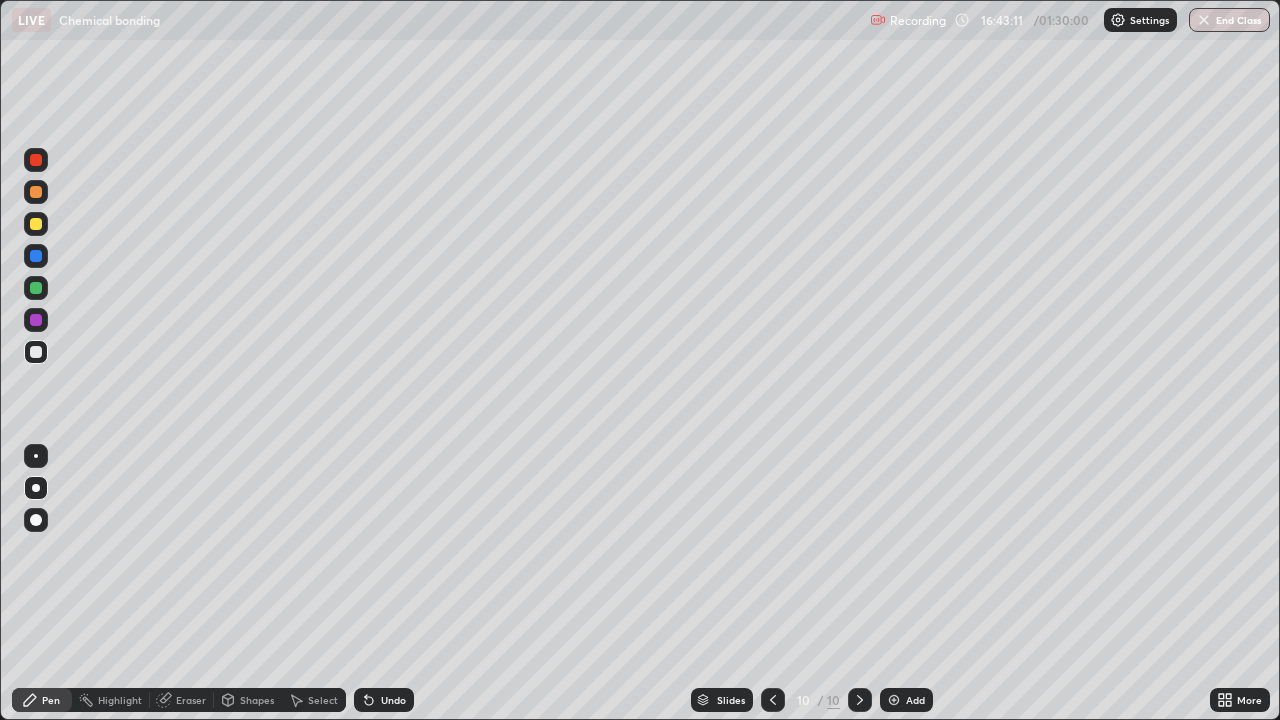 click at bounding box center [36, 352] 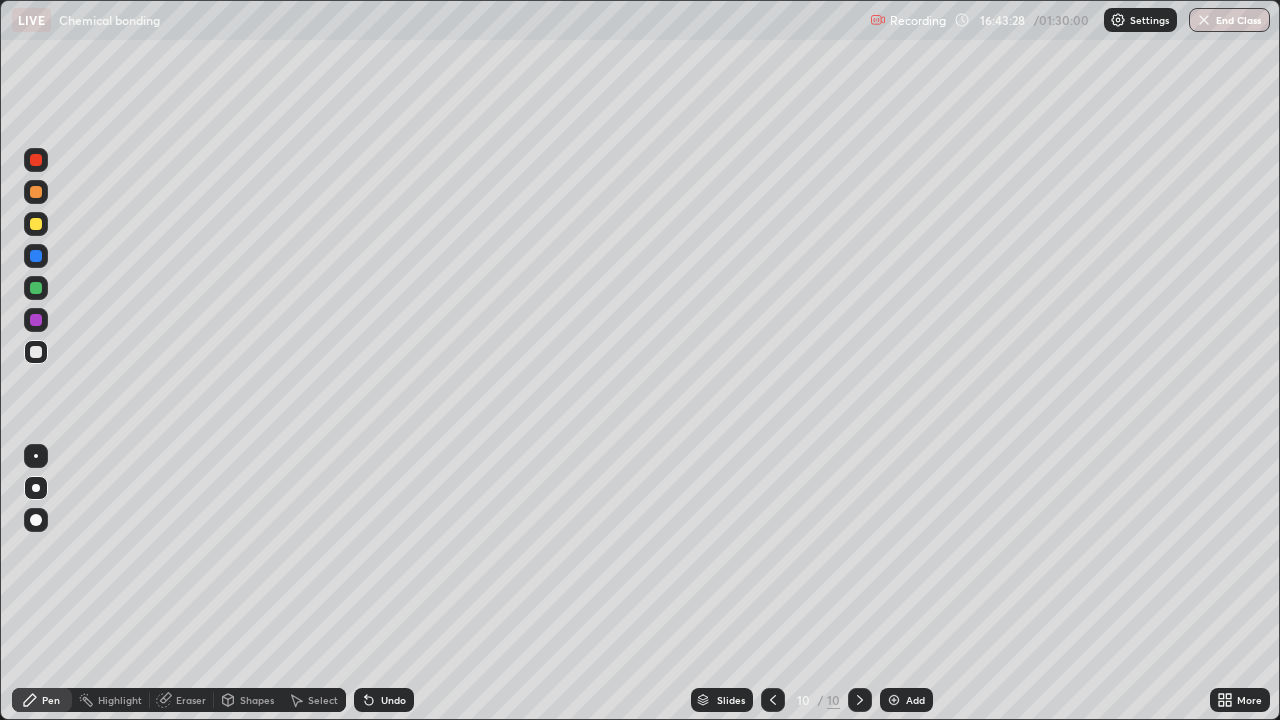 click at bounding box center [36, 224] 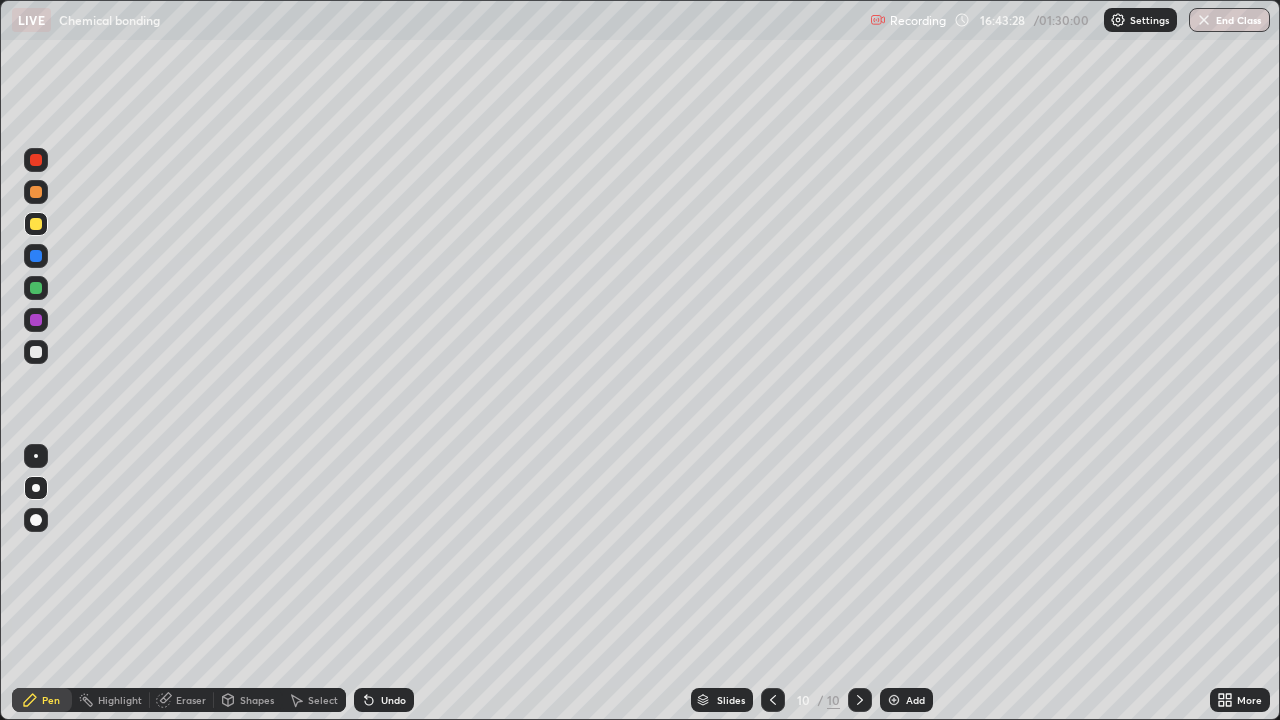 click at bounding box center (36, 224) 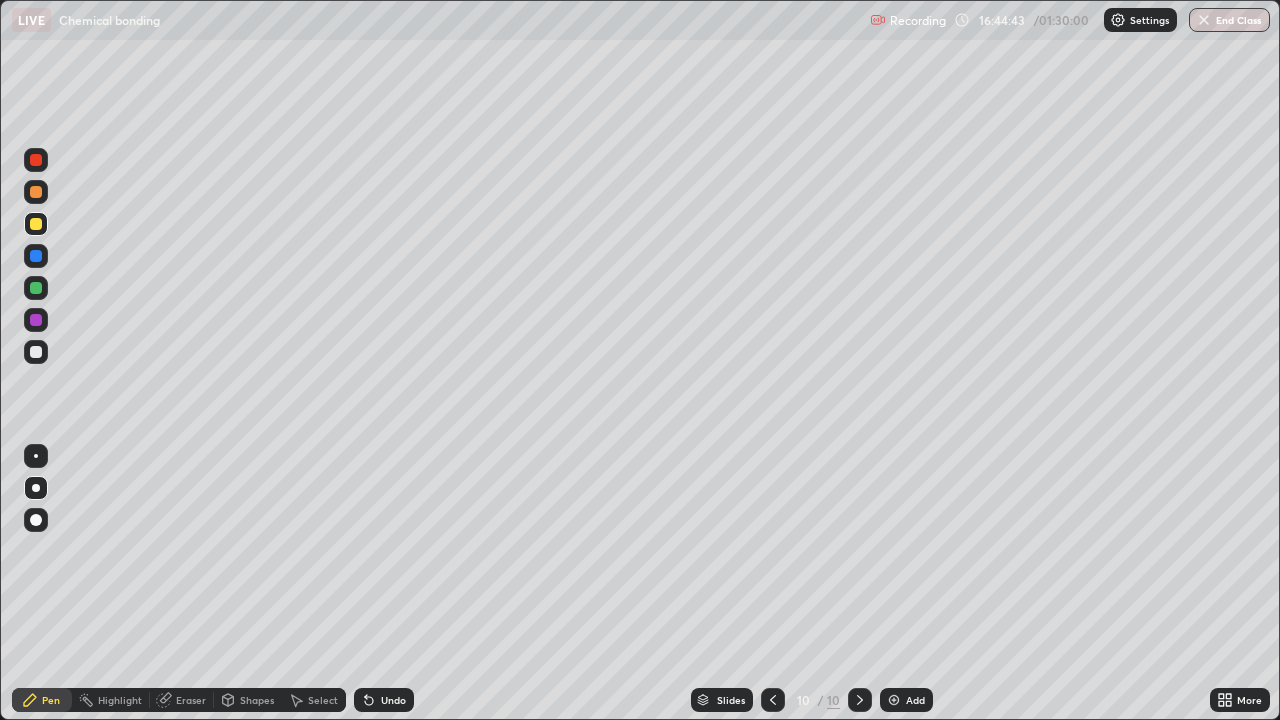 click at bounding box center (36, 224) 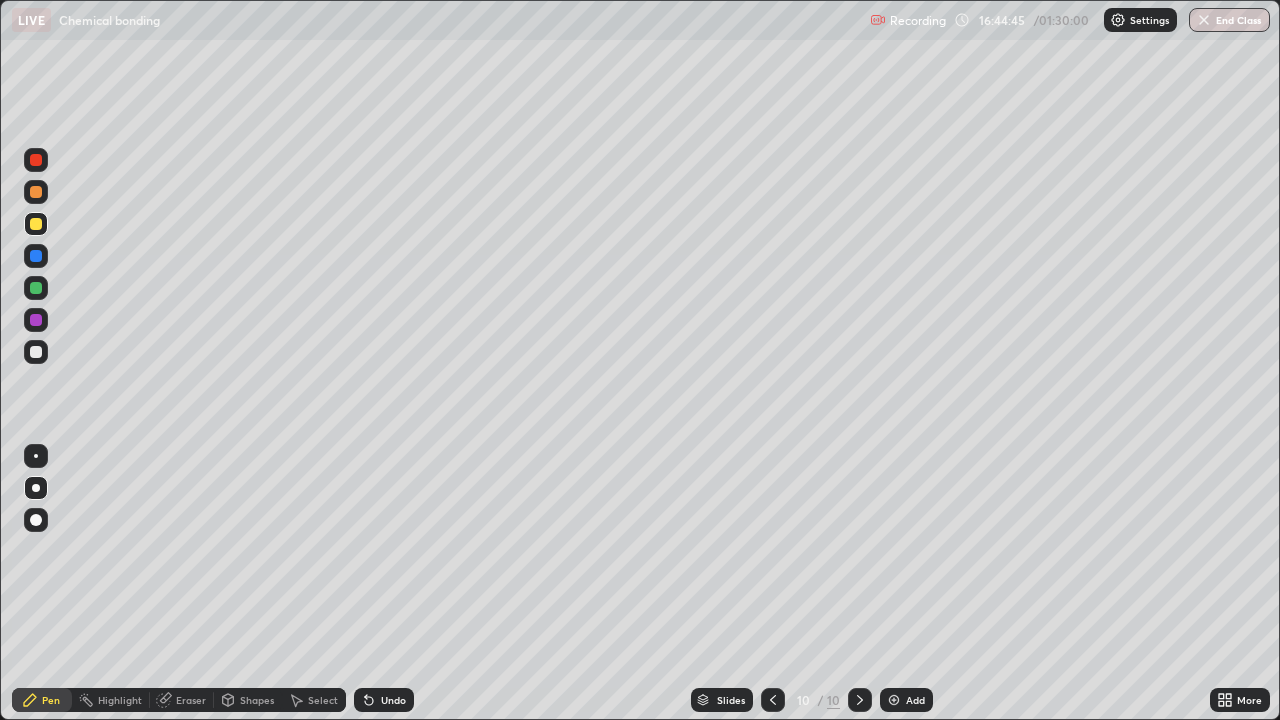 click on "Add" at bounding box center (915, 700) 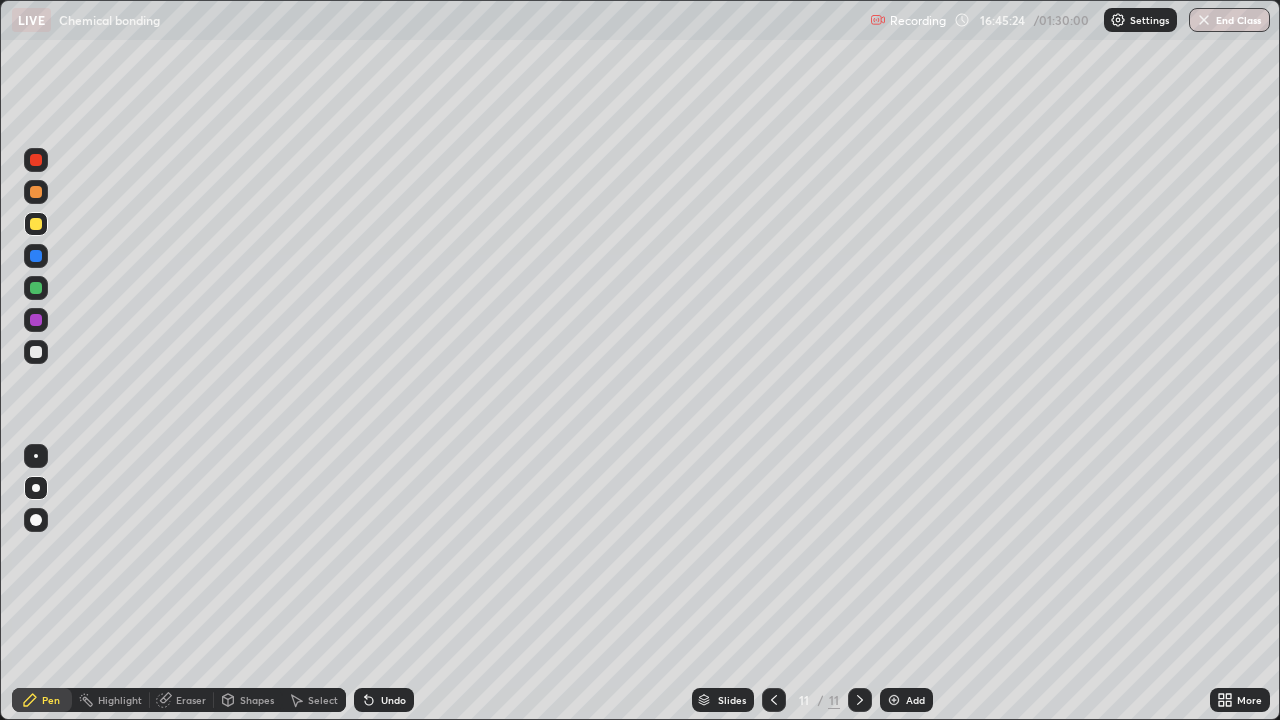 click at bounding box center [36, 352] 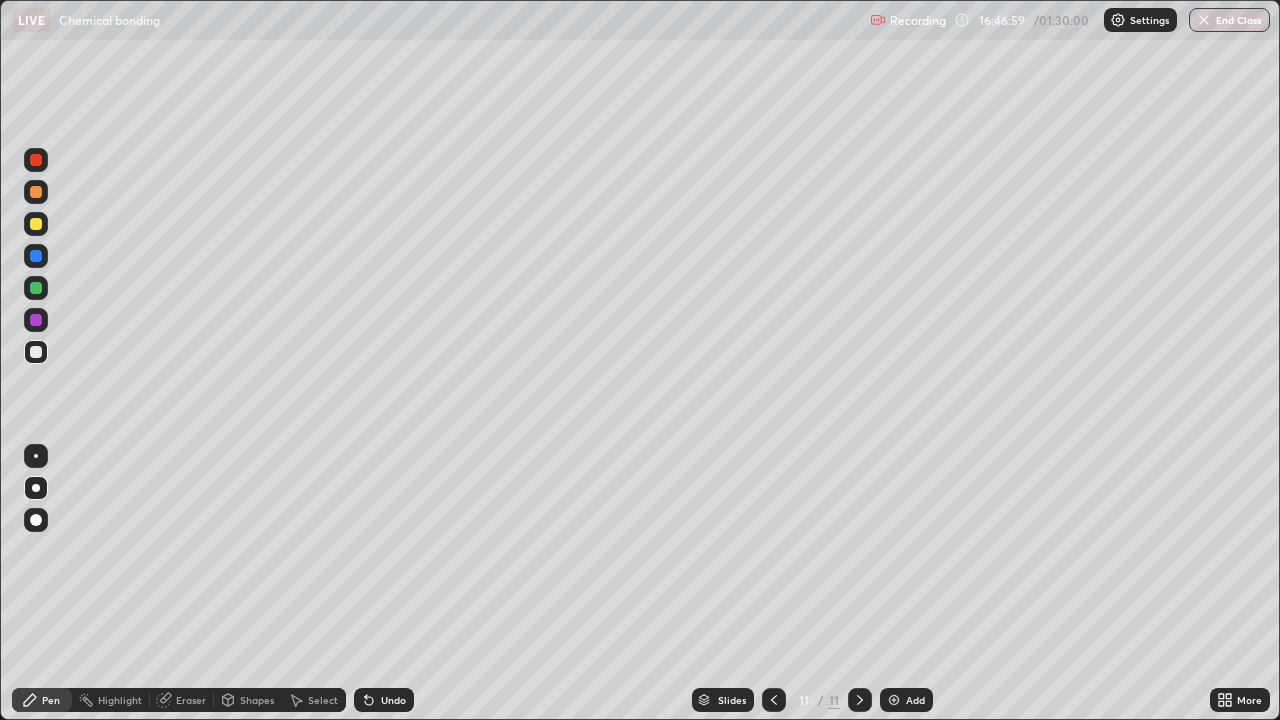 click at bounding box center (36, 224) 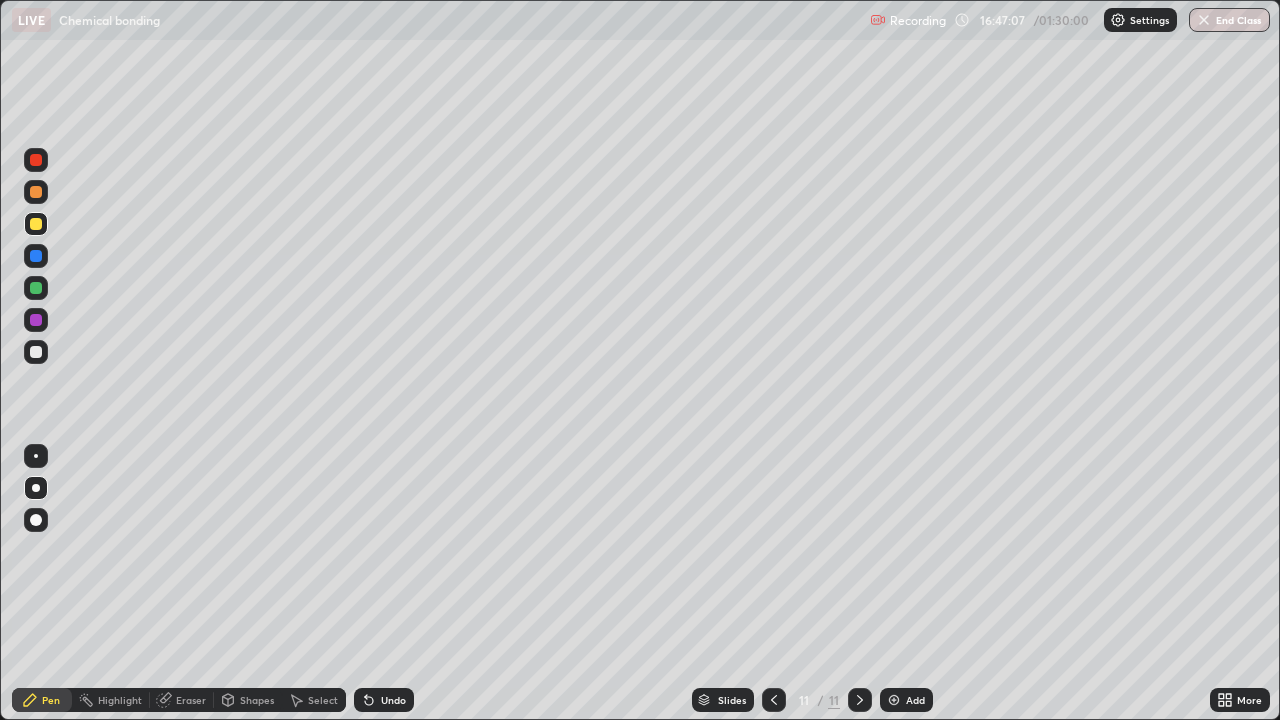 click at bounding box center (36, 224) 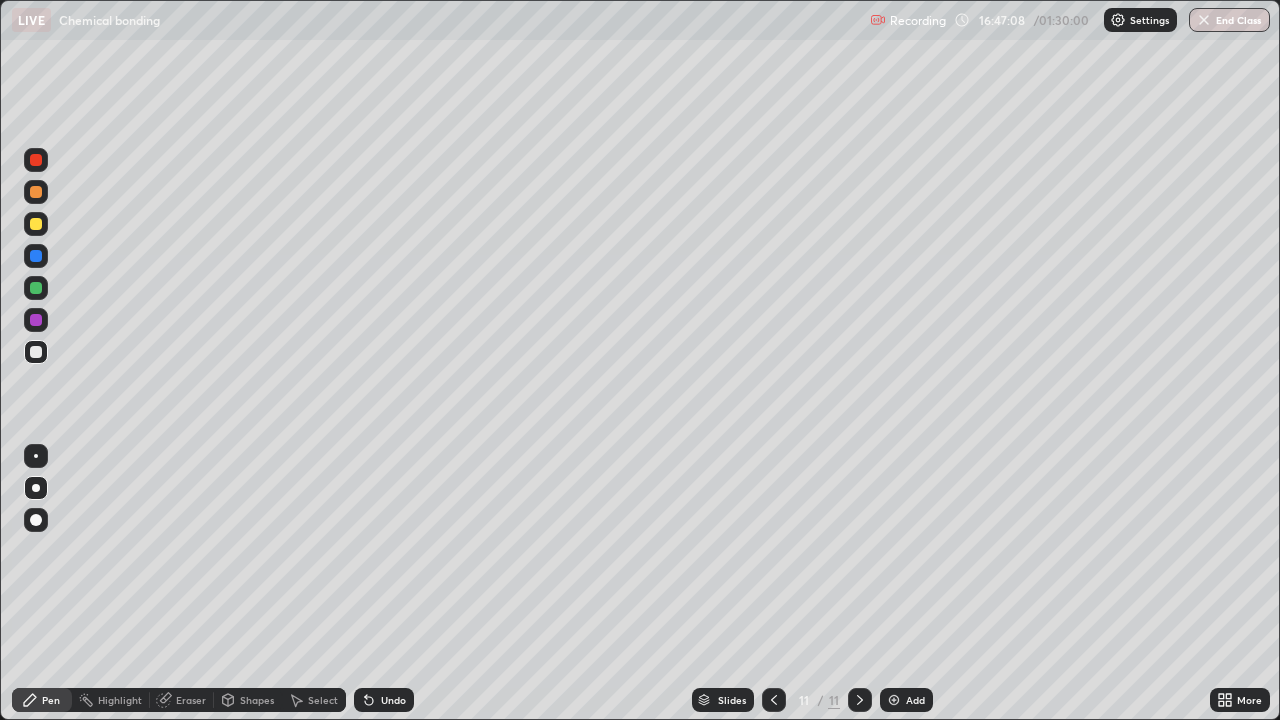 click at bounding box center (36, 352) 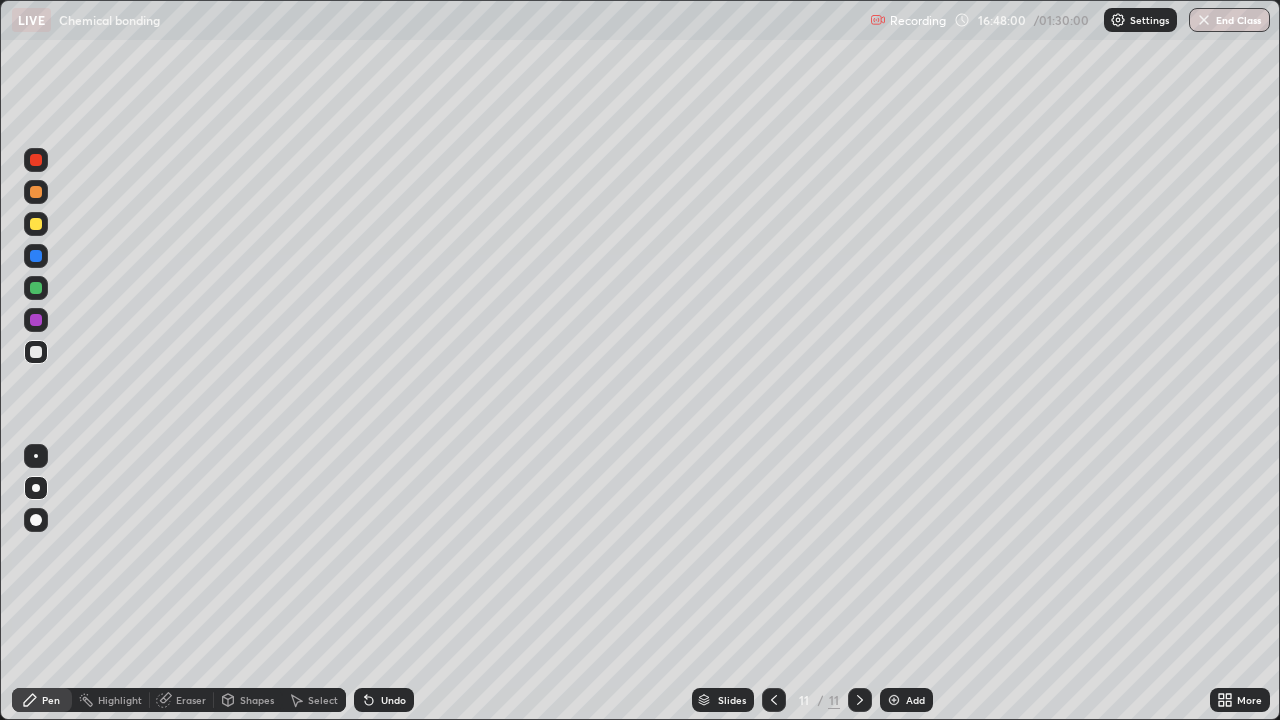 click on "Eraser" at bounding box center (191, 700) 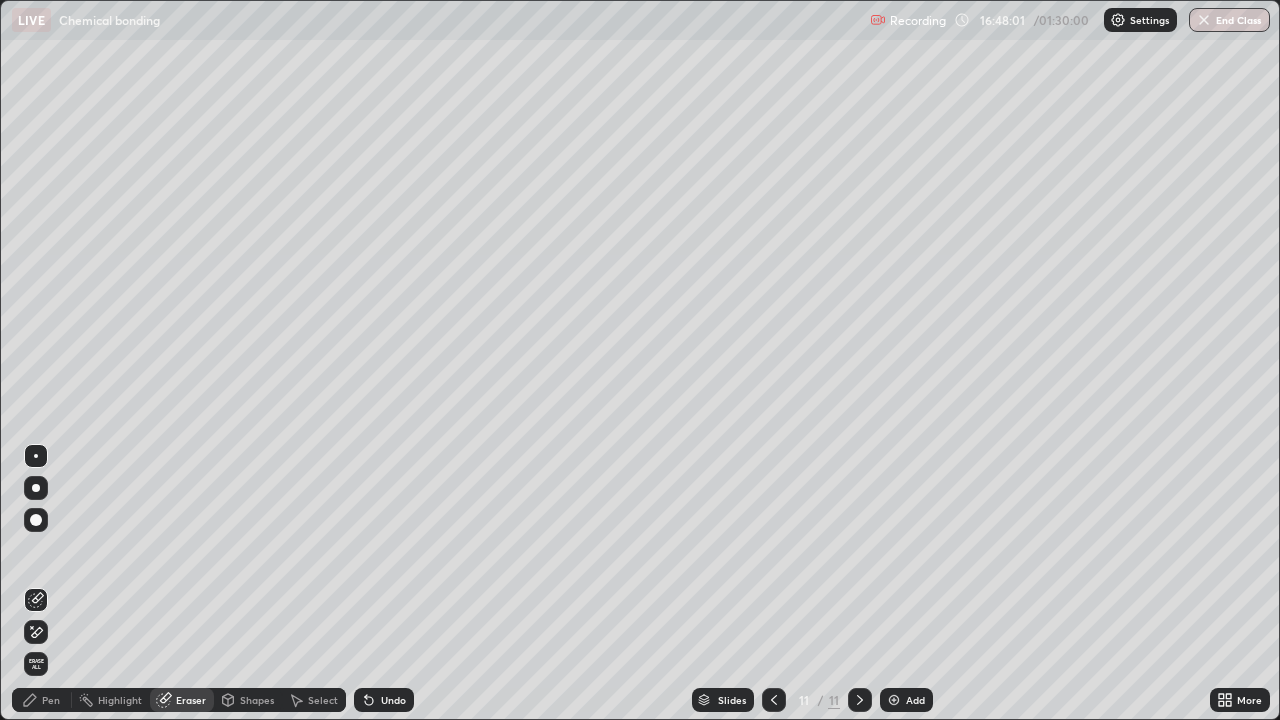 click 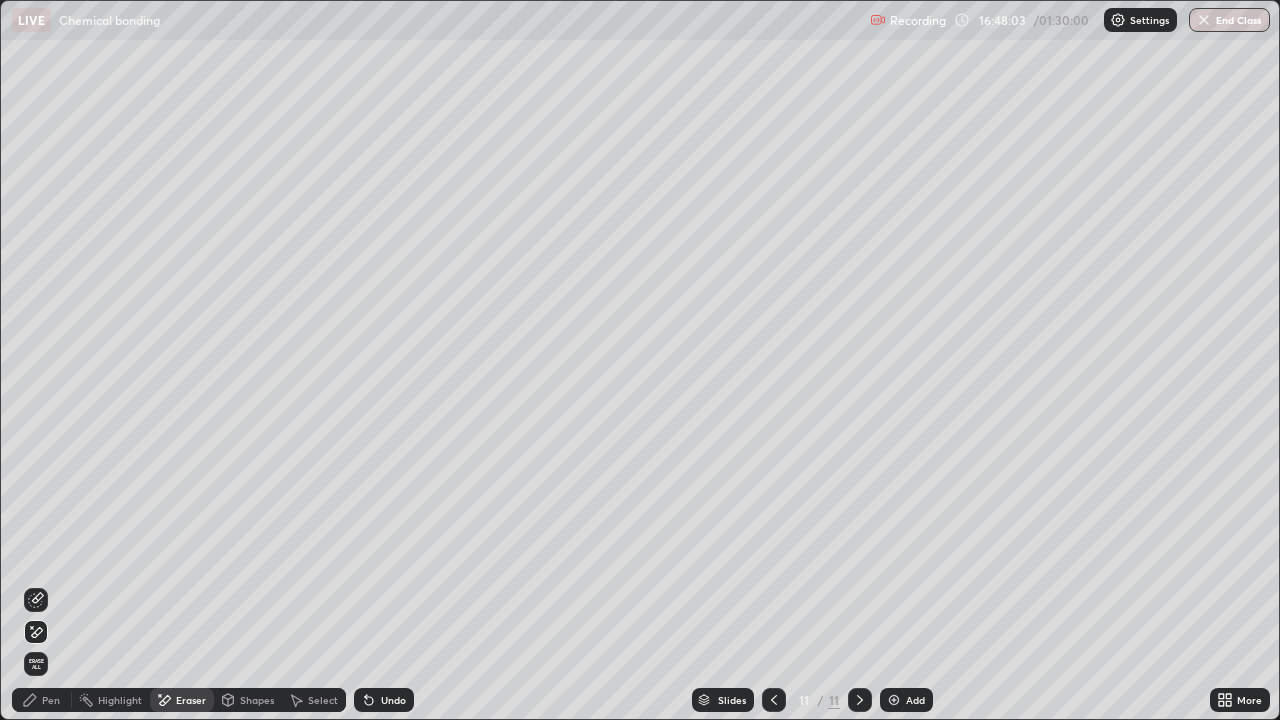 click on "Pen" at bounding box center [51, 700] 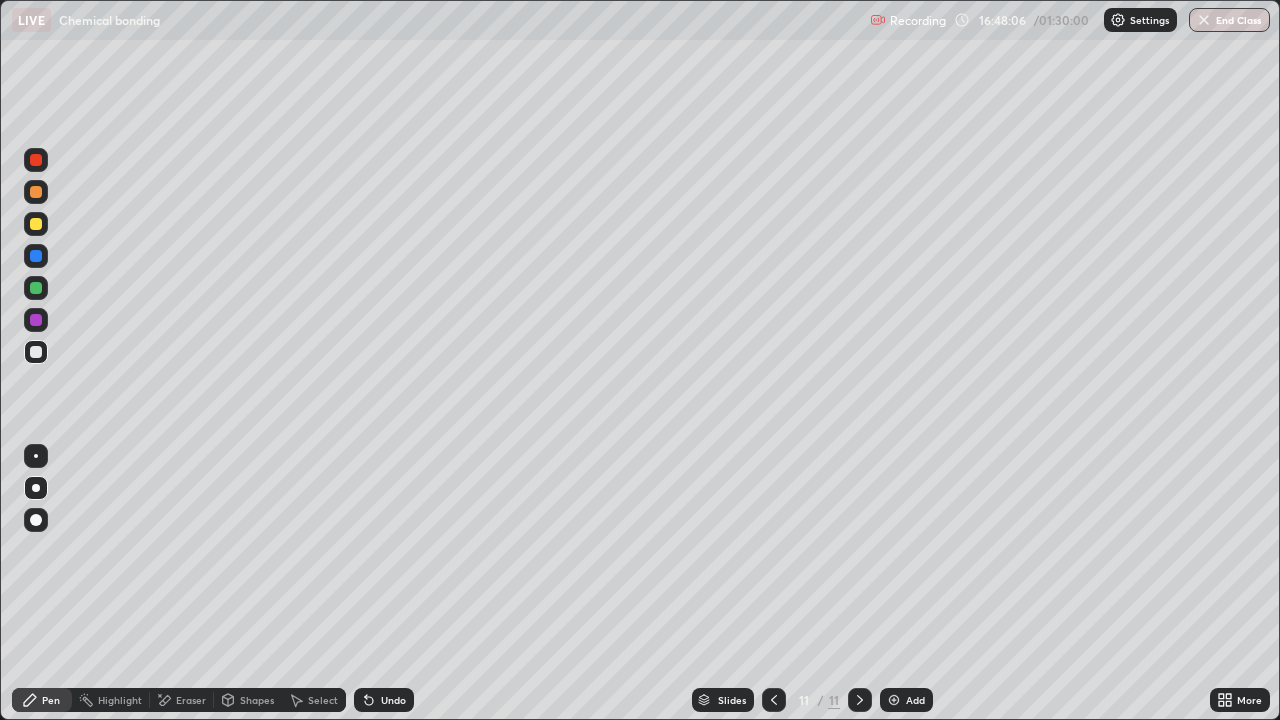 click on "Add" at bounding box center [915, 700] 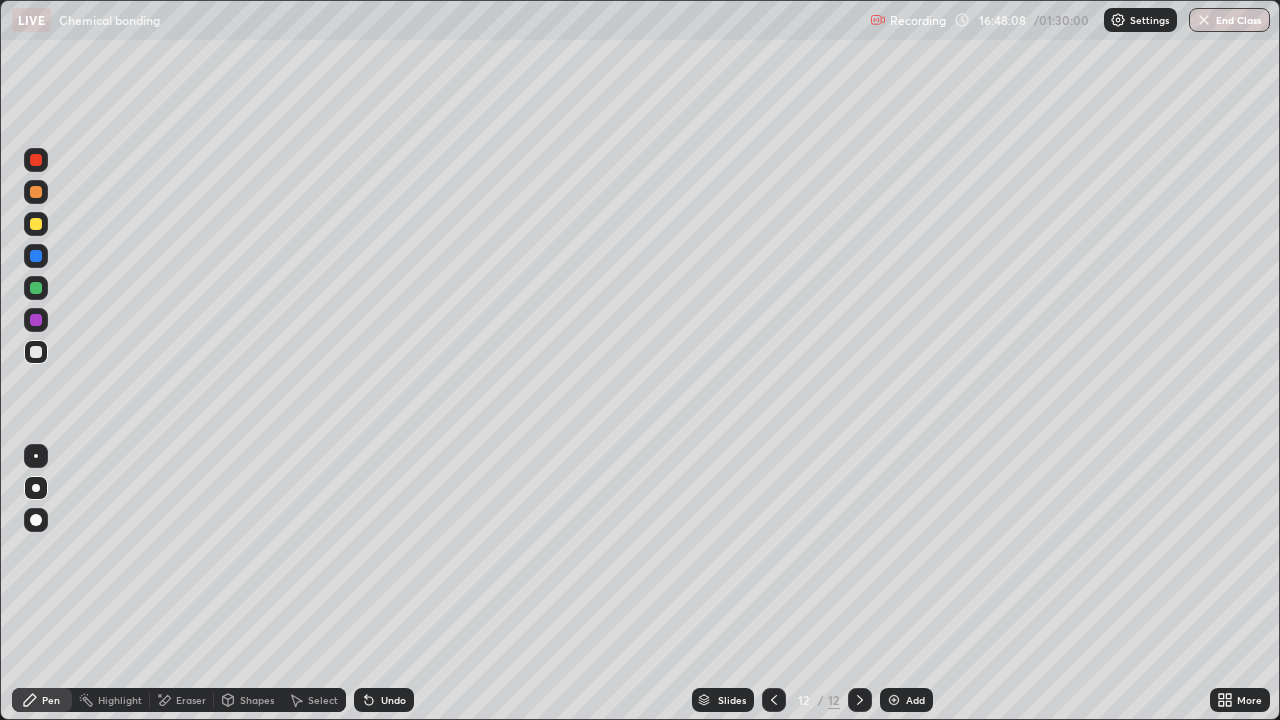 click at bounding box center (36, 352) 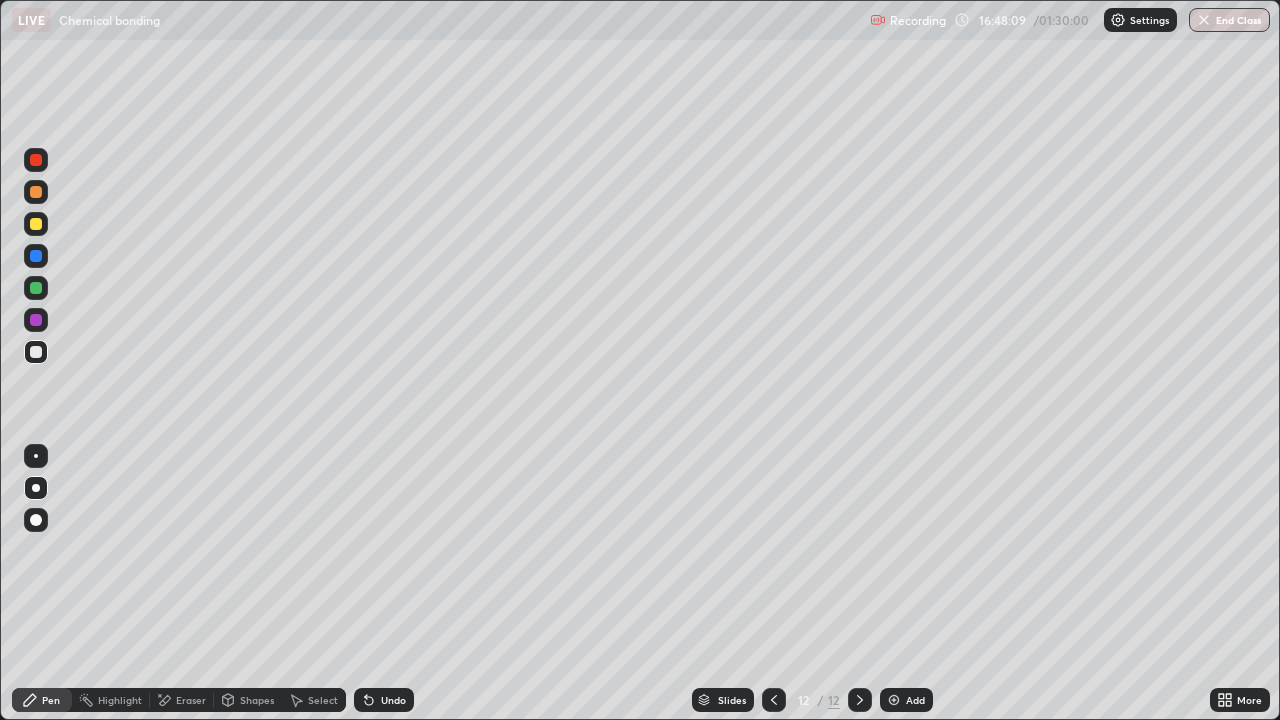 click at bounding box center [36, 224] 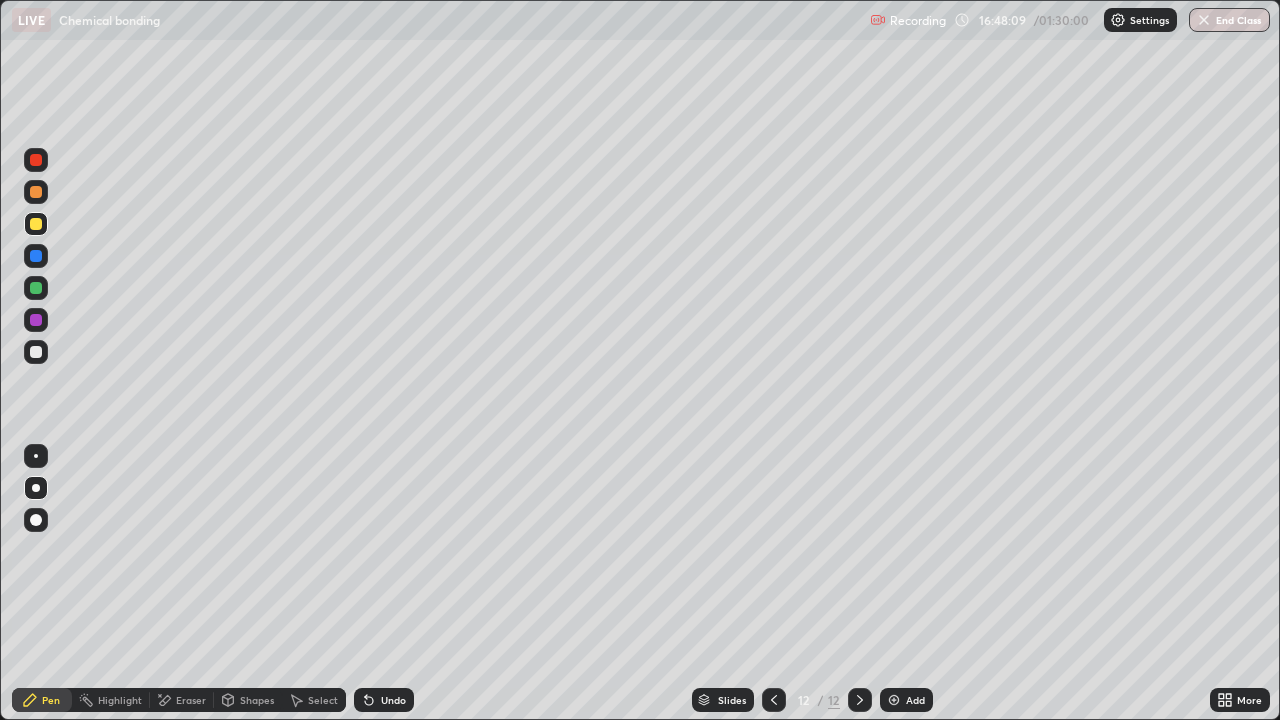 click at bounding box center [36, 224] 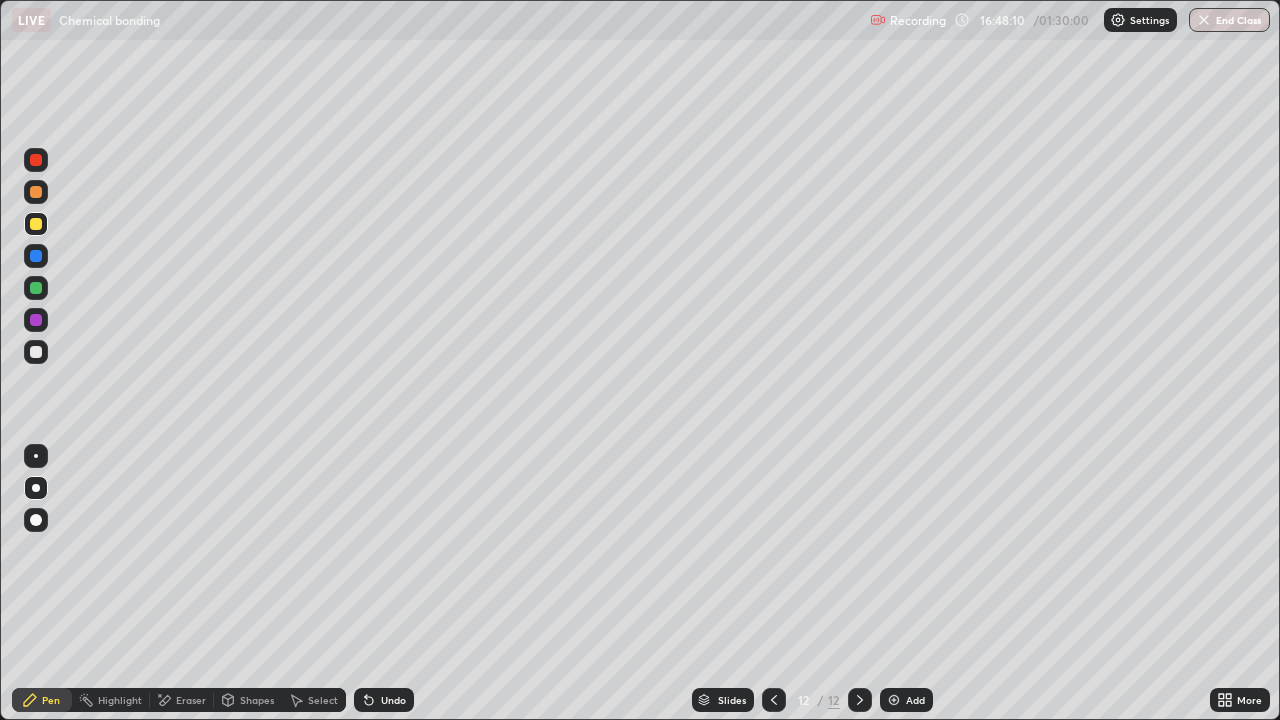click at bounding box center (36, 192) 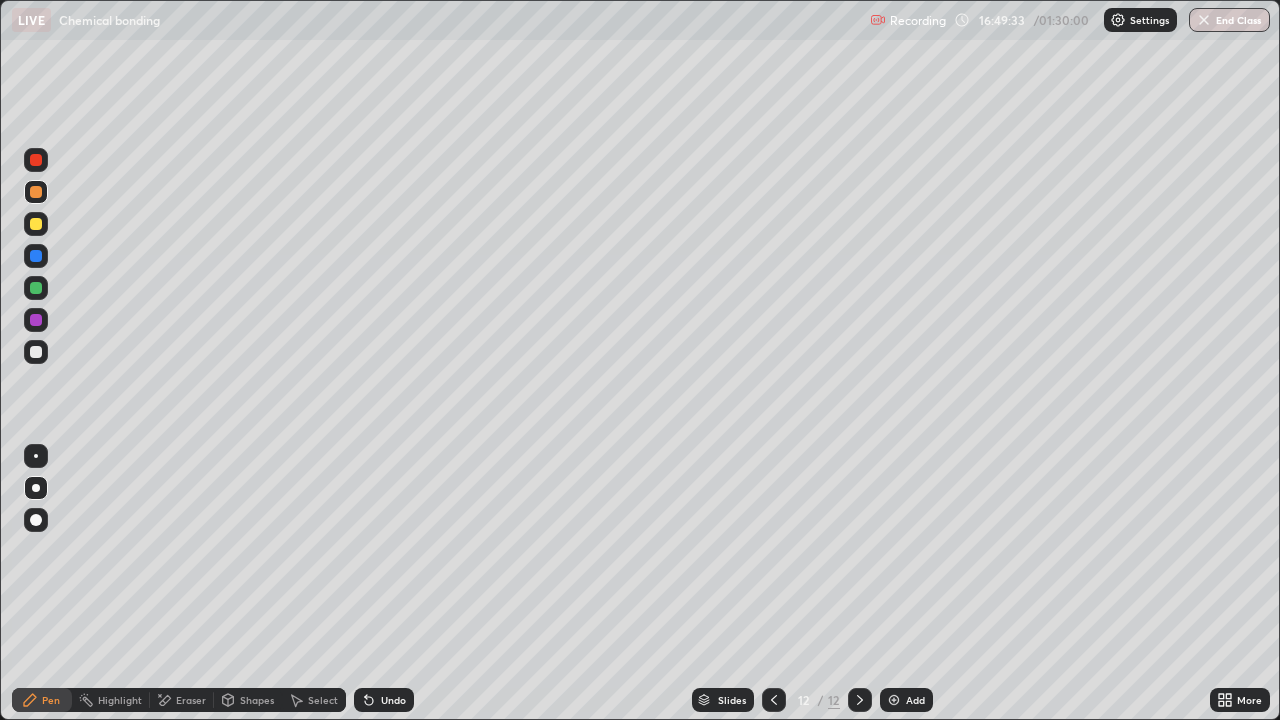 click at bounding box center [36, 352] 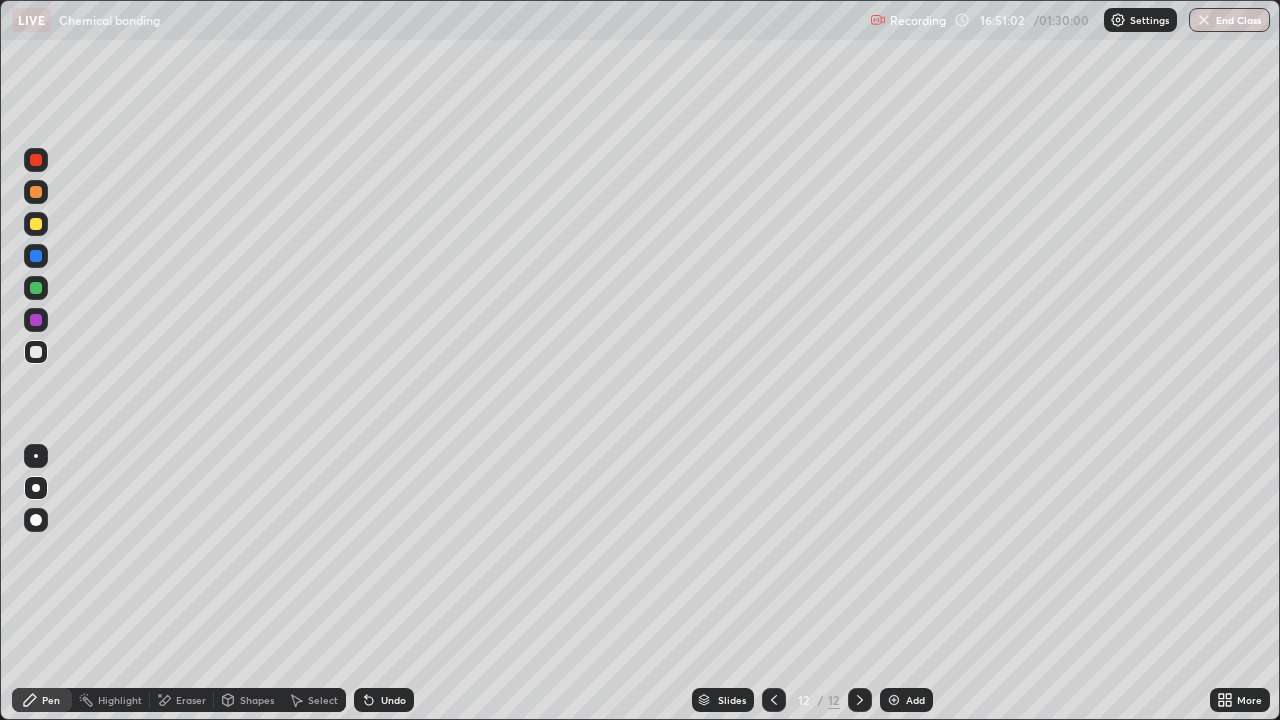 click at bounding box center [36, 224] 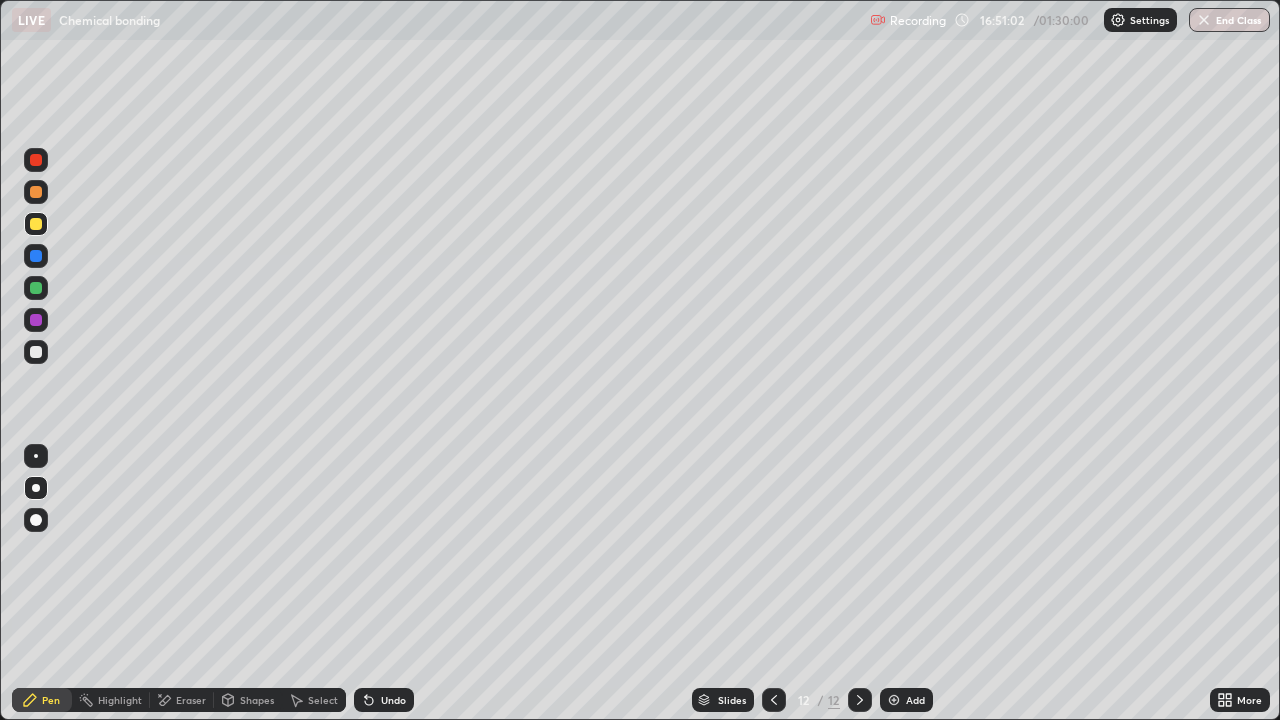click at bounding box center (36, 224) 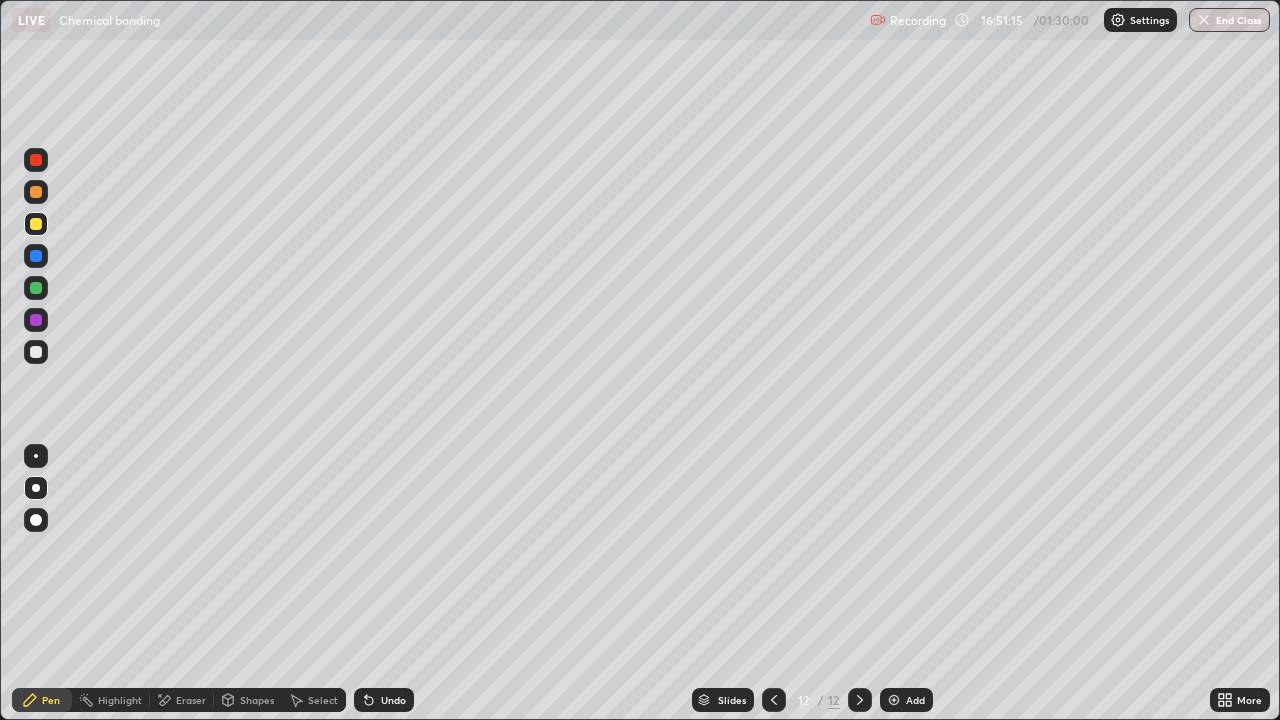 click at bounding box center [36, 352] 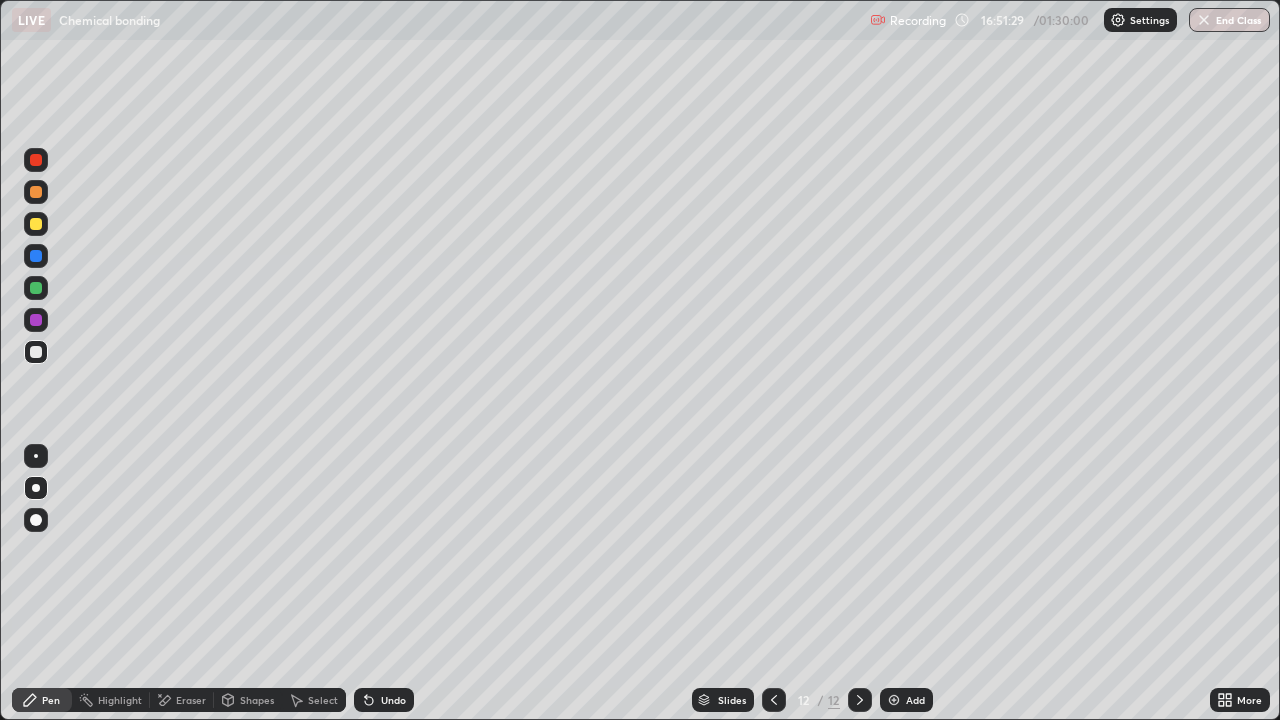 click at bounding box center (36, 352) 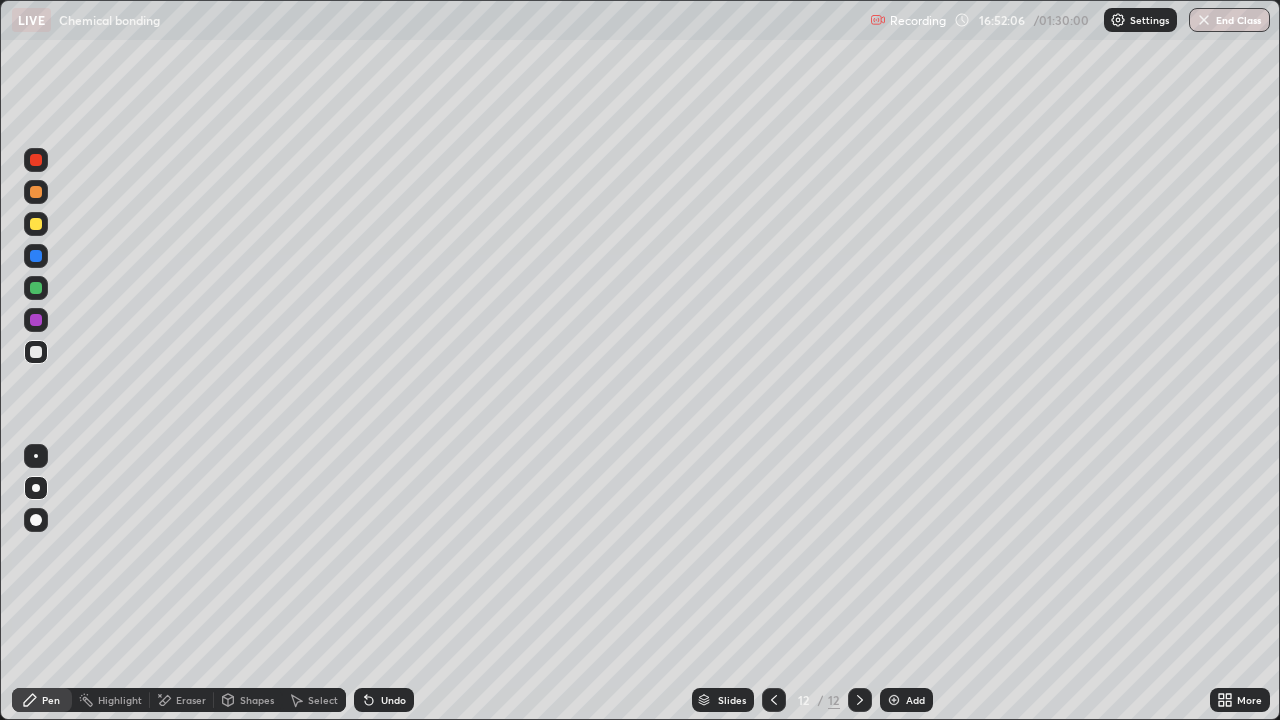 click 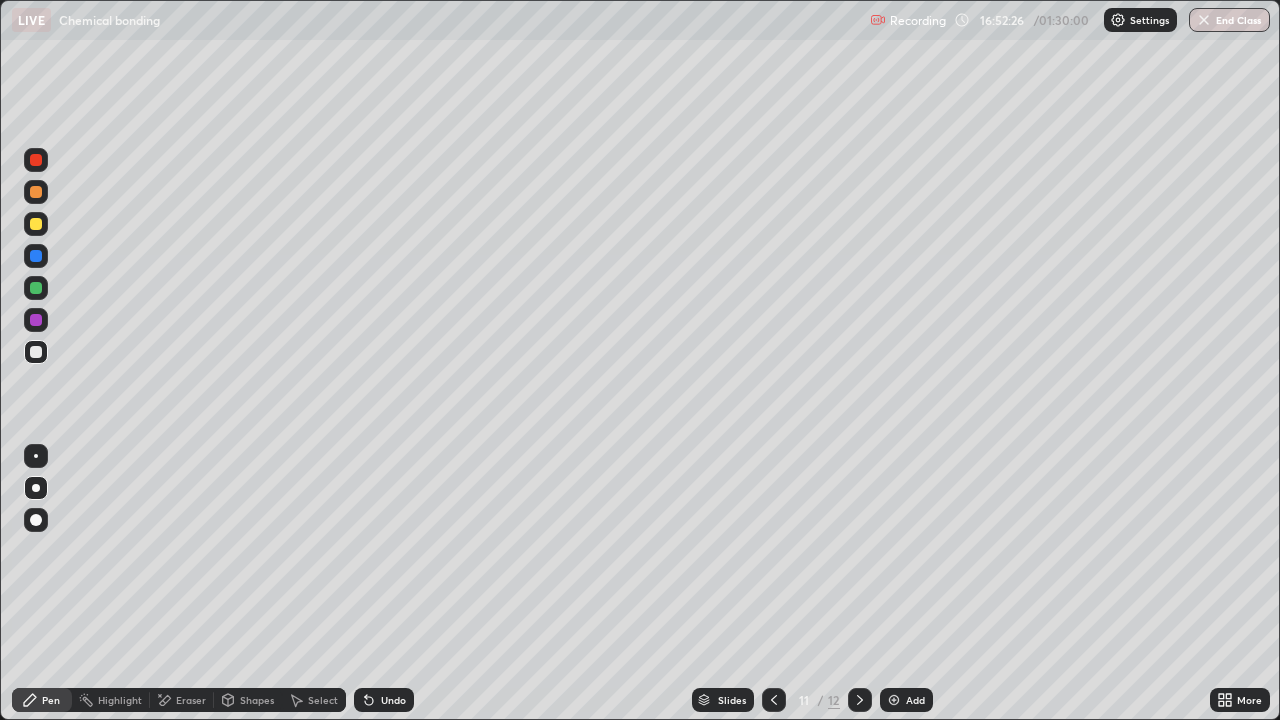 click 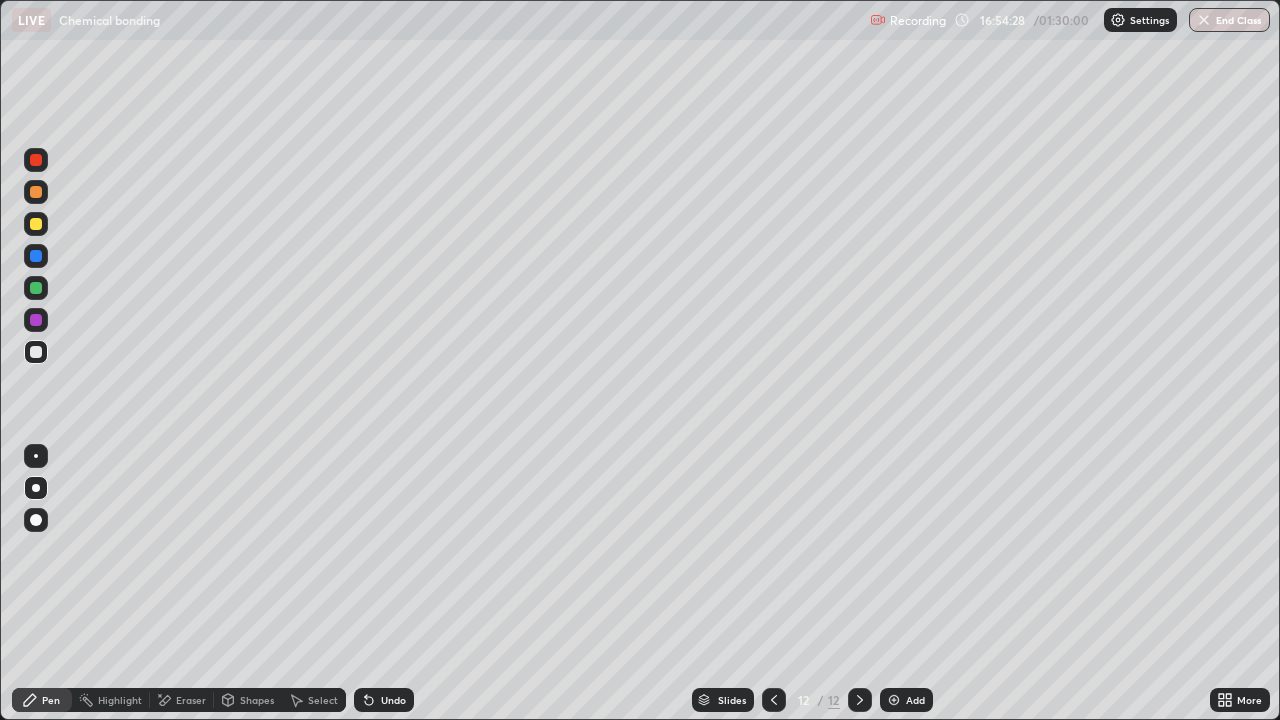 click 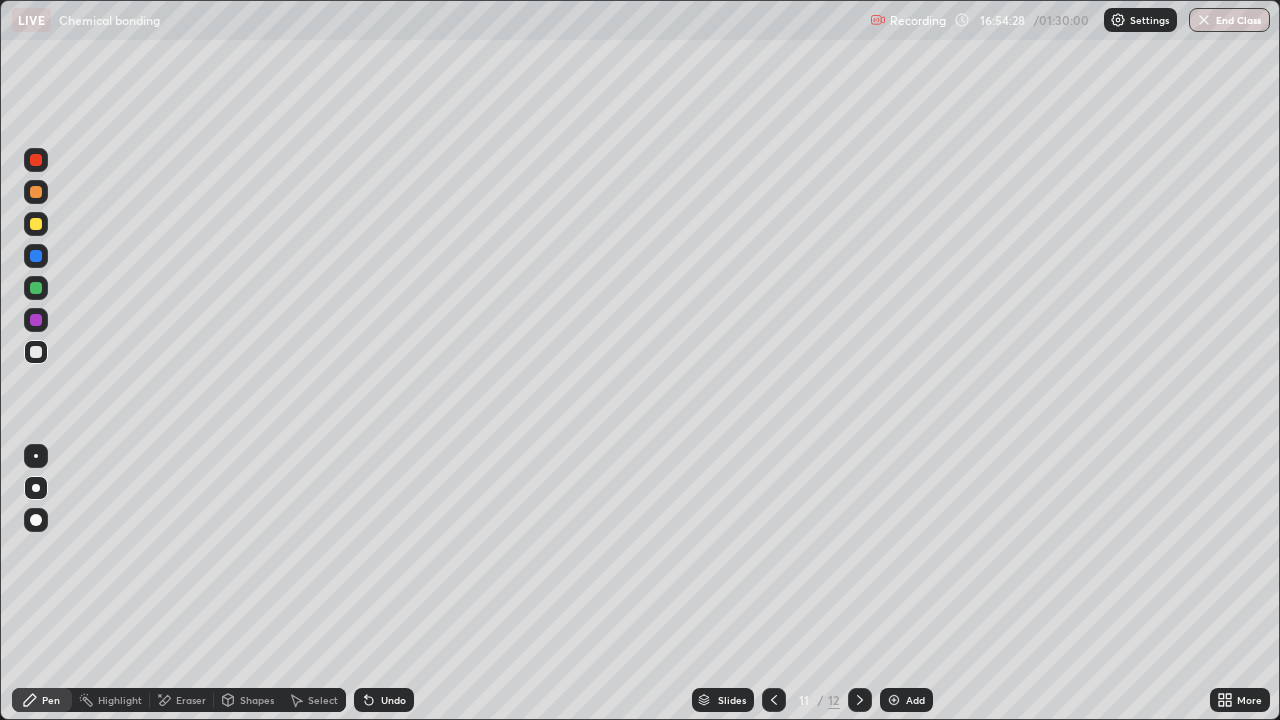 click 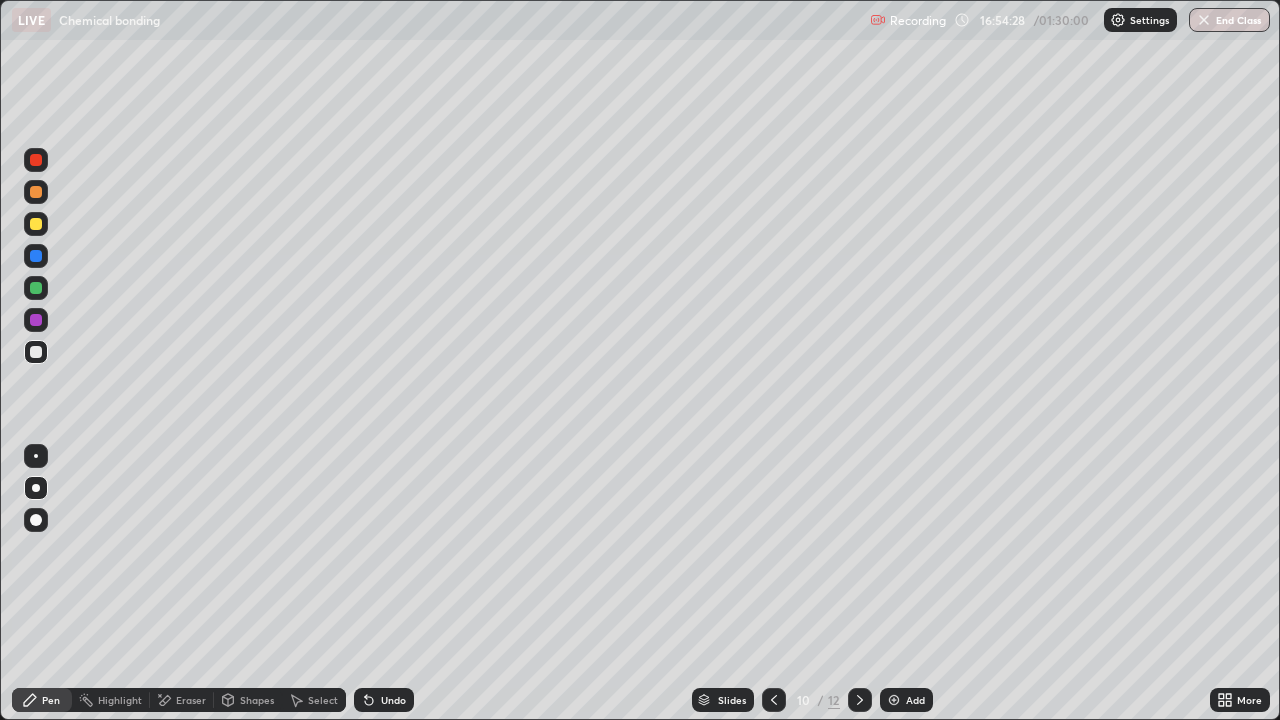 click 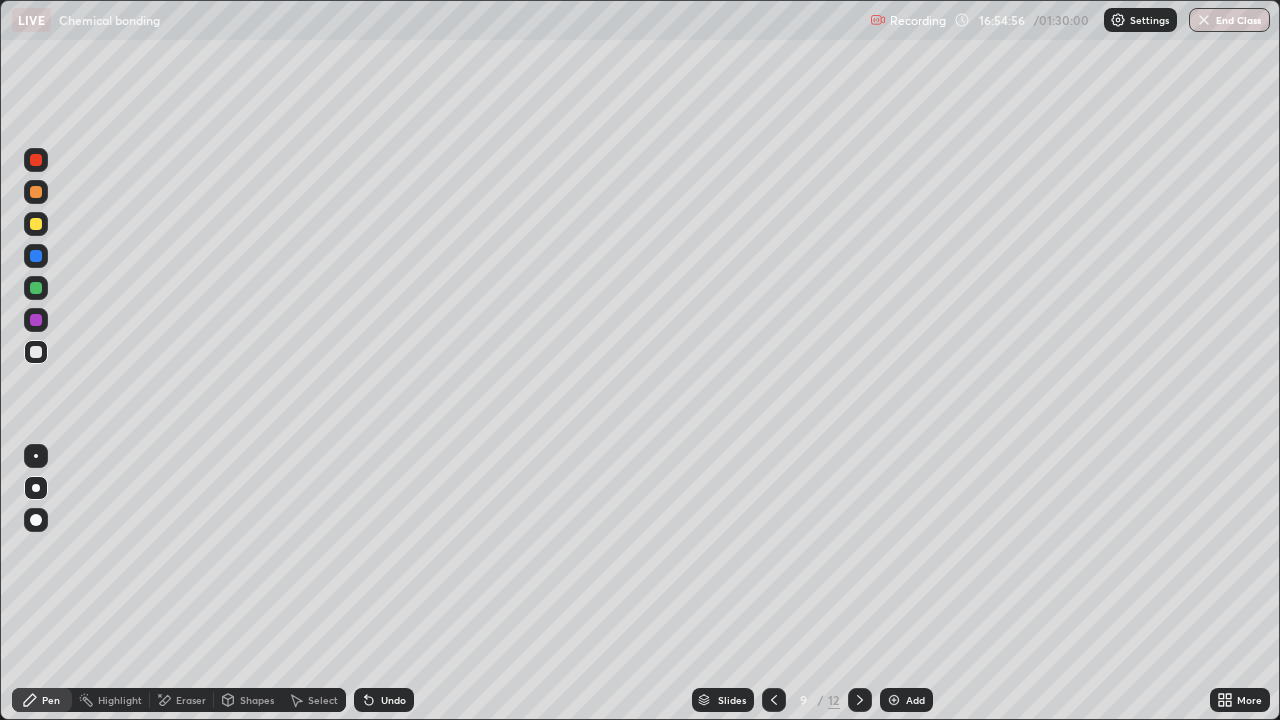 click 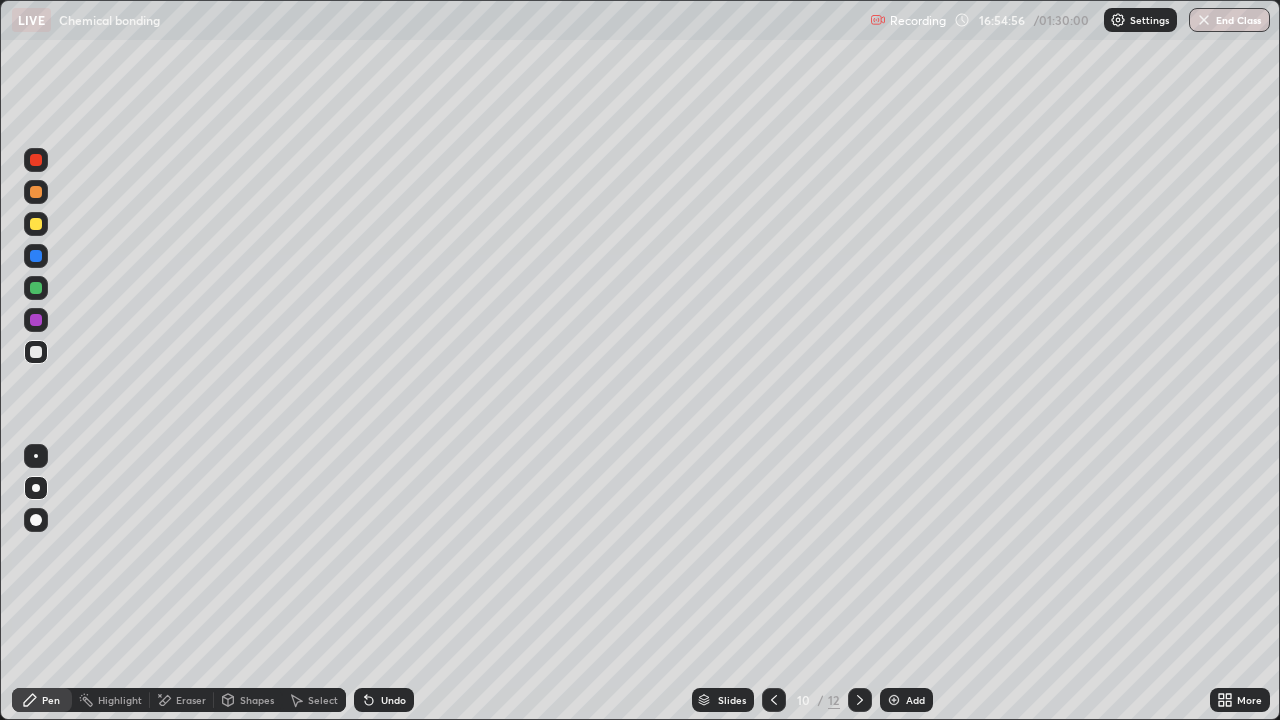 click 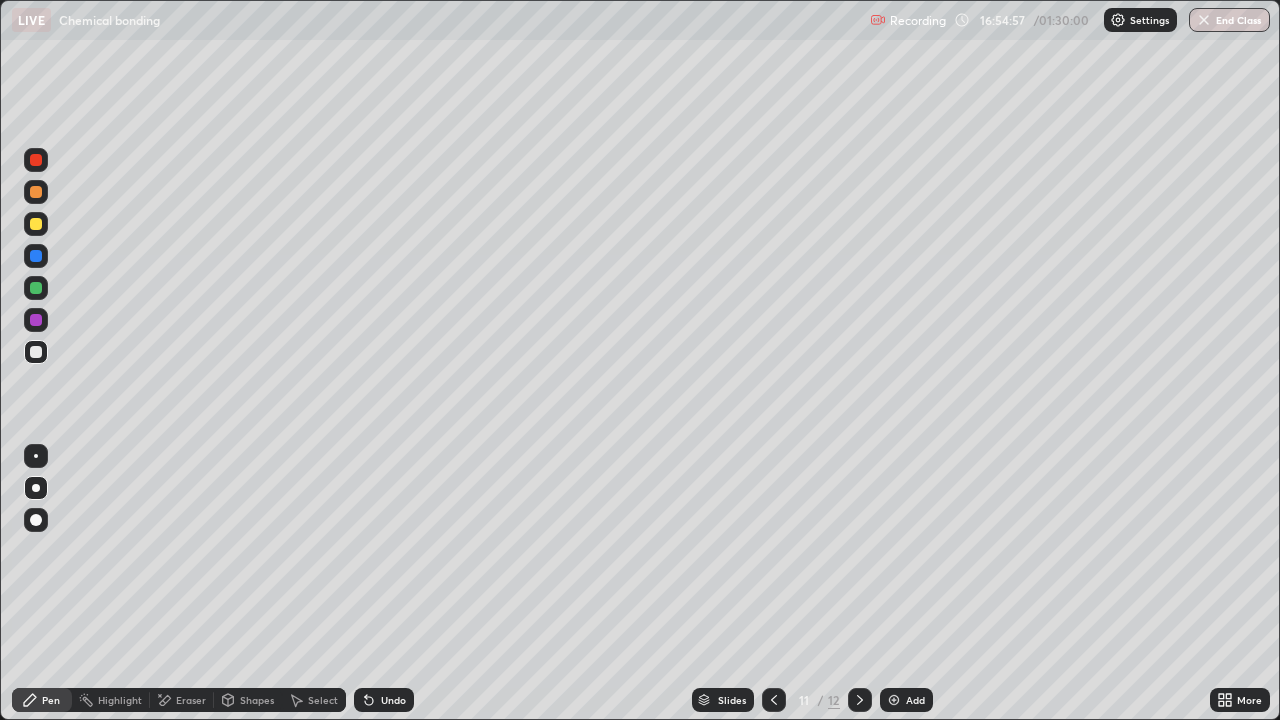 click 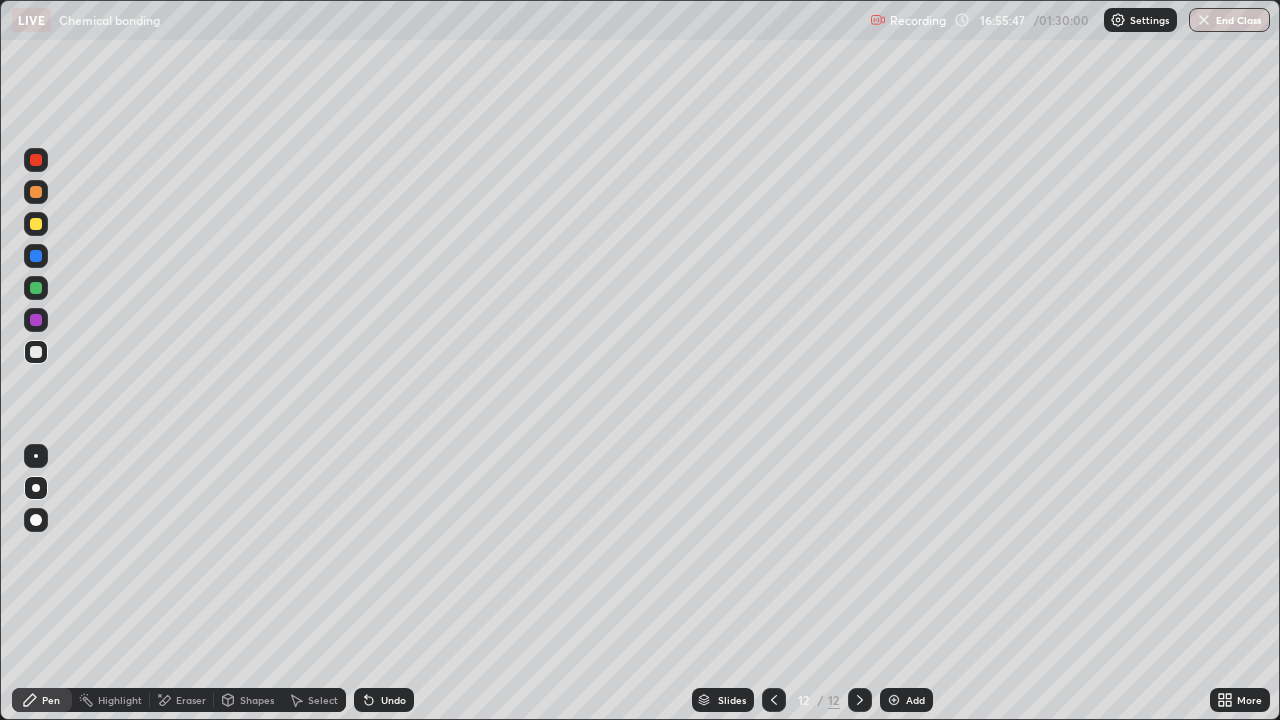 click at bounding box center (36, 352) 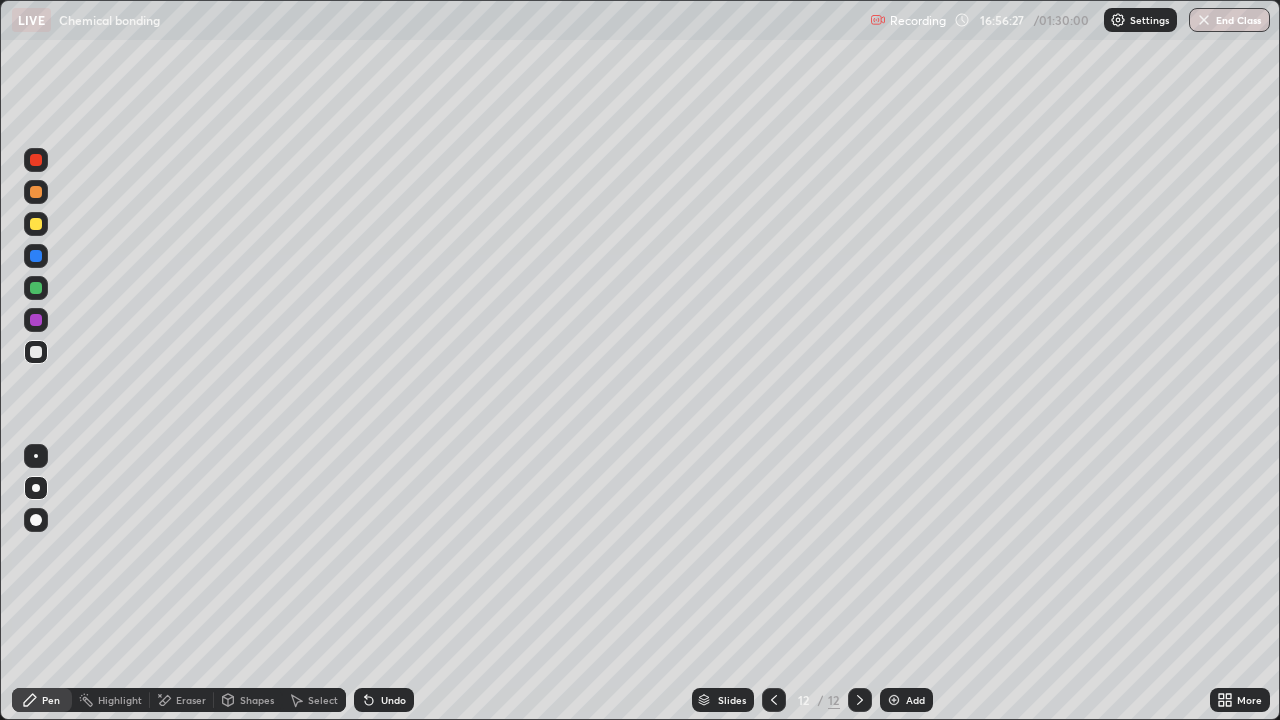 click at bounding box center [36, 352] 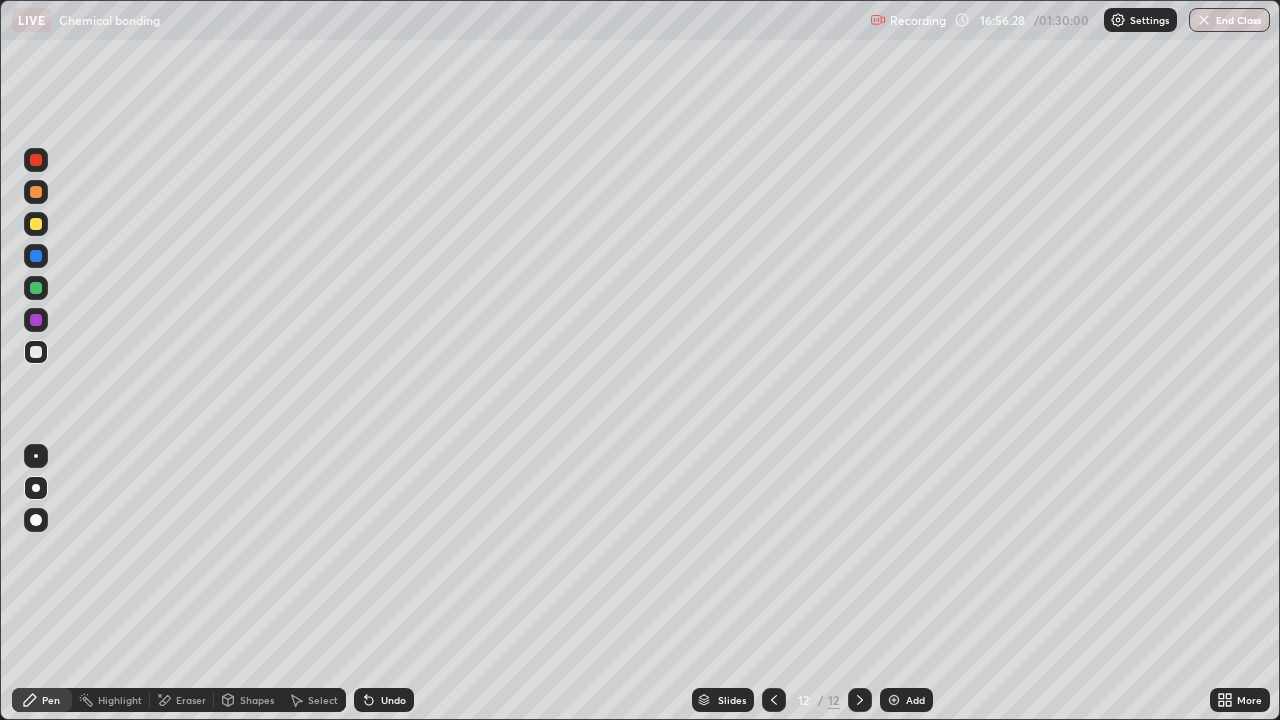 click at bounding box center (36, 352) 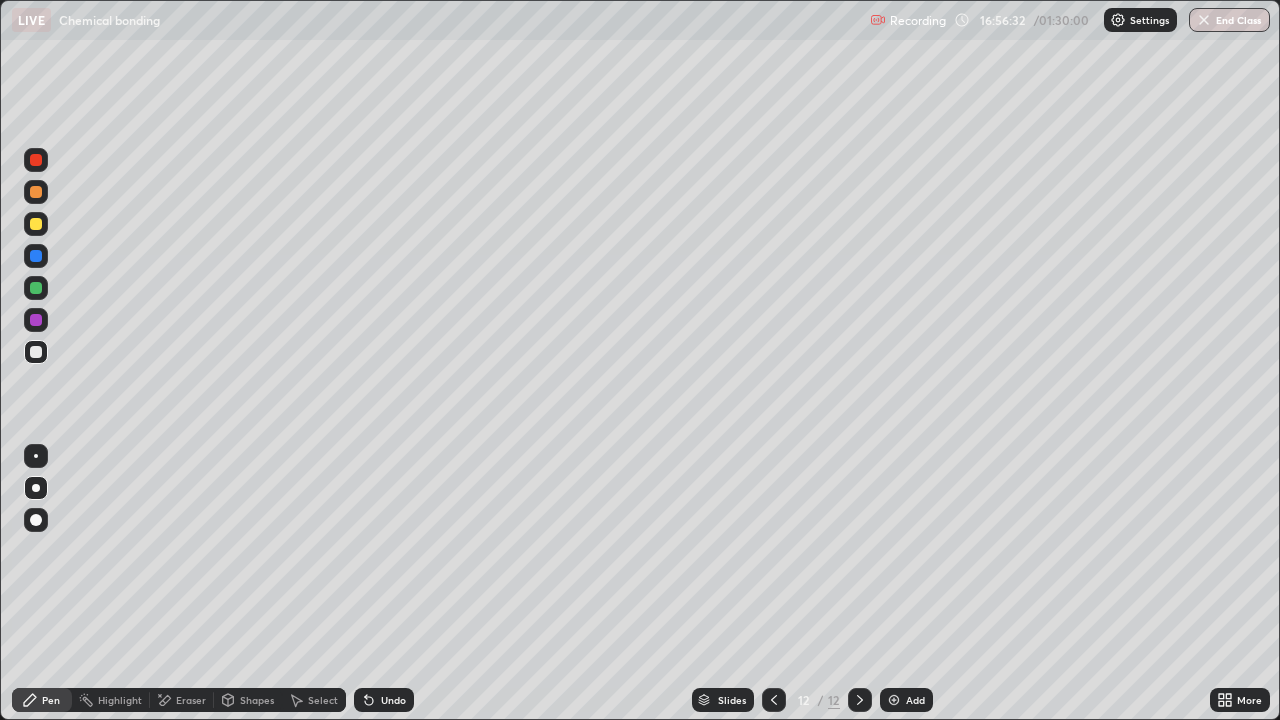click at bounding box center [894, 700] 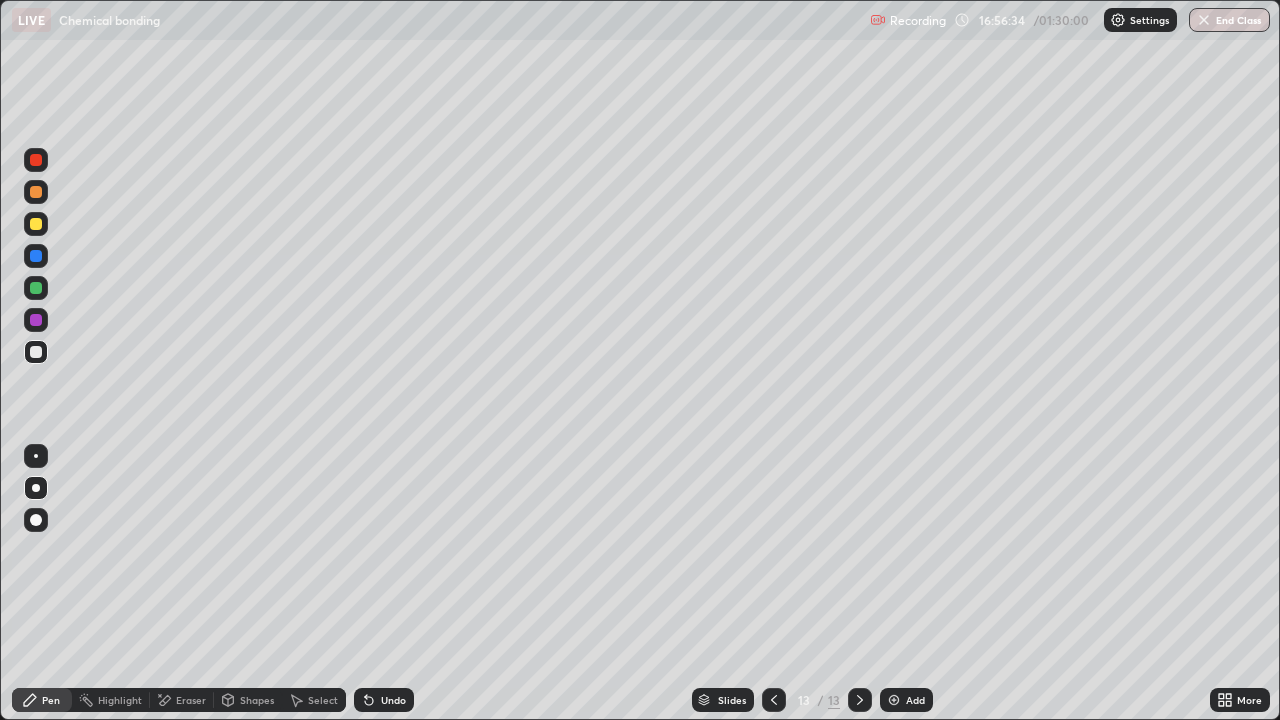 click at bounding box center [36, 352] 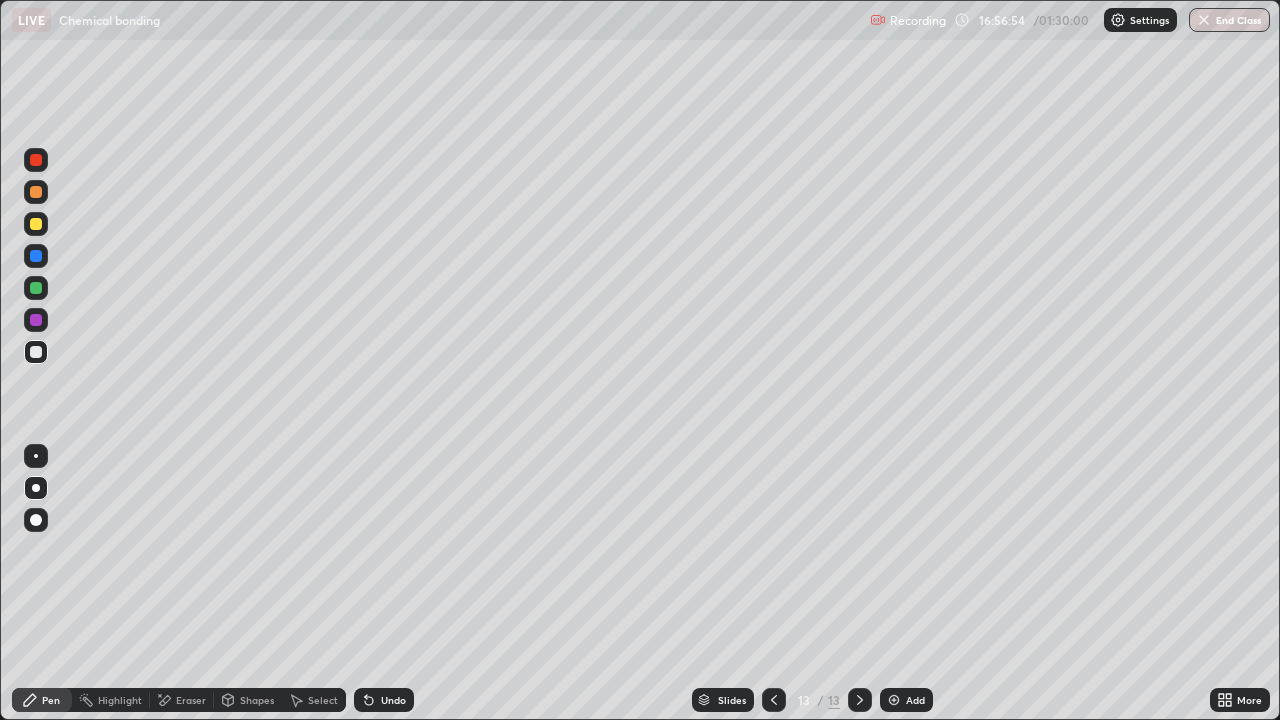 click at bounding box center (36, 352) 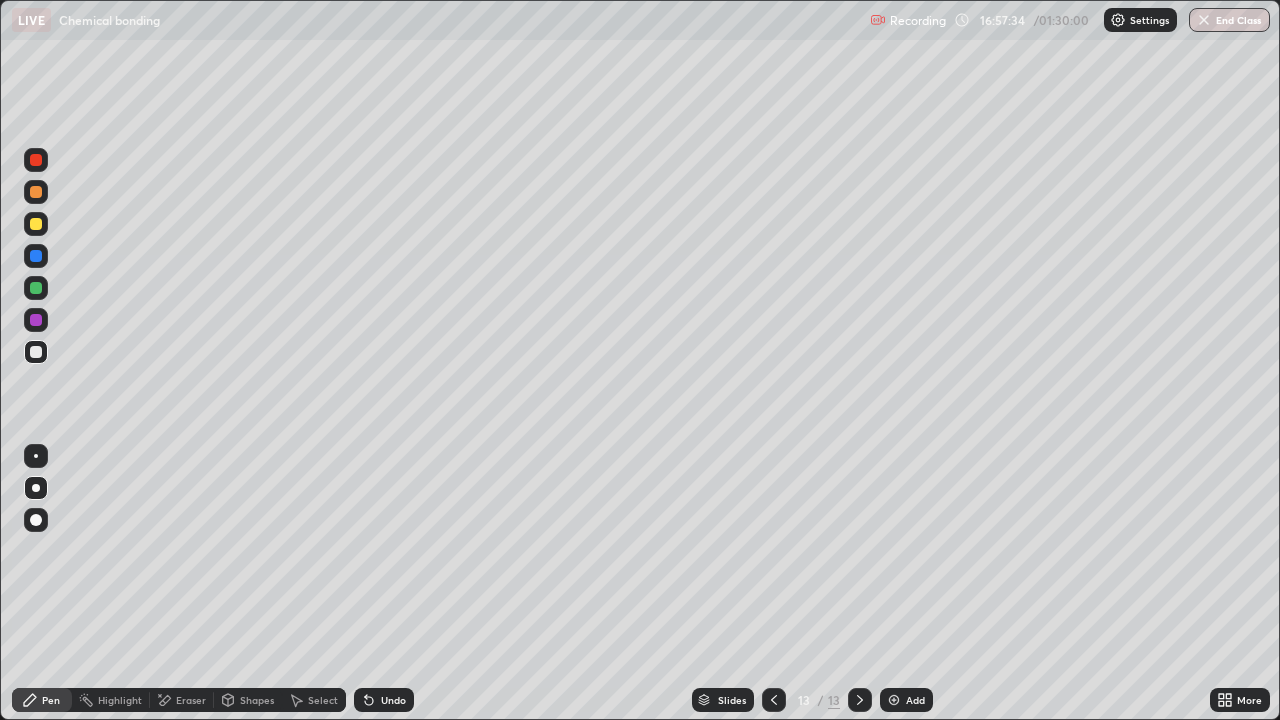 click at bounding box center [36, 224] 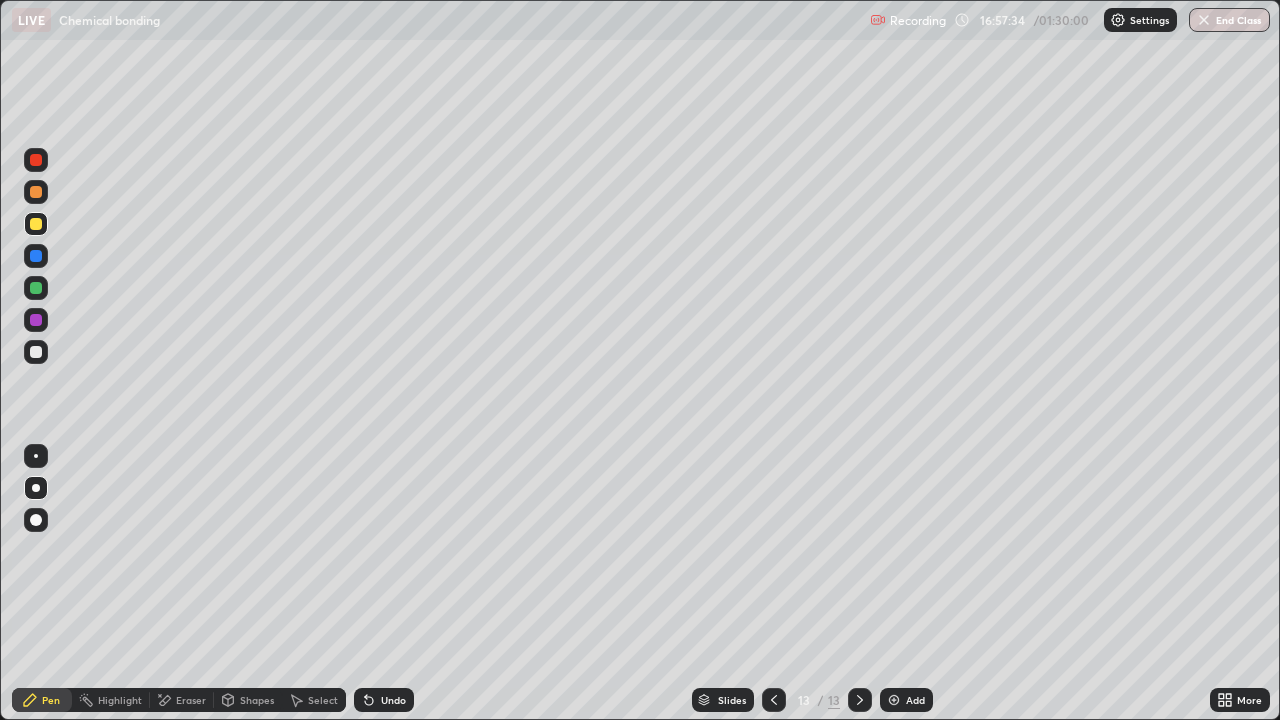 click at bounding box center (36, 224) 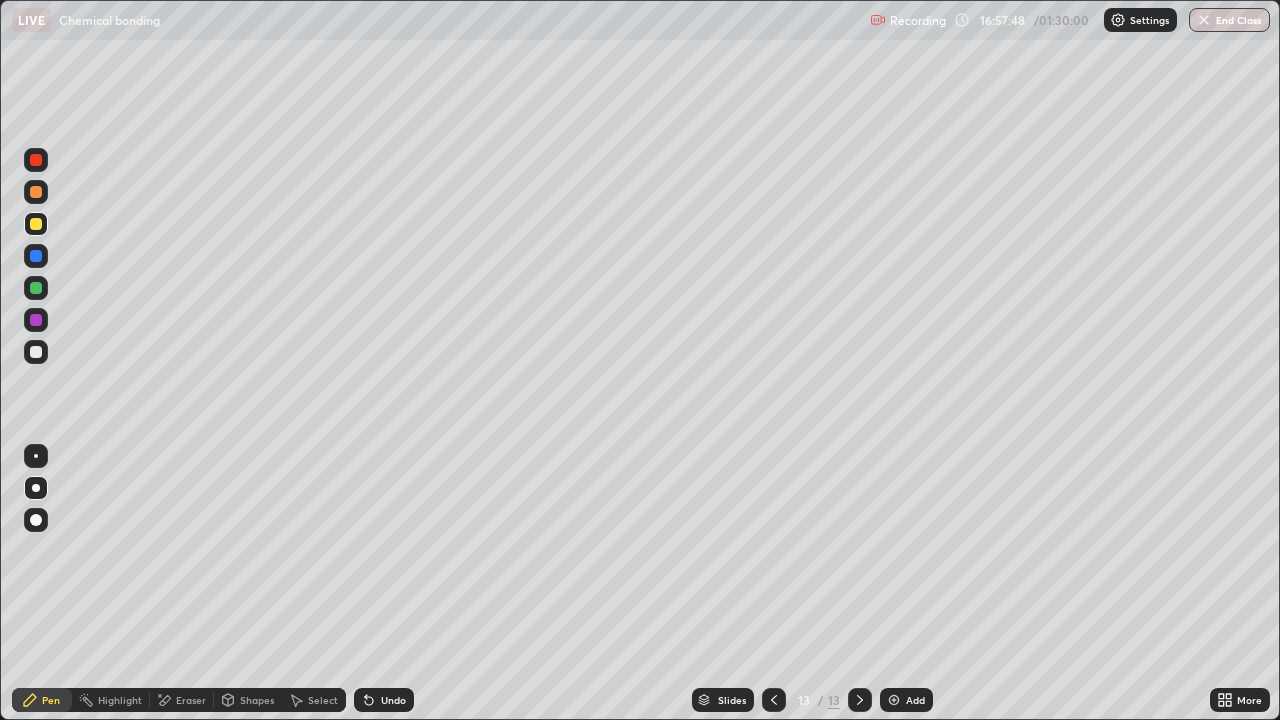 click at bounding box center (36, 352) 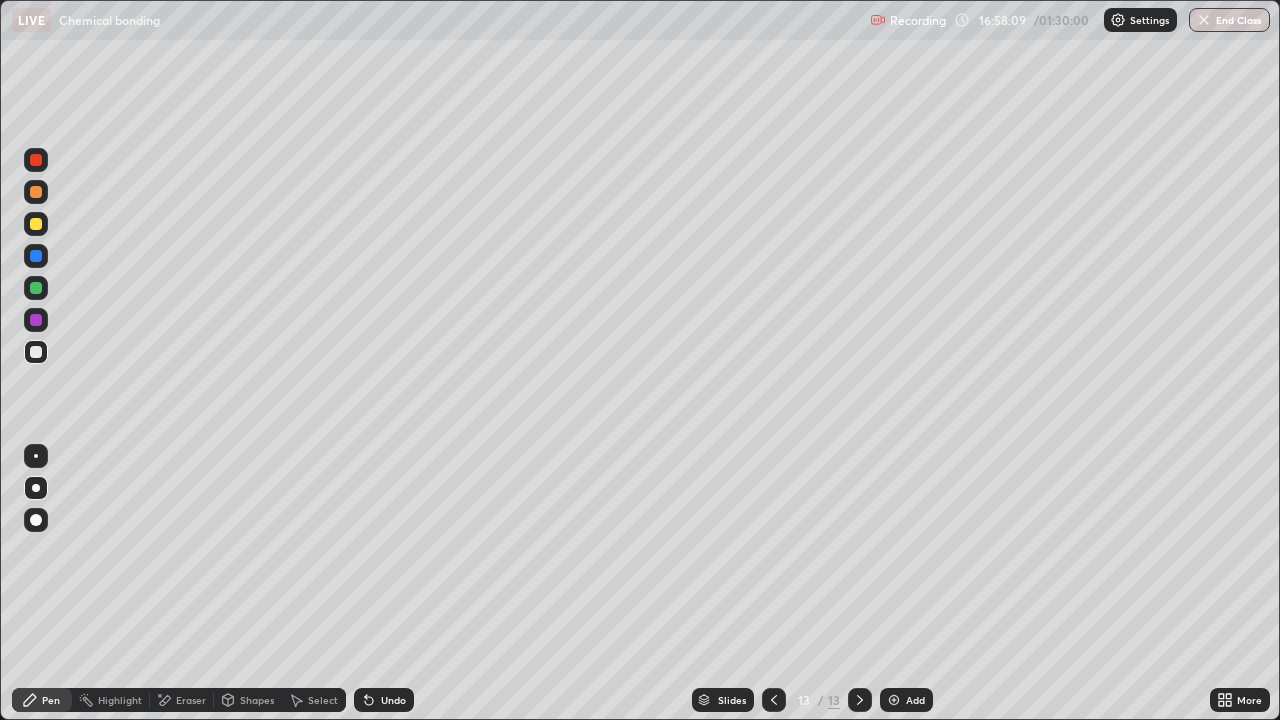 click at bounding box center [36, 224] 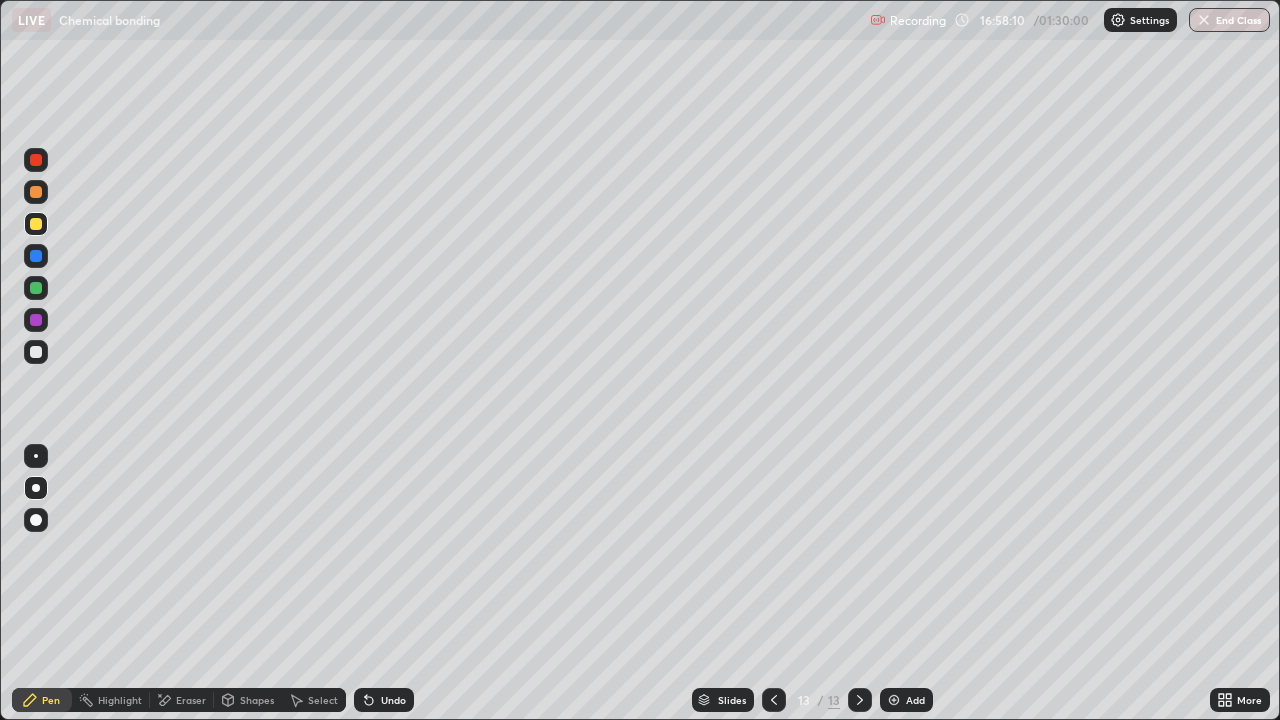 click at bounding box center [36, 224] 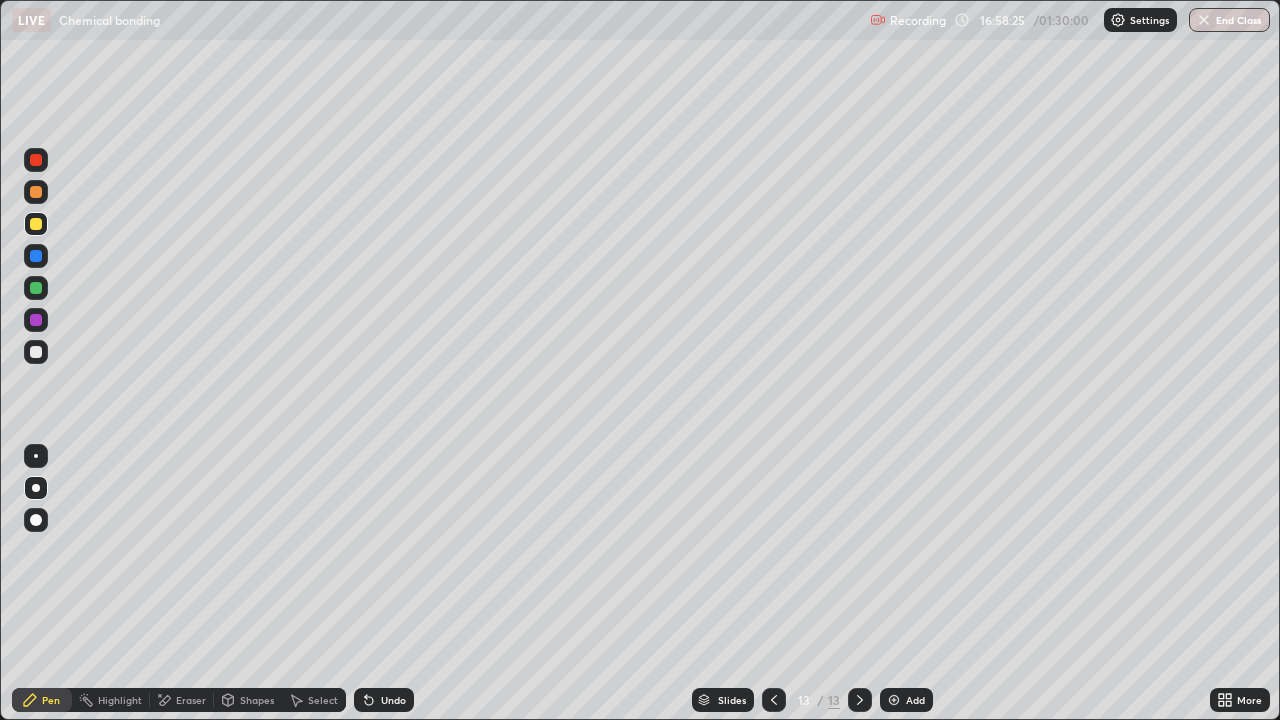 click at bounding box center (36, 224) 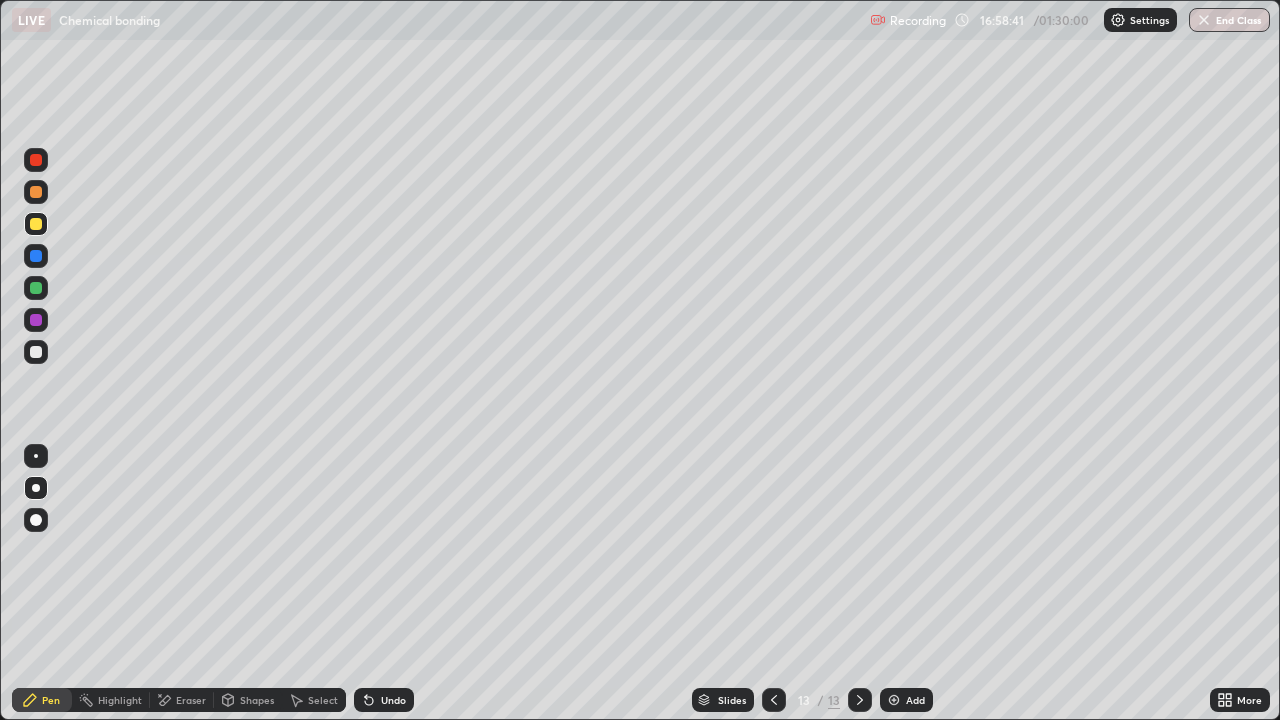 click at bounding box center [36, 192] 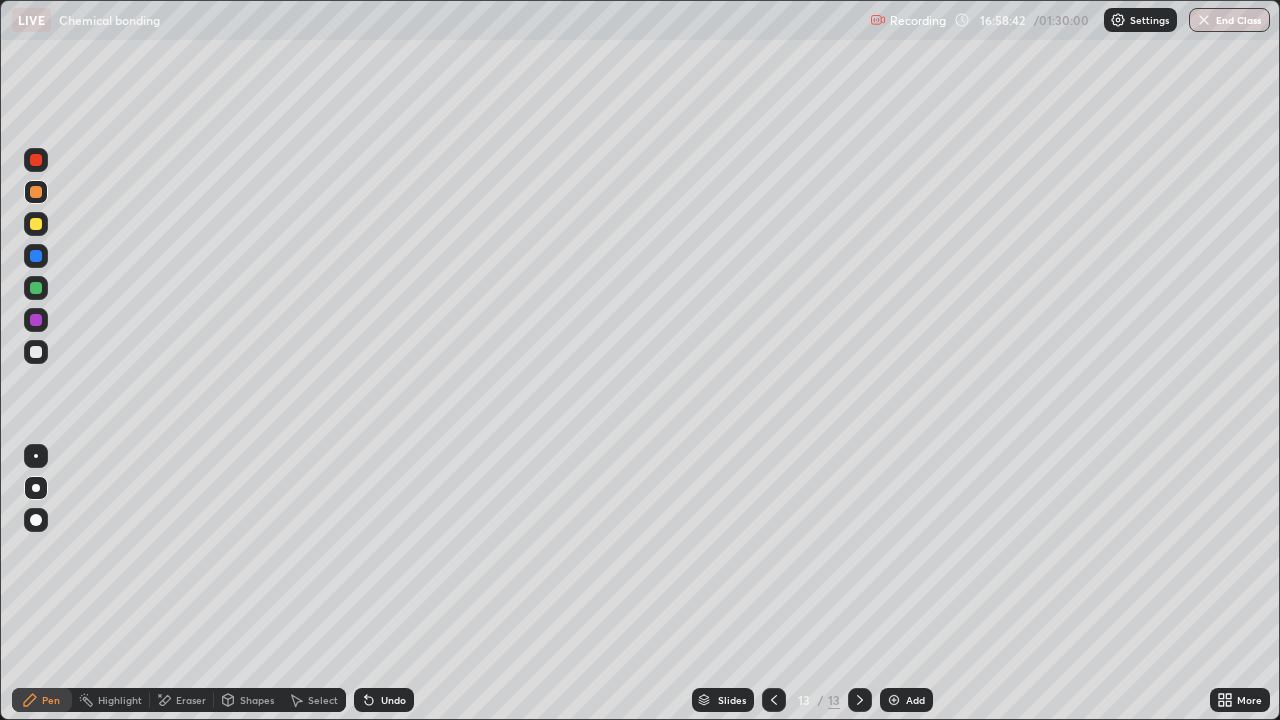 click at bounding box center (36, 192) 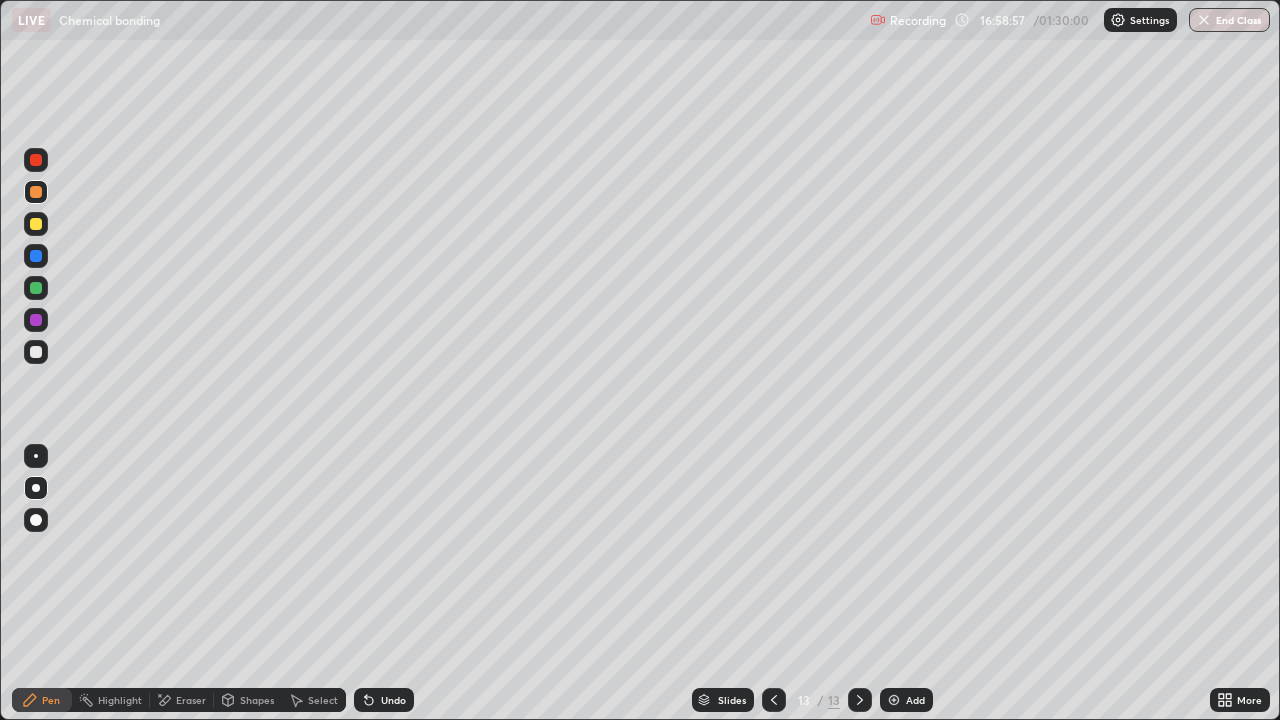 click at bounding box center [36, 352] 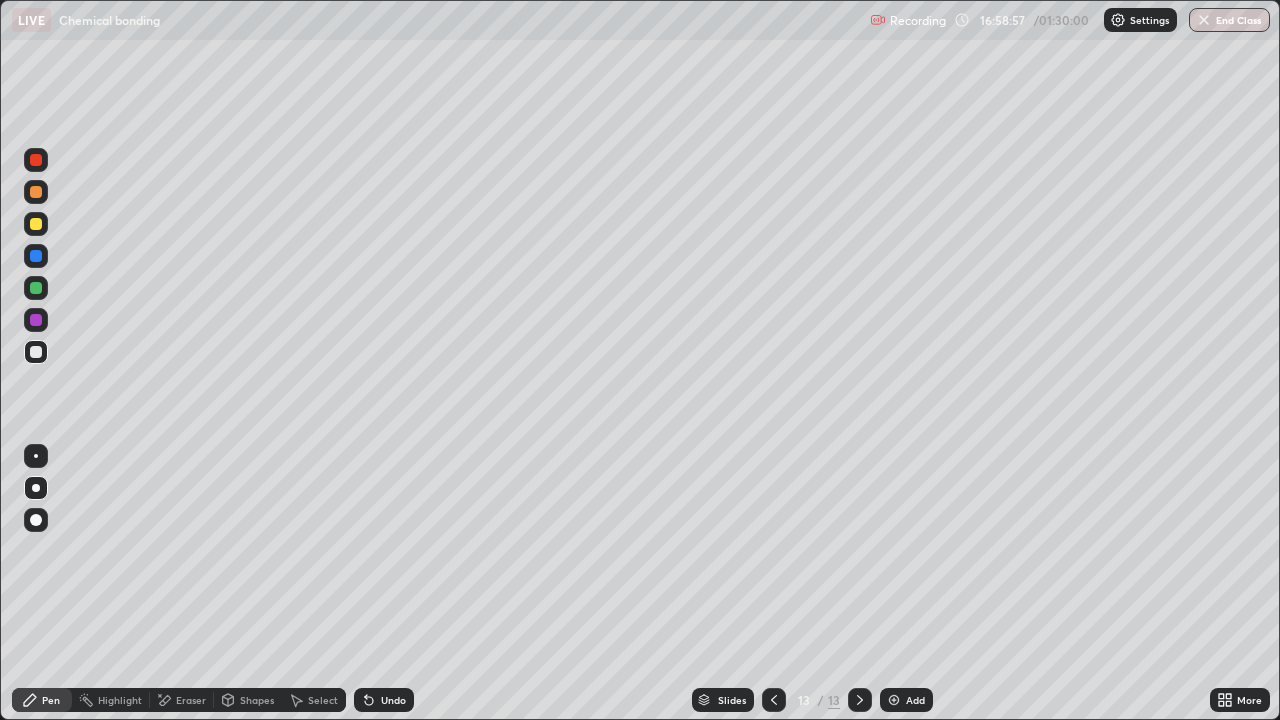 click at bounding box center (36, 352) 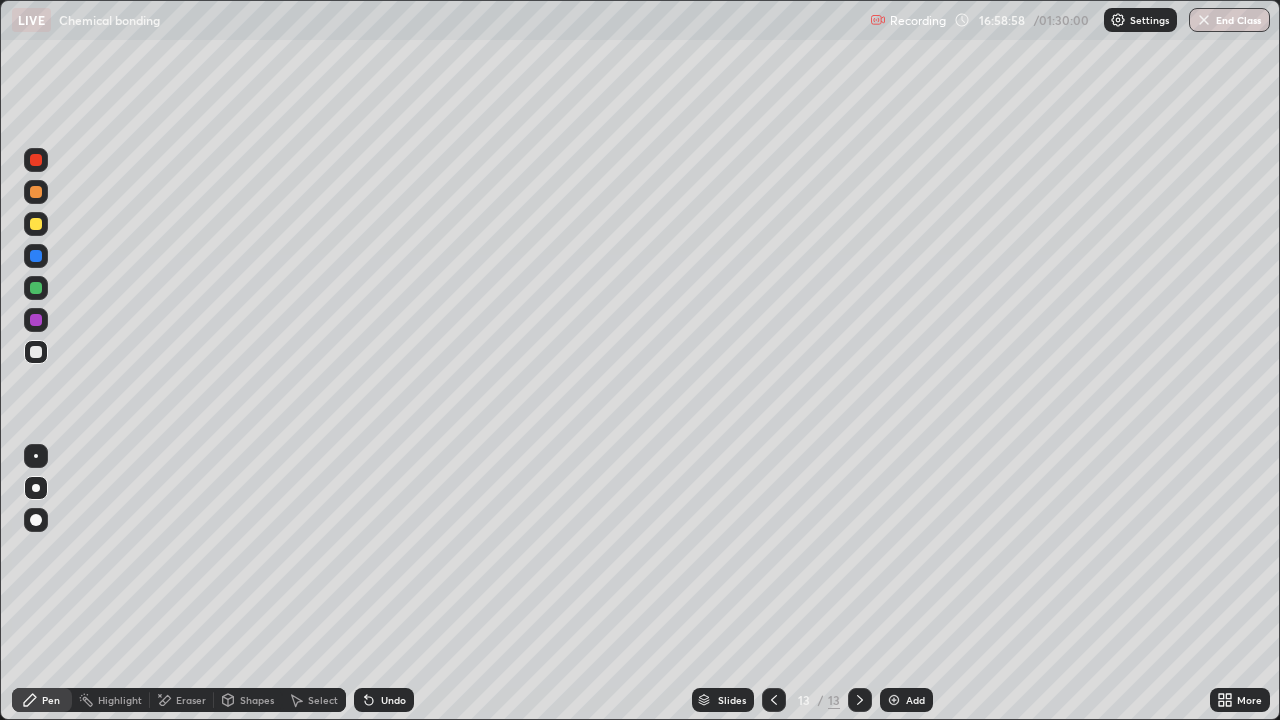 click at bounding box center [36, 224] 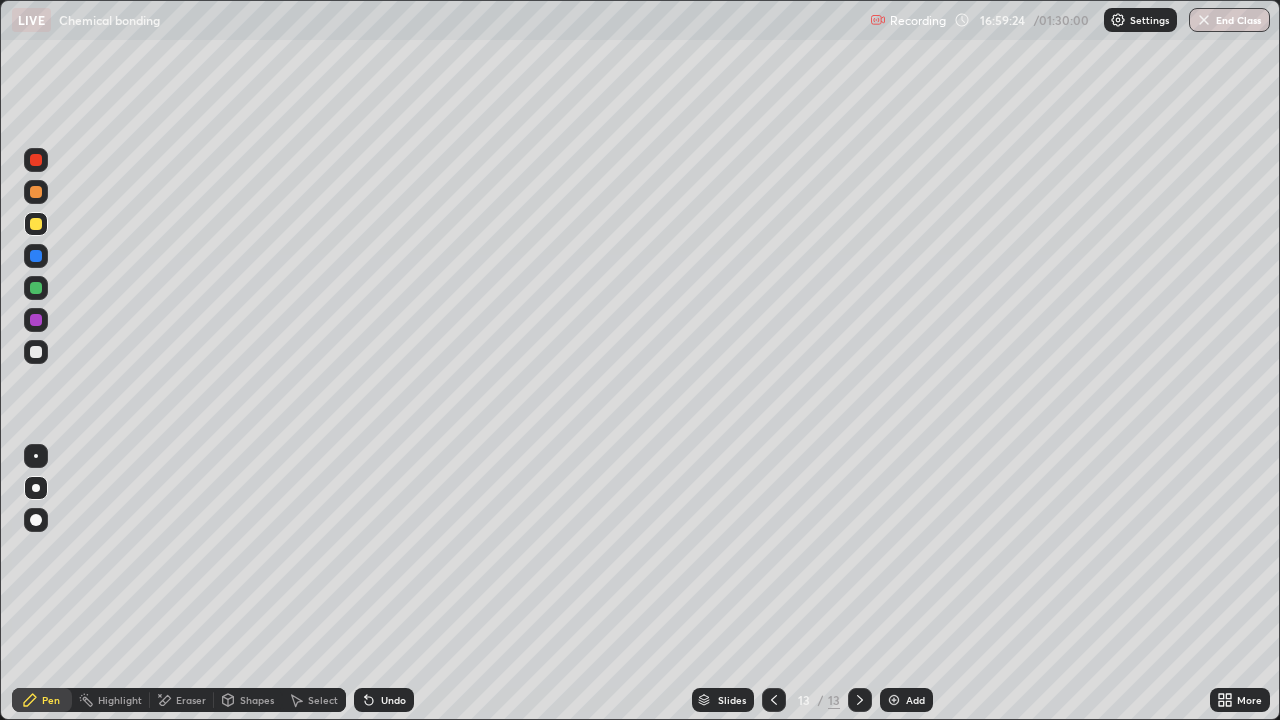 click on "Add" at bounding box center (906, 700) 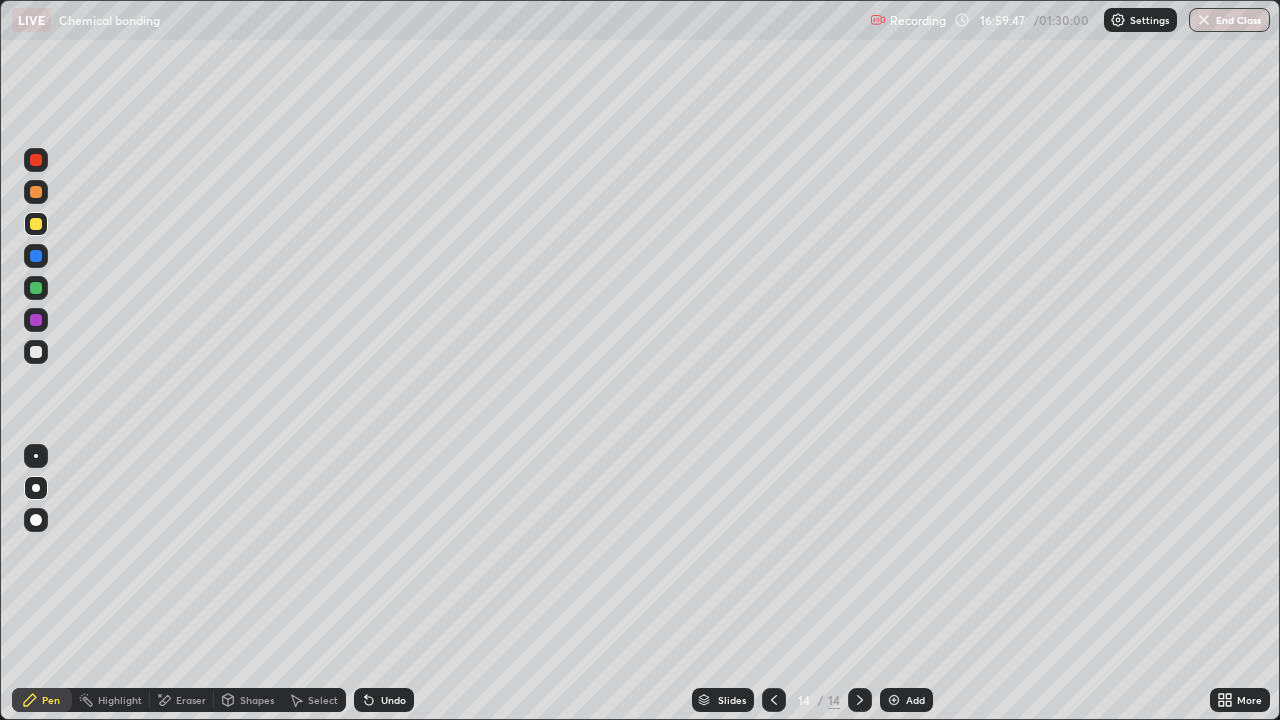 click at bounding box center (36, 352) 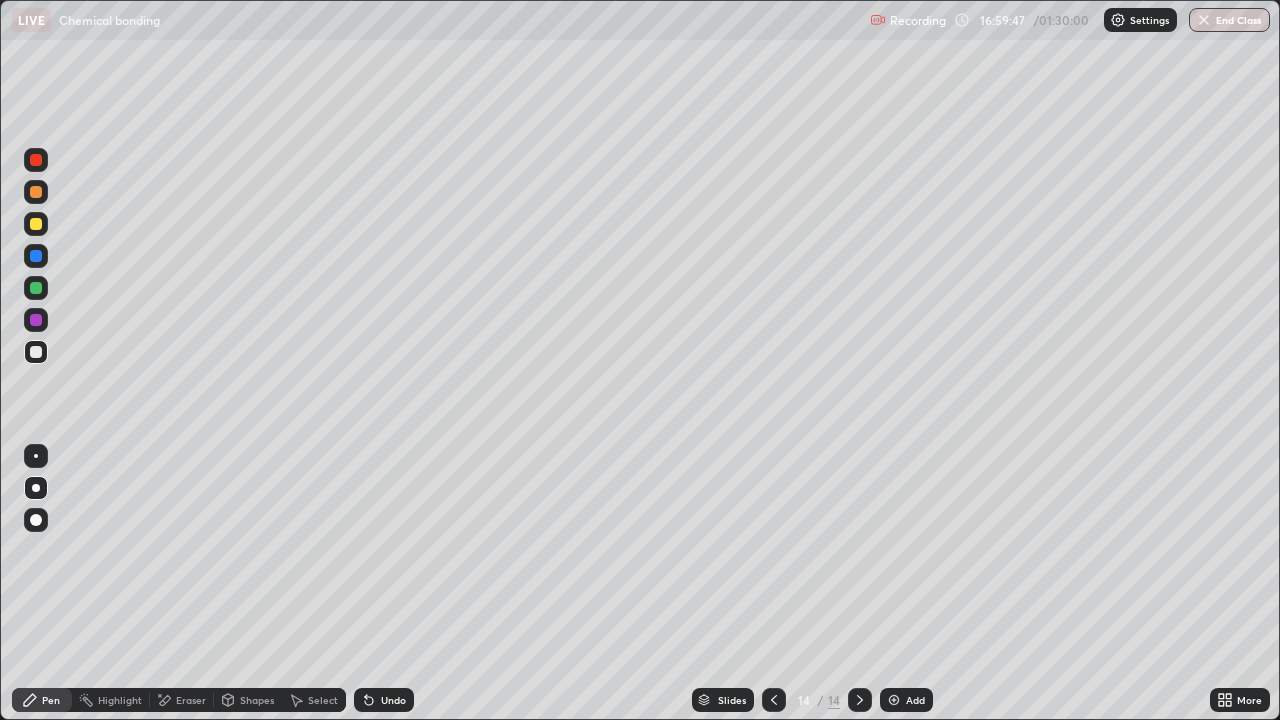 click at bounding box center [36, 352] 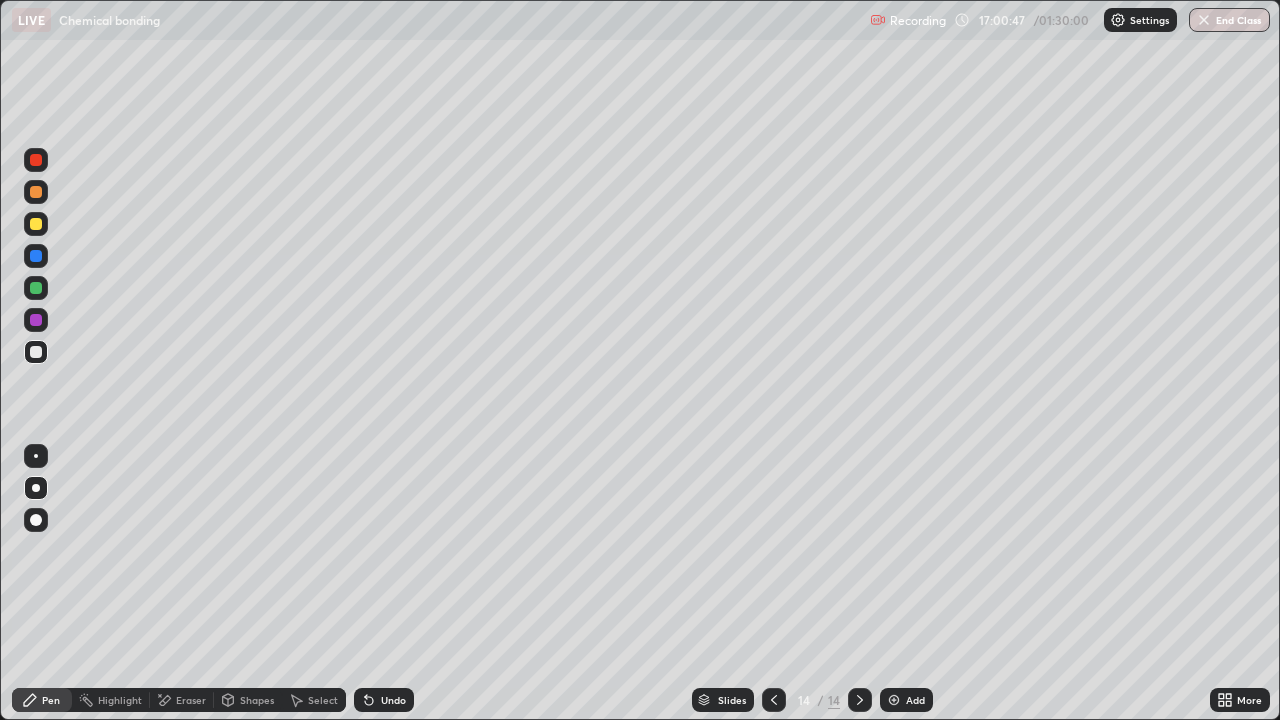 click at bounding box center [36, 352] 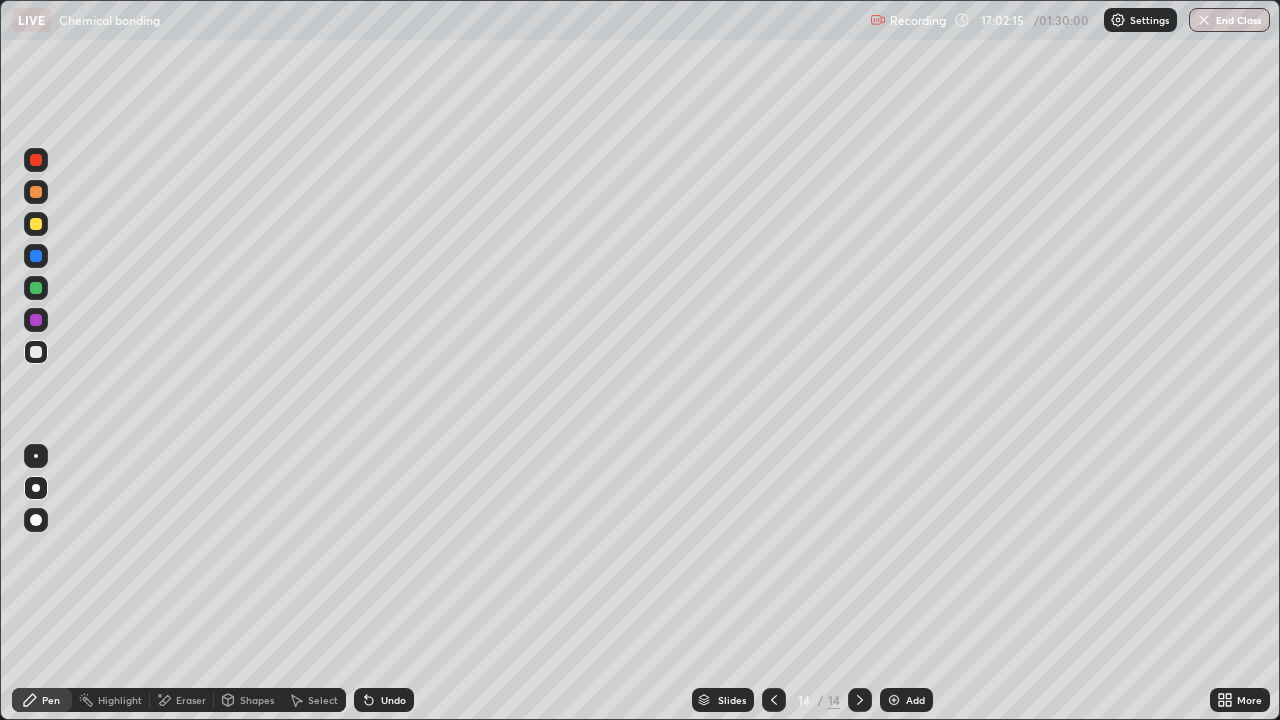 click at bounding box center (36, 352) 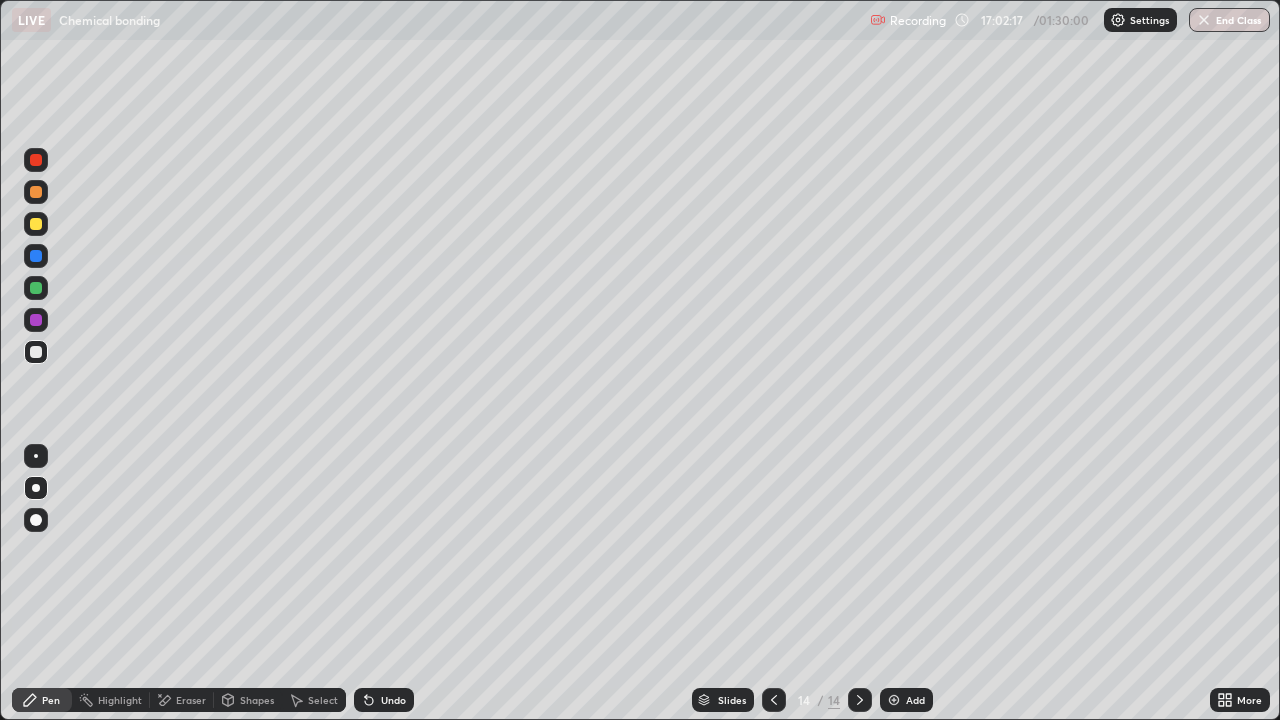 click at bounding box center (36, 224) 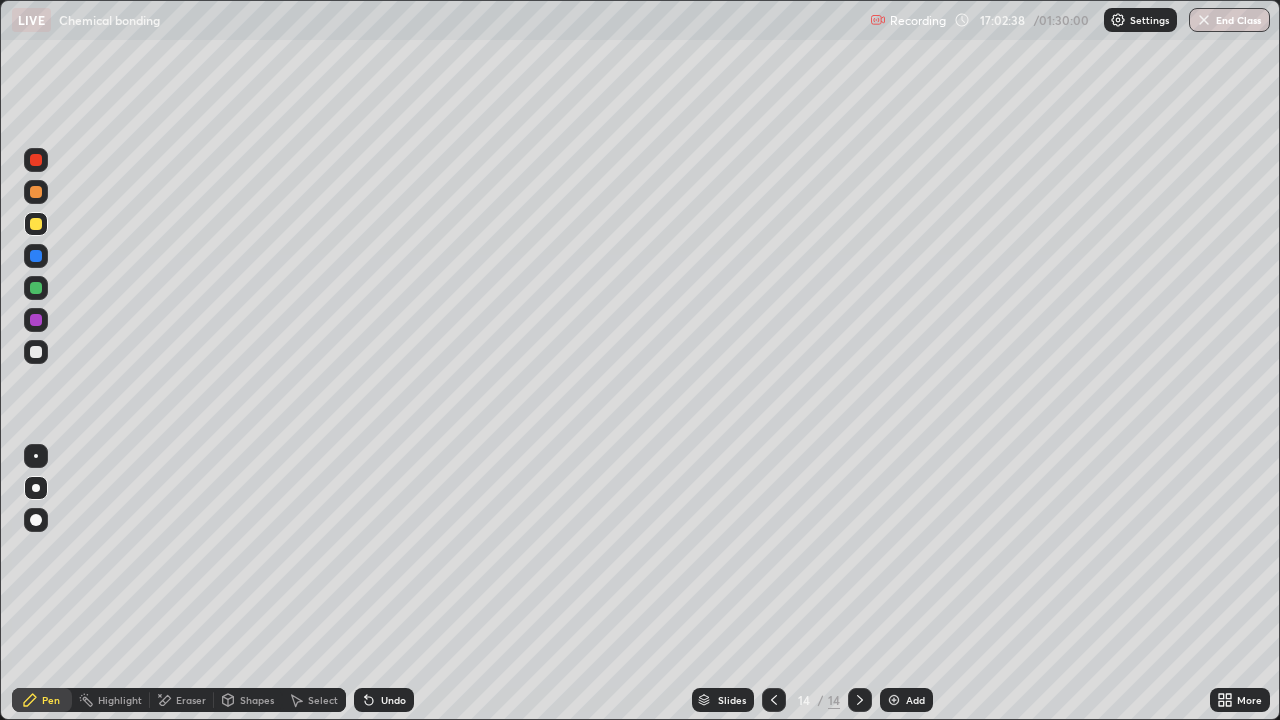 click on "Undo" at bounding box center [393, 700] 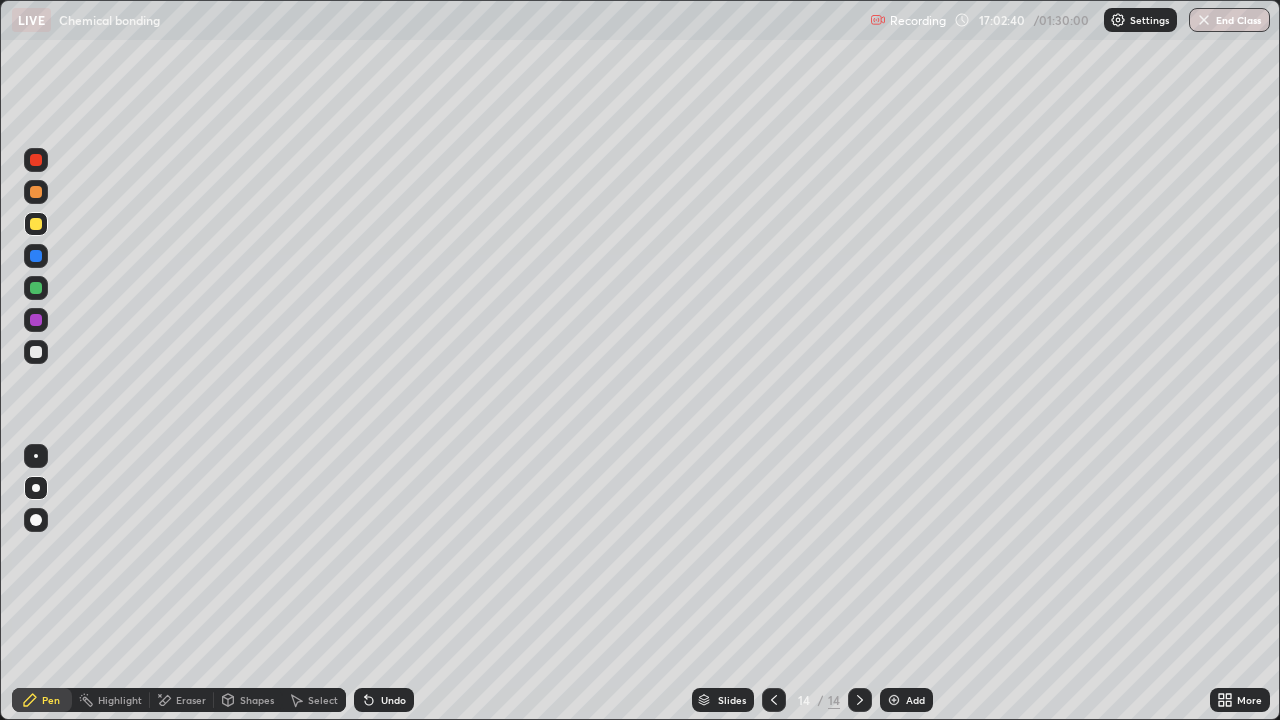 click on "Undo" at bounding box center [393, 700] 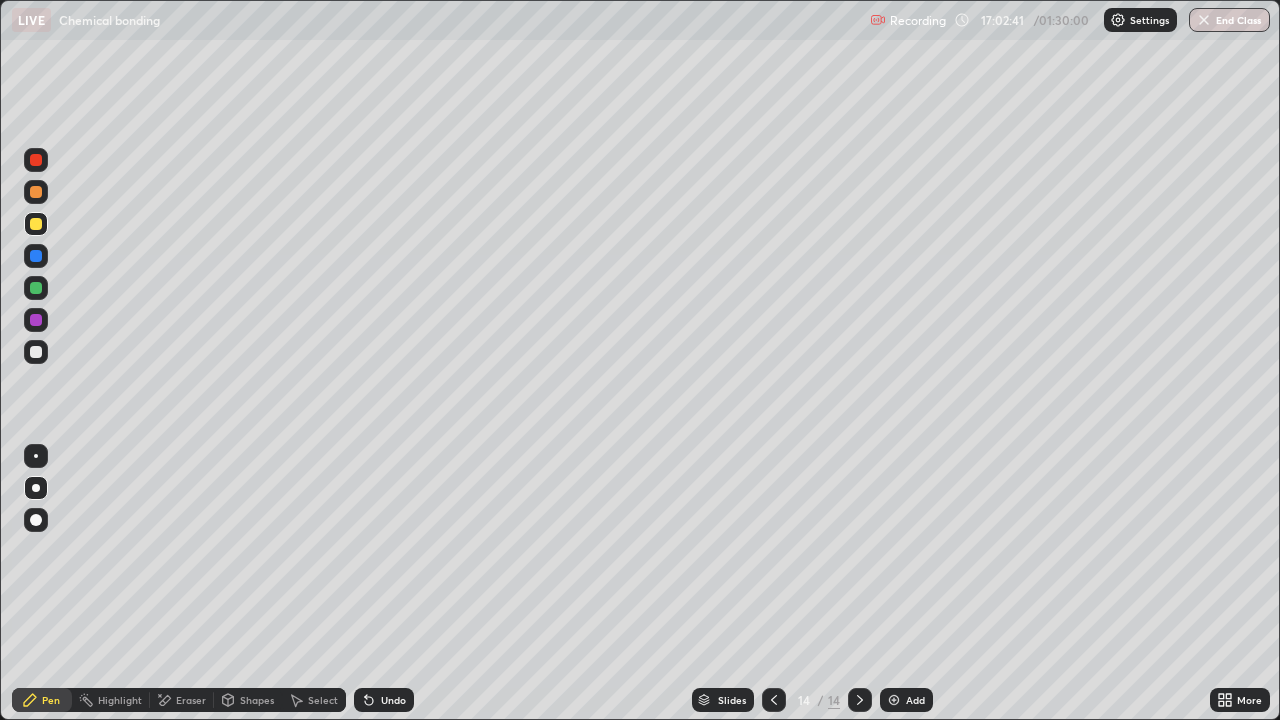 click on "Undo" at bounding box center [393, 700] 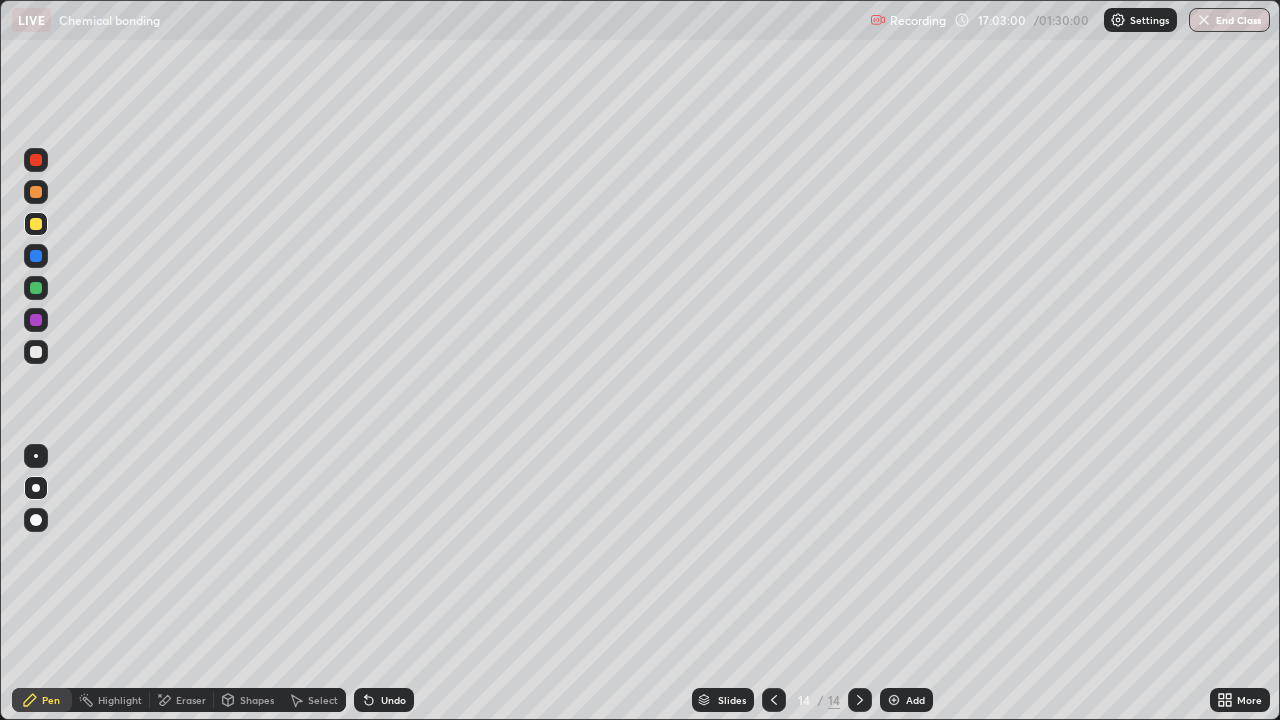 click at bounding box center [36, 288] 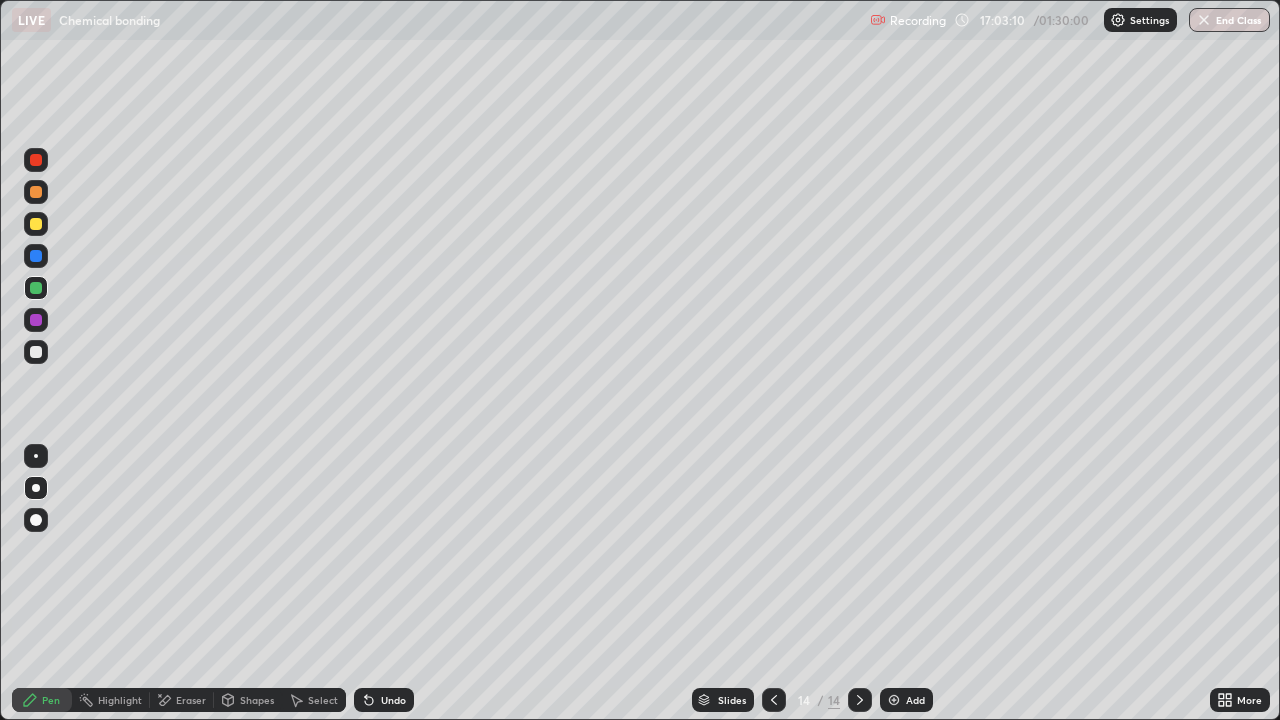 click at bounding box center (36, 352) 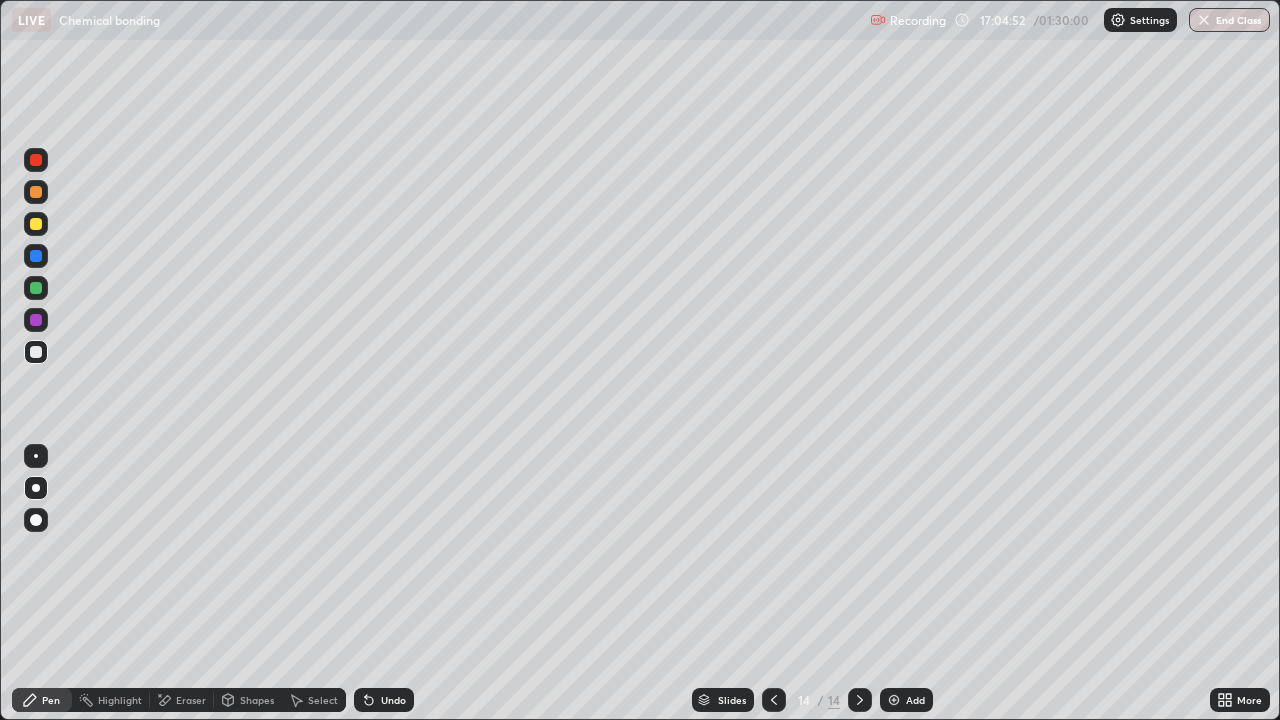 click at bounding box center (36, 288) 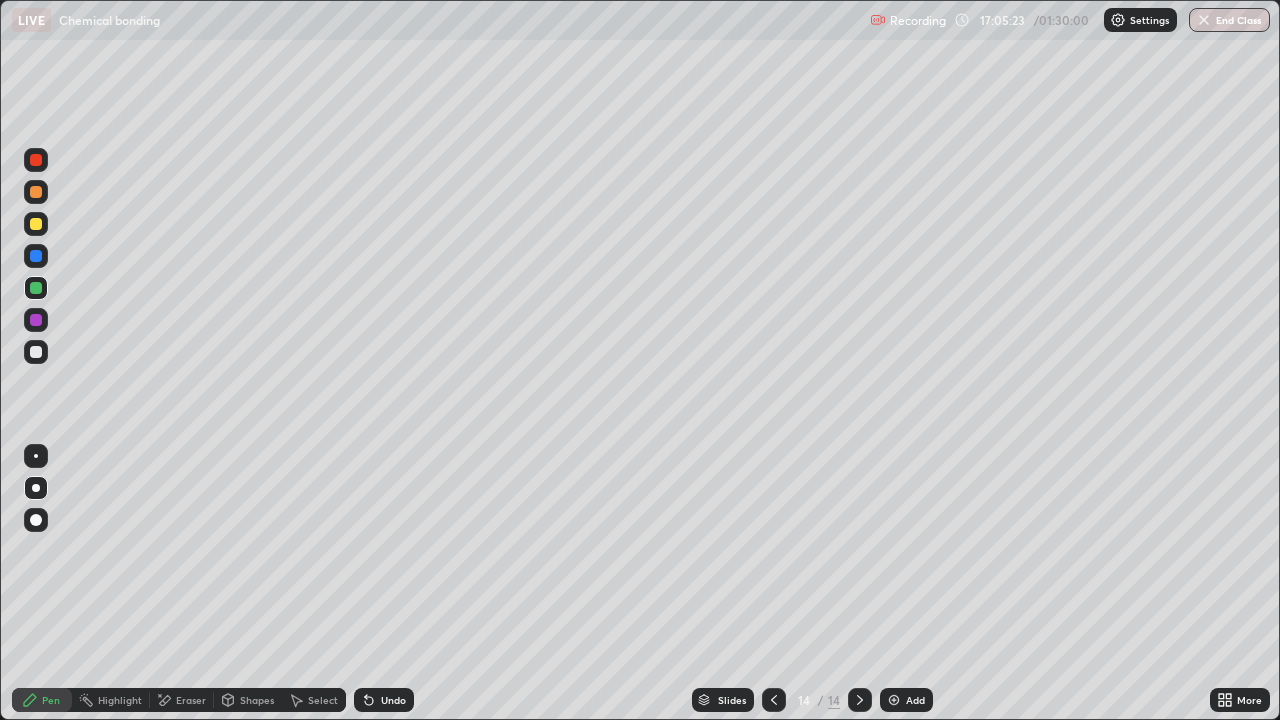 click at bounding box center (36, 352) 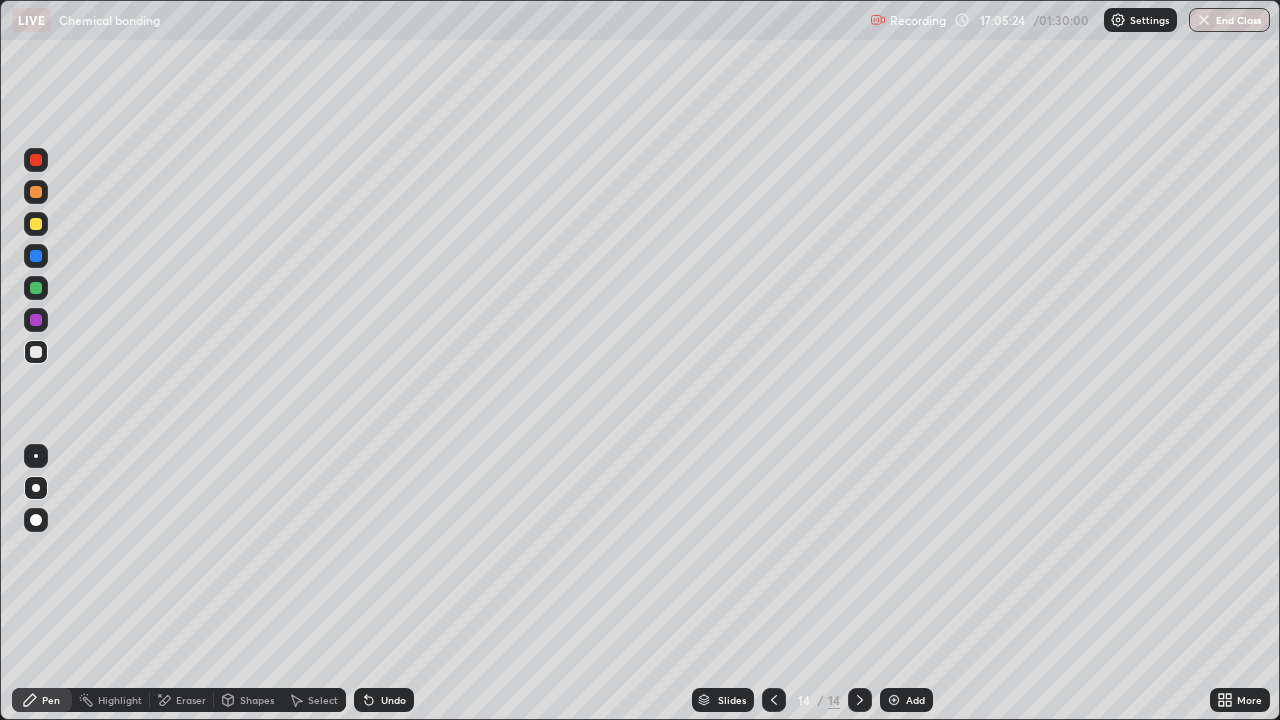 click at bounding box center [36, 352] 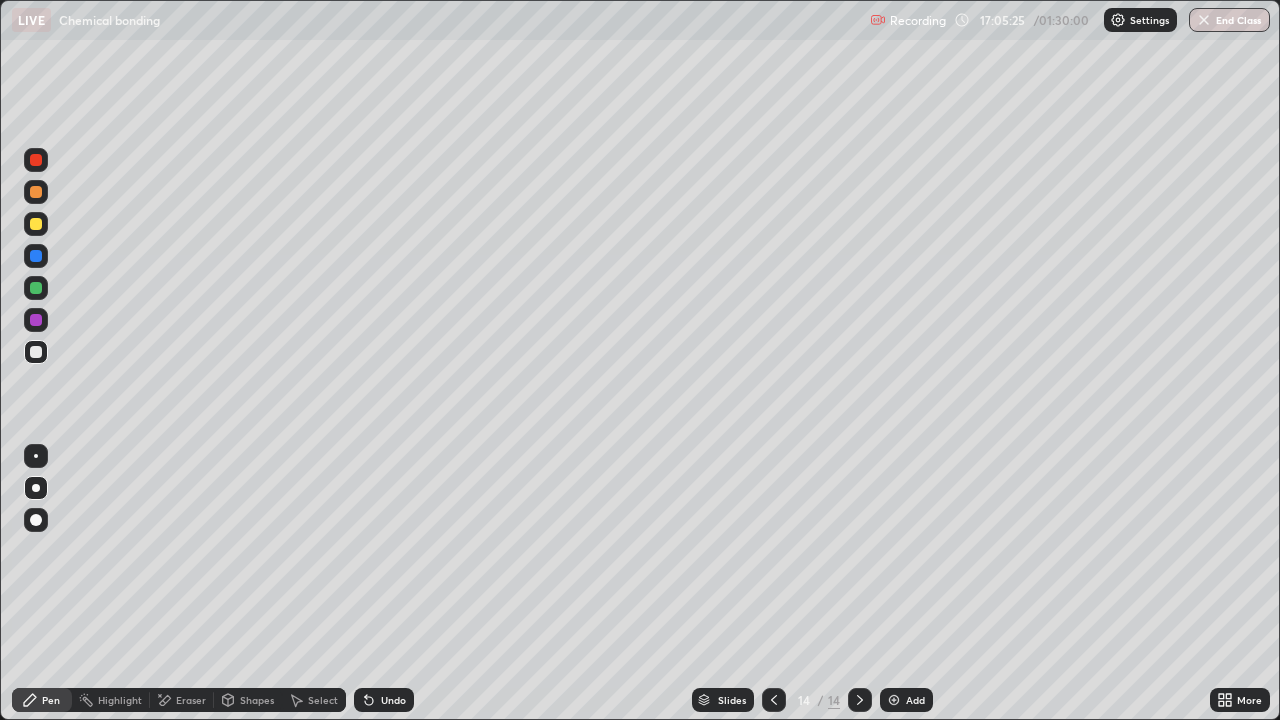 click at bounding box center (36, 224) 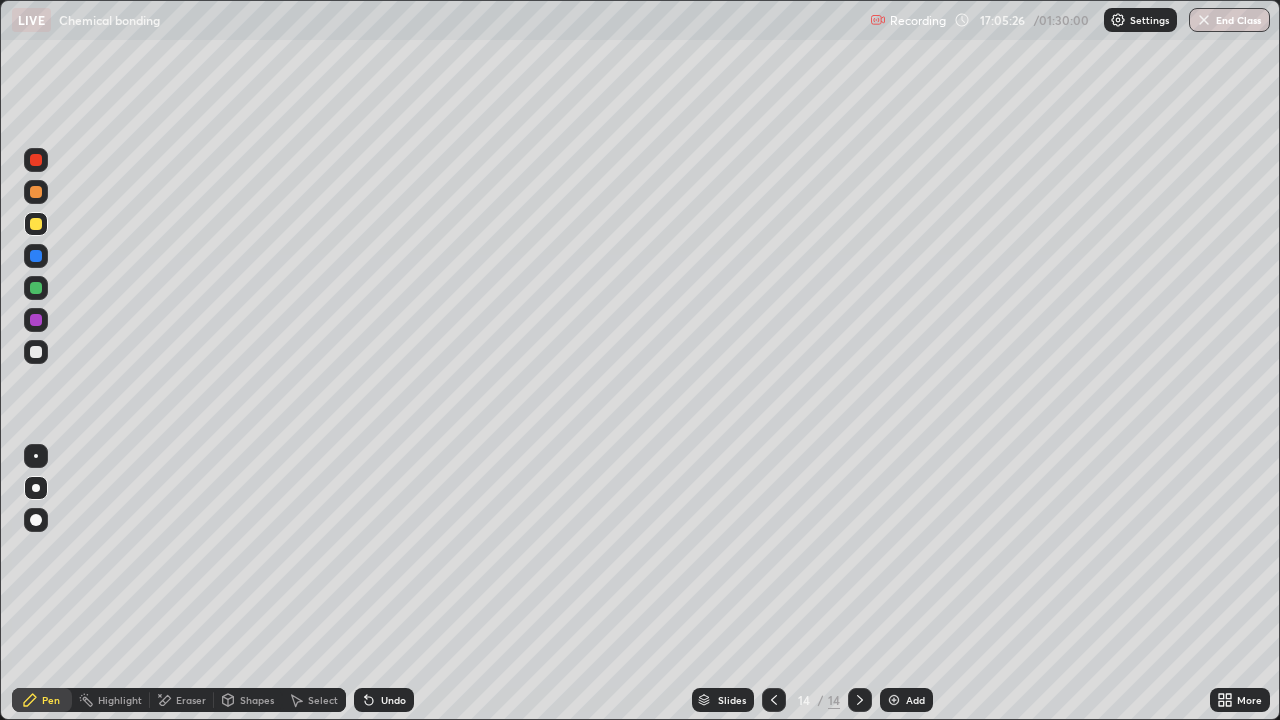 click at bounding box center [36, 224] 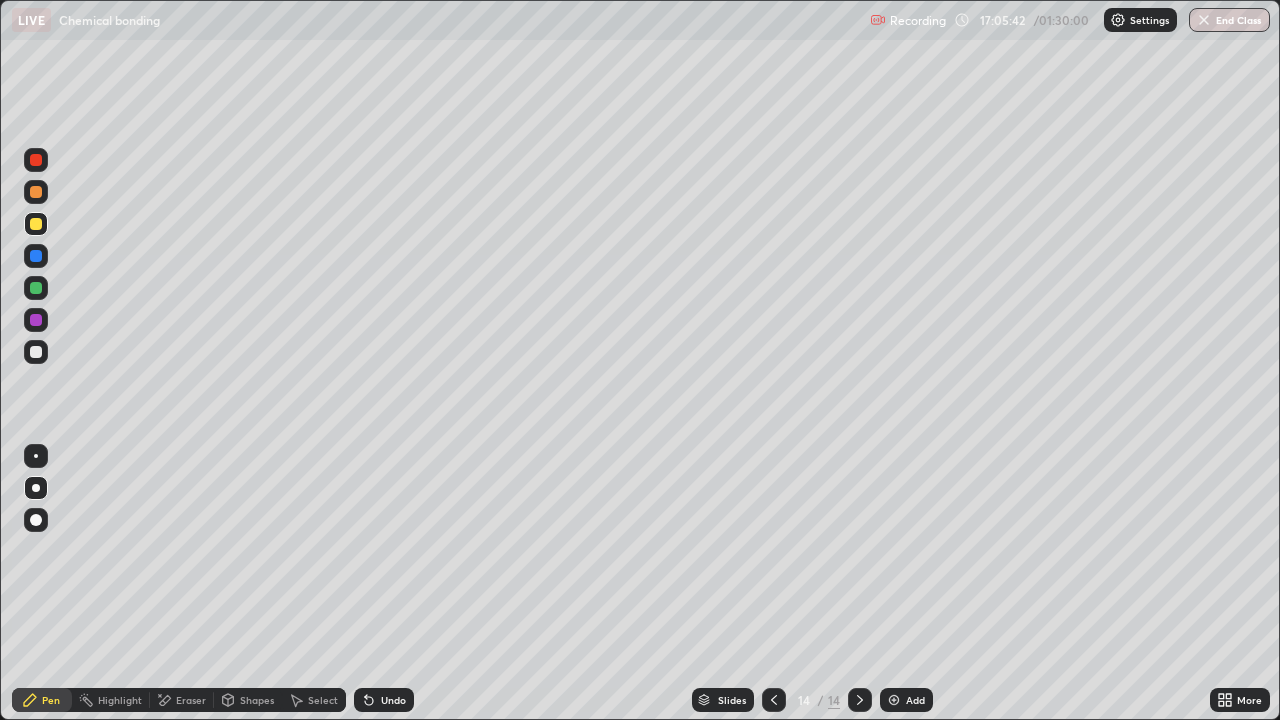 click on "Undo" at bounding box center (393, 700) 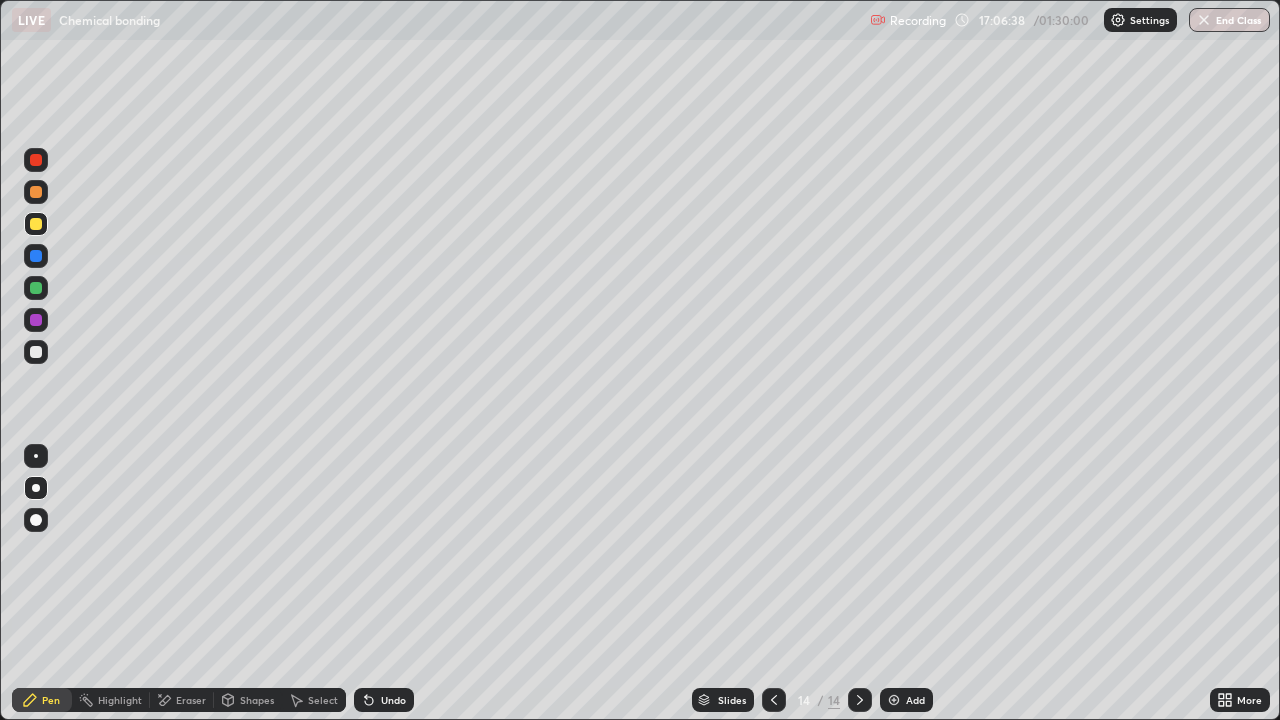 click at bounding box center [36, 224] 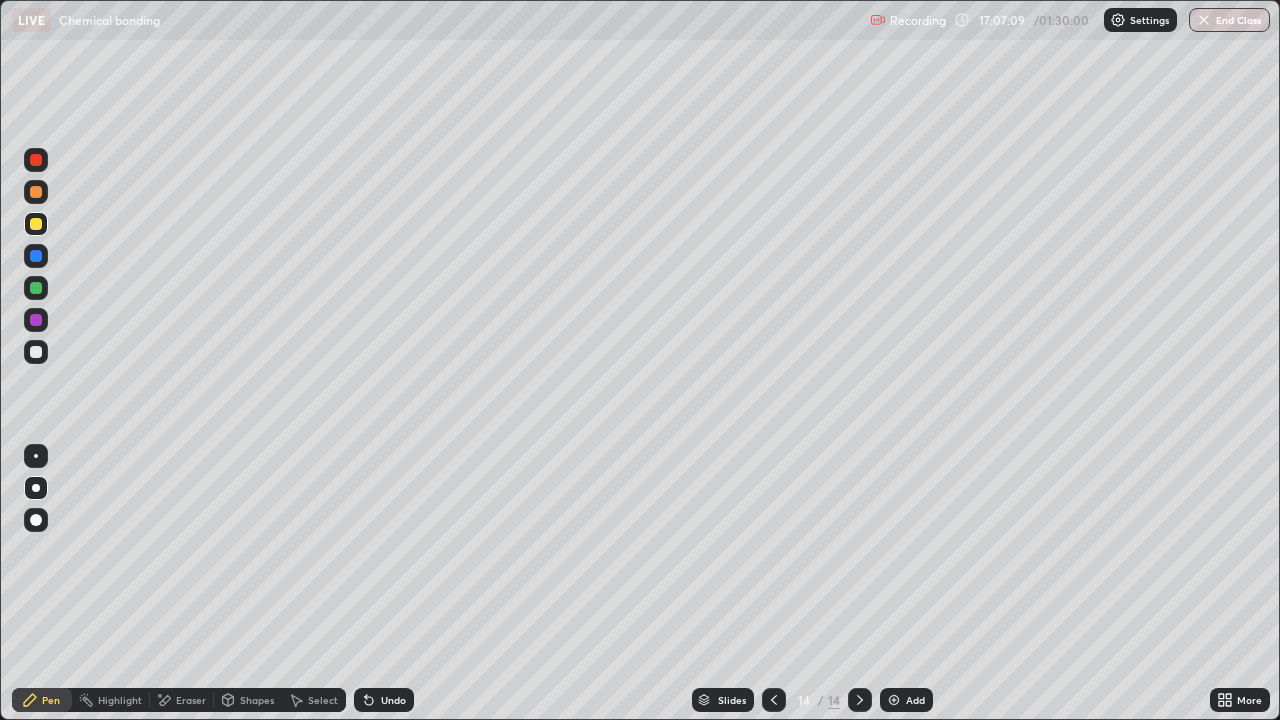 click at bounding box center [36, 160] 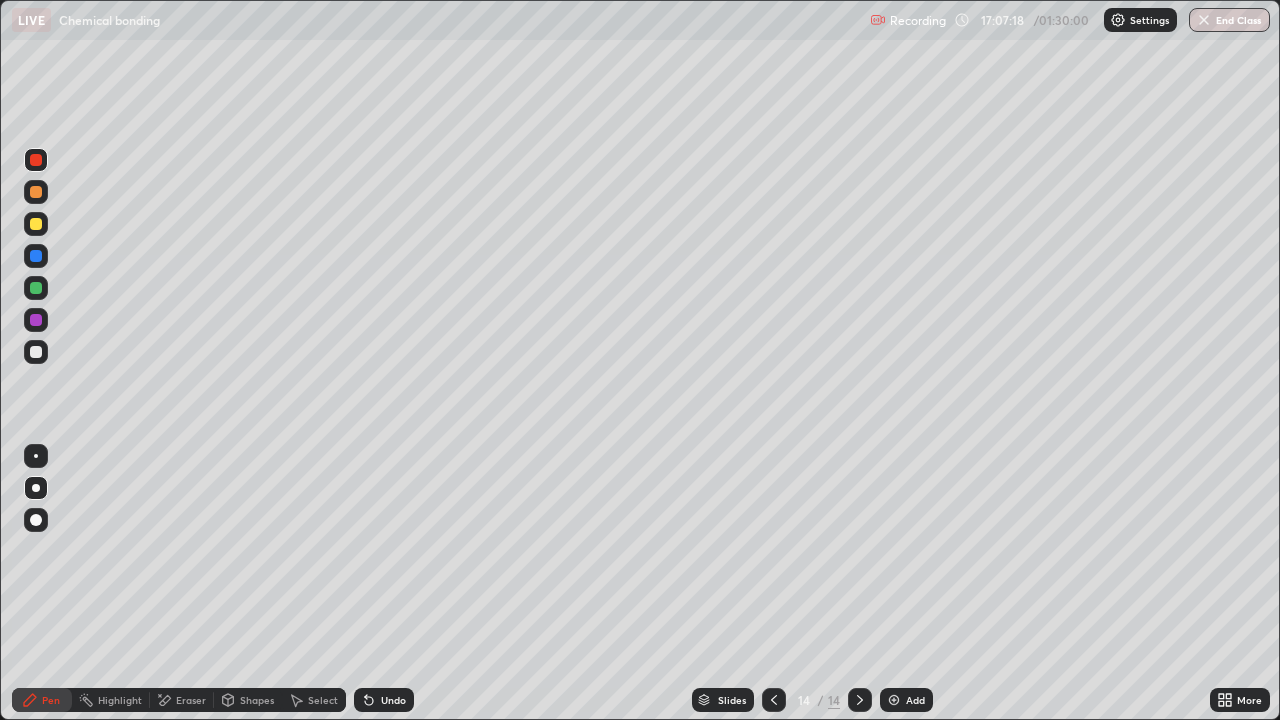 click on "Add" at bounding box center (915, 700) 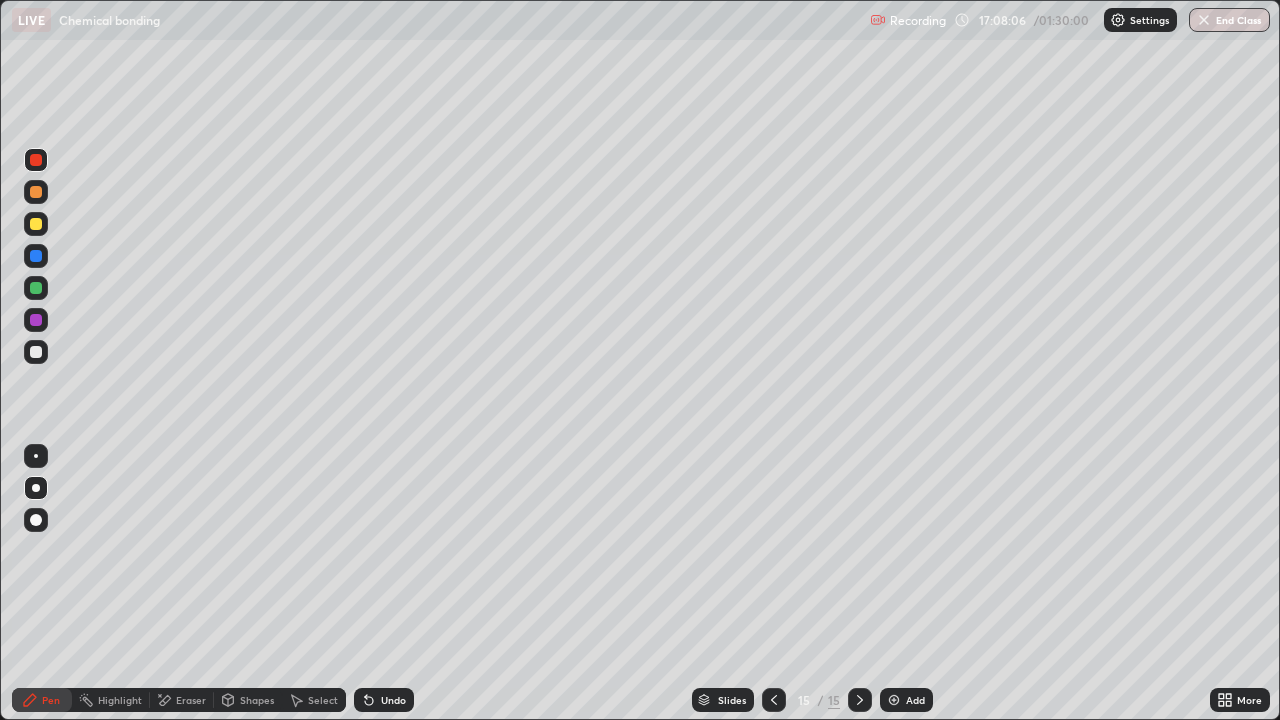 click at bounding box center (36, 352) 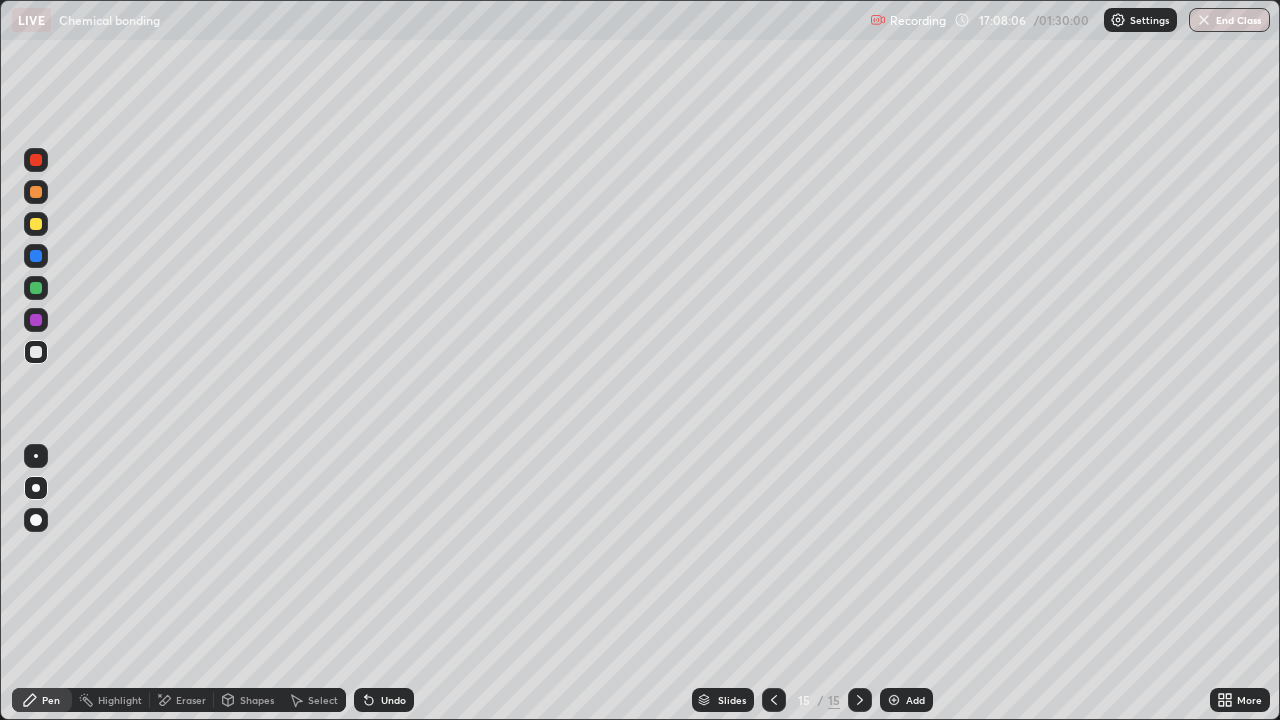 click at bounding box center (36, 352) 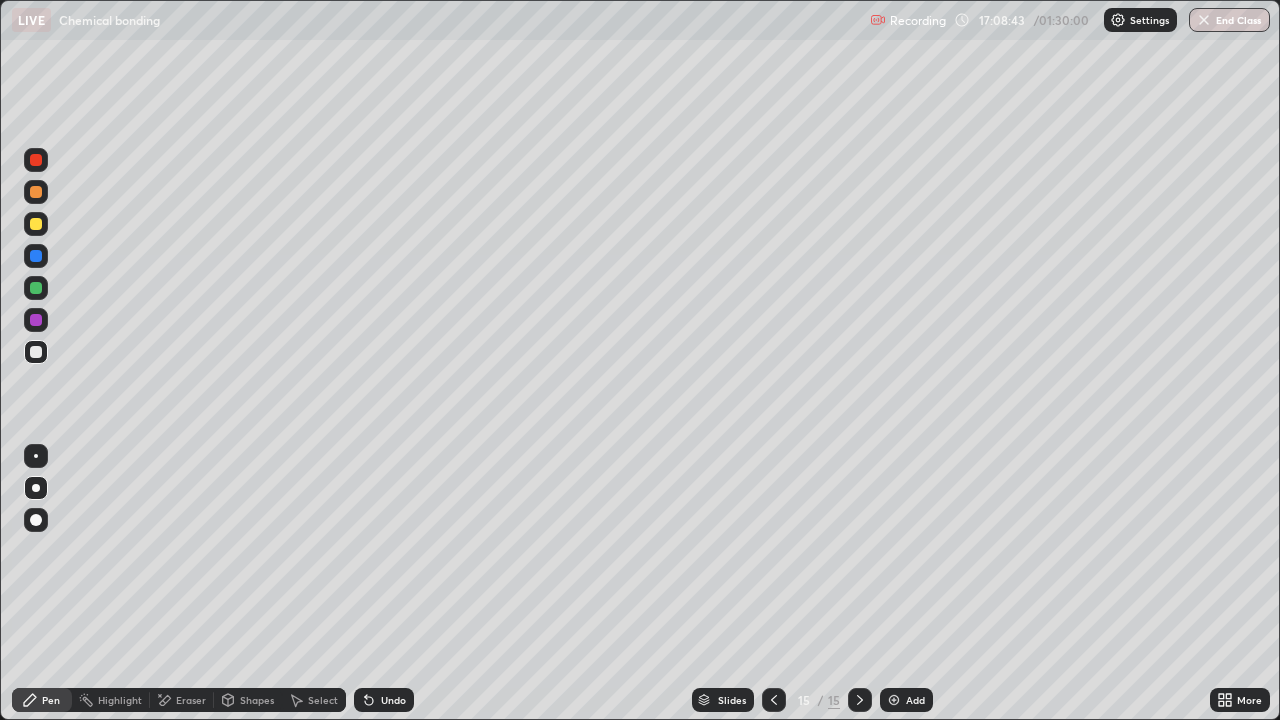 click 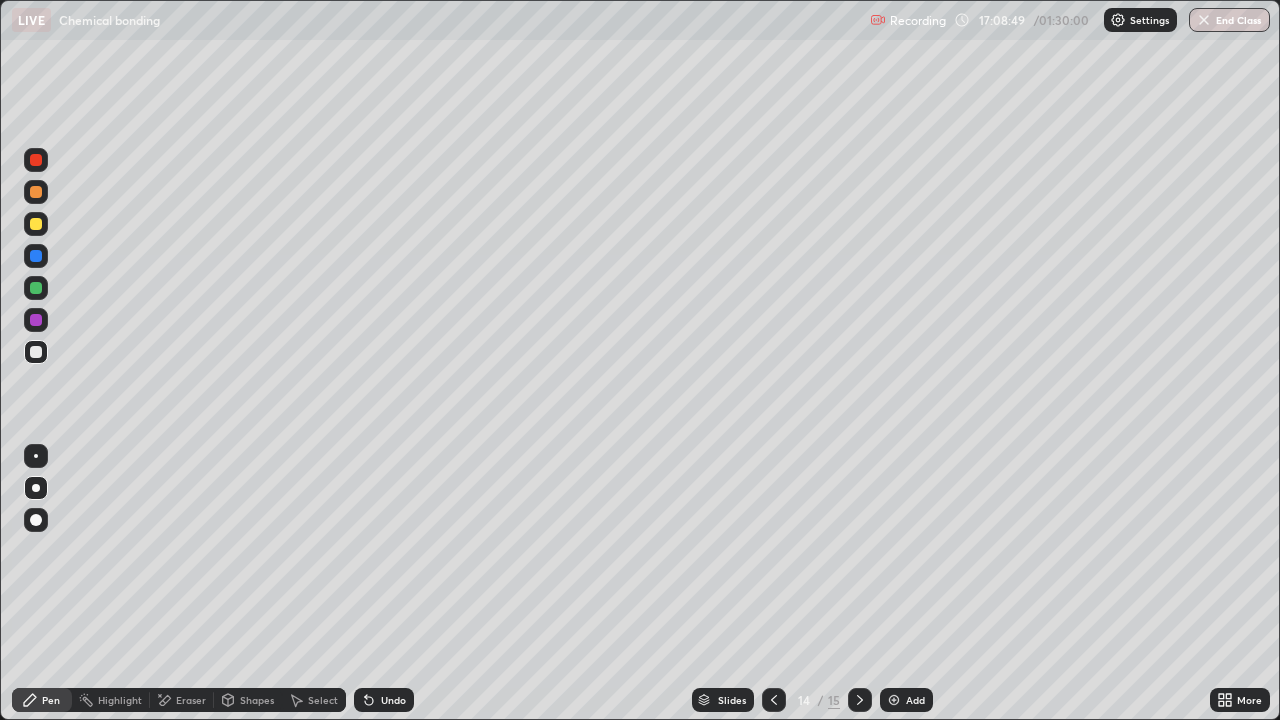 click 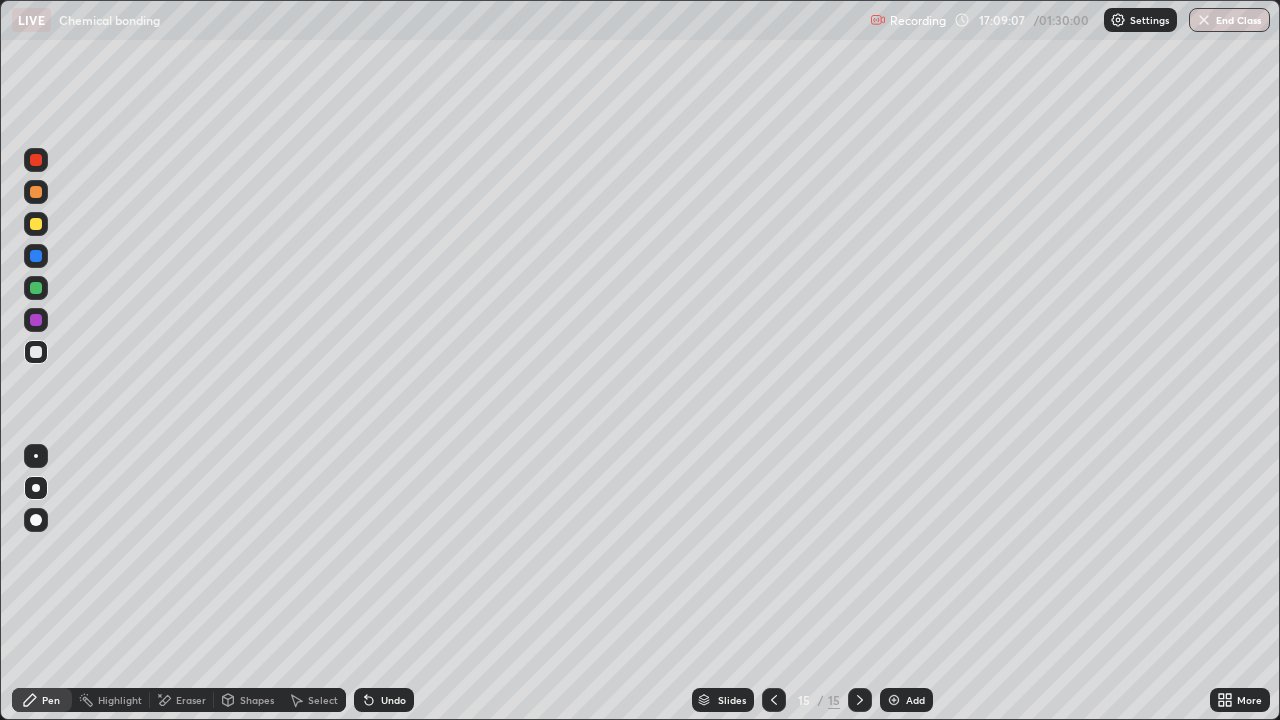 click 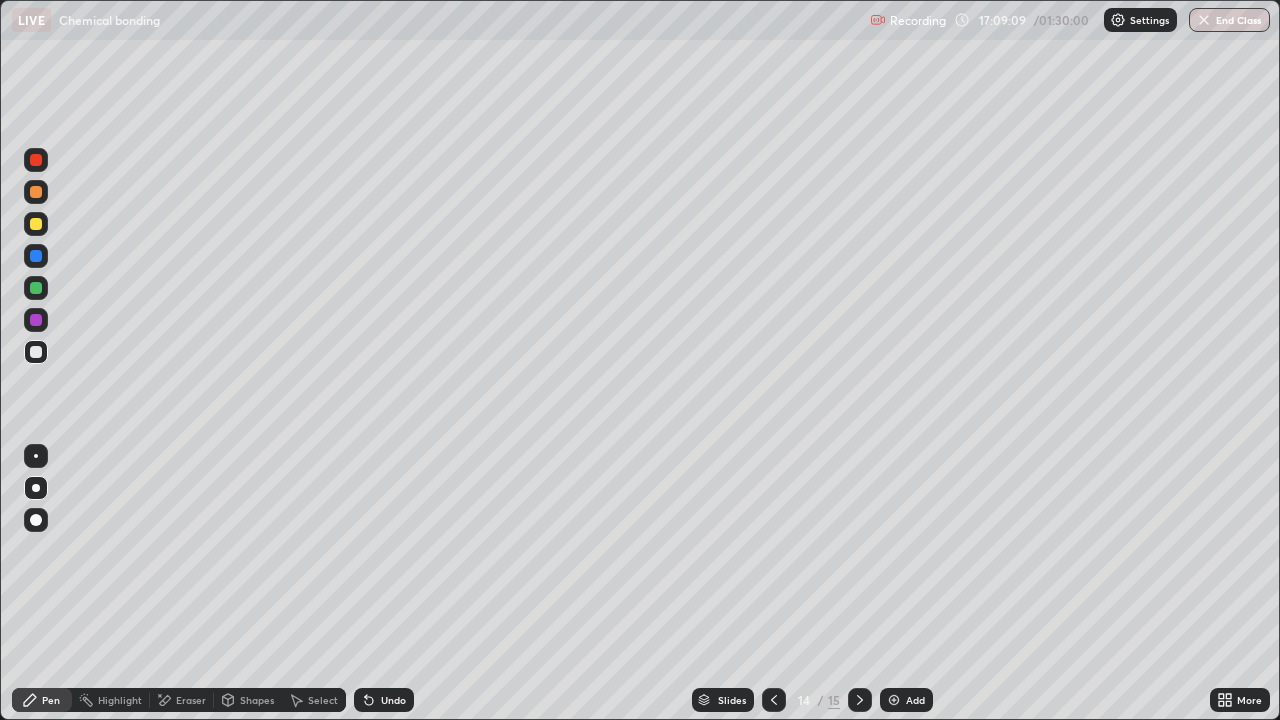 click 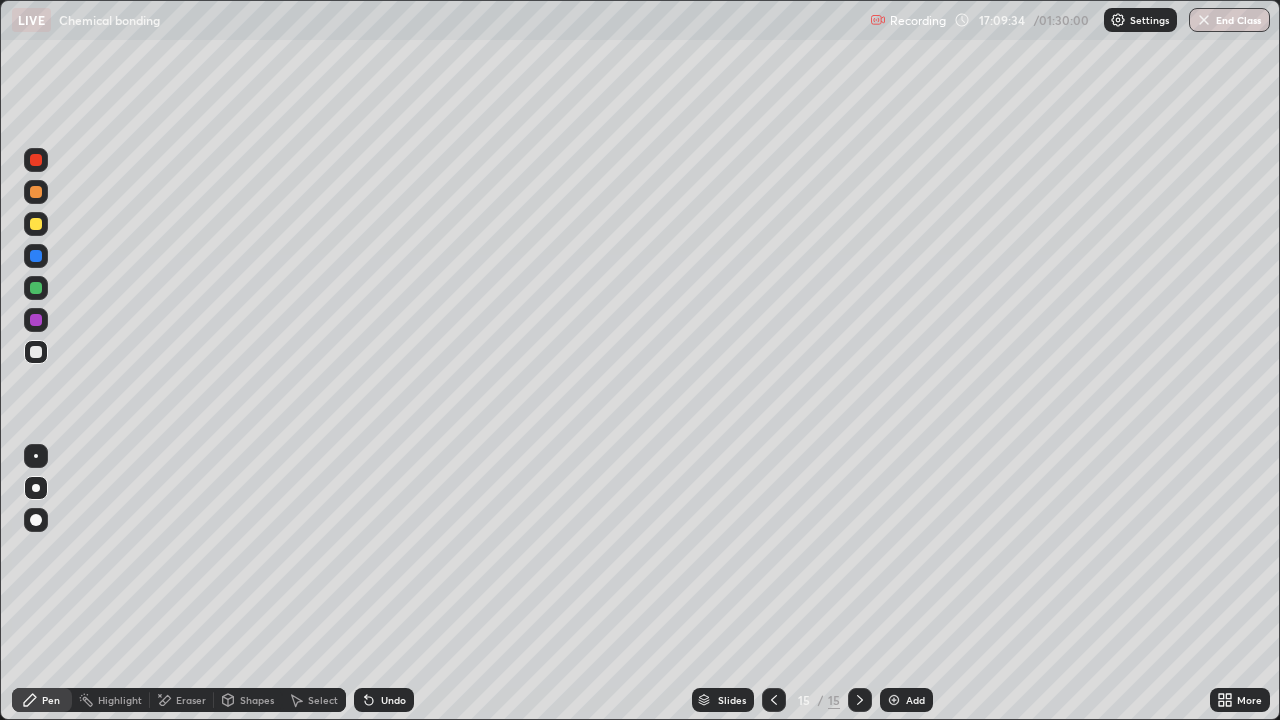 click at bounding box center [36, 352] 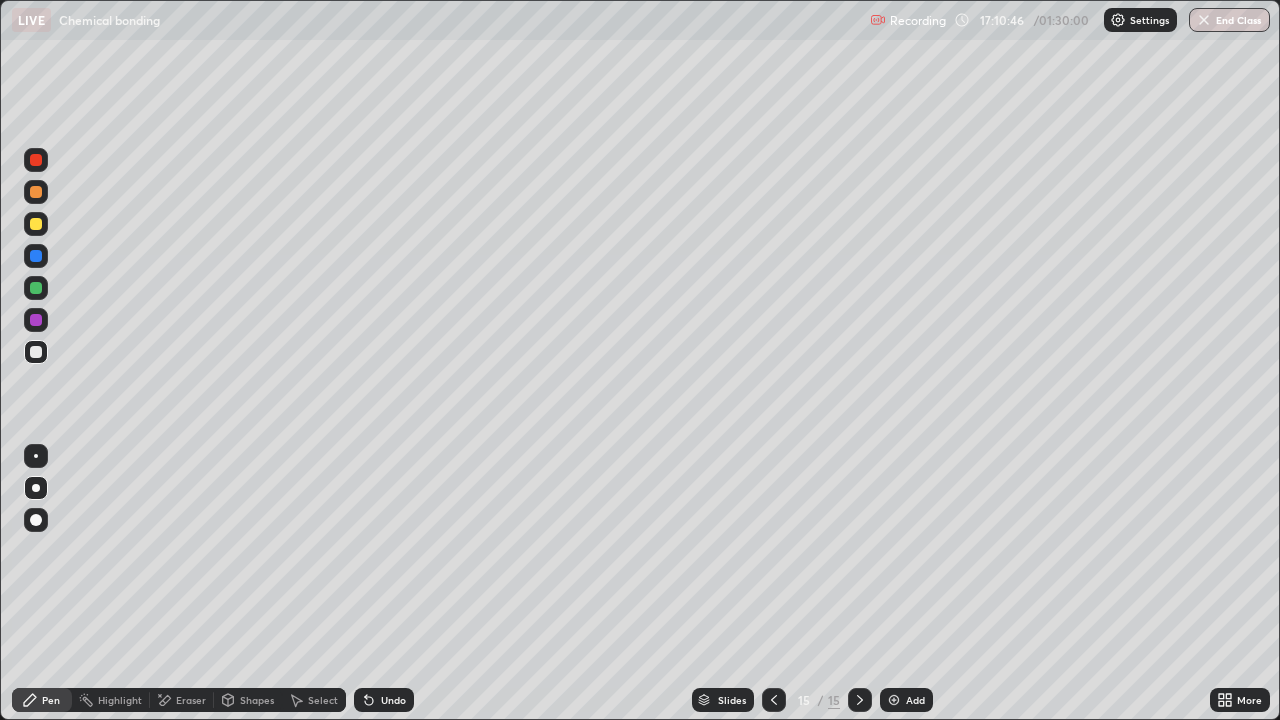 click on "Undo" at bounding box center (393, 700) 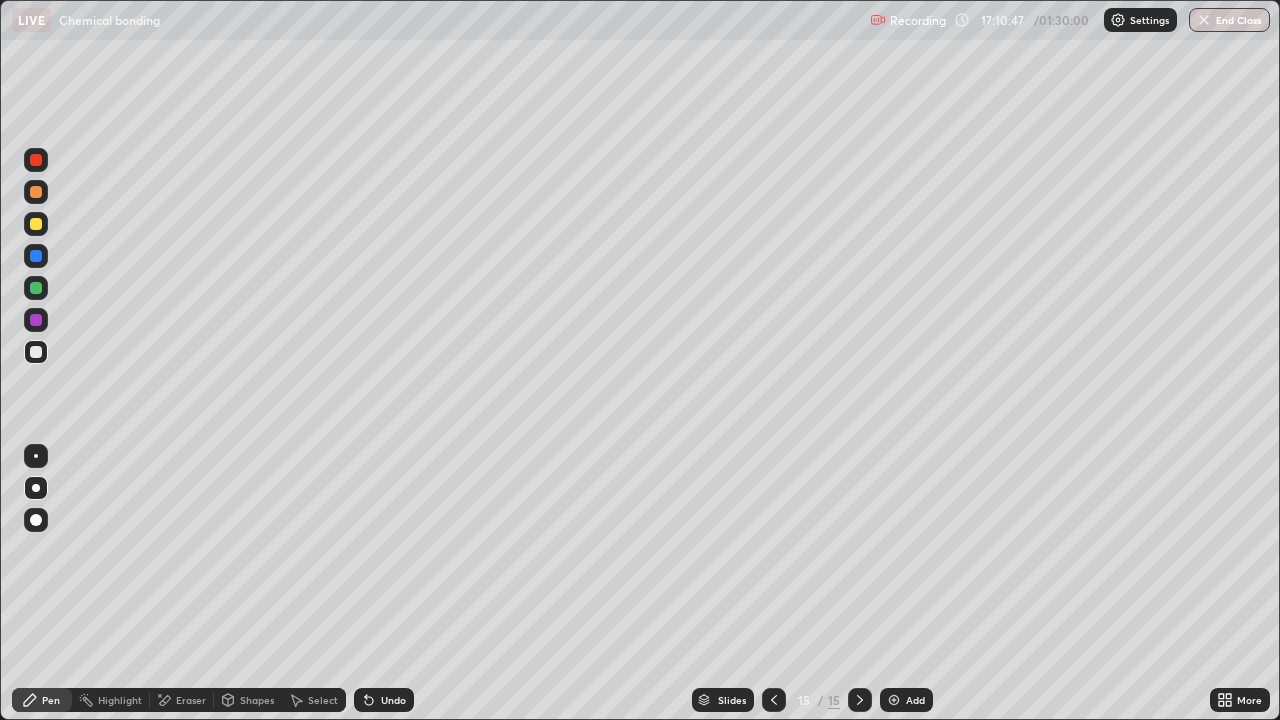 click on "Undo" at bounding box center [393, 700] 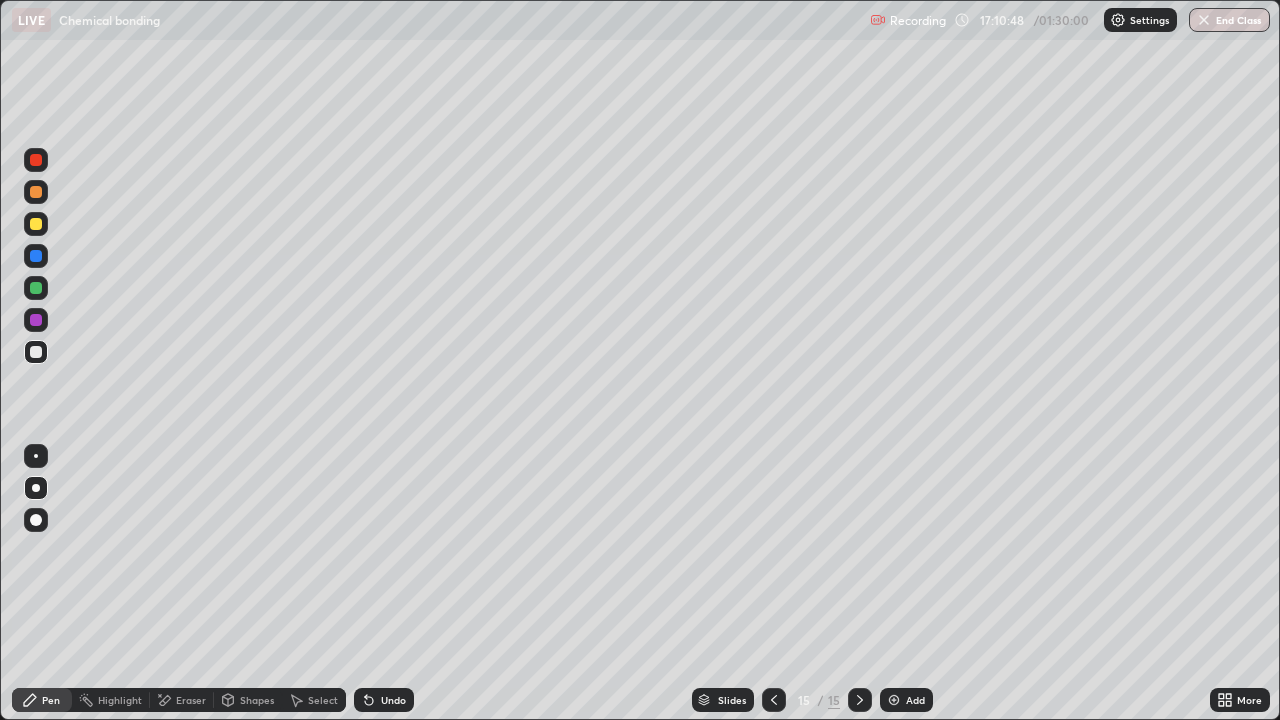 click on "Undo" at bounding box center (393, 700) 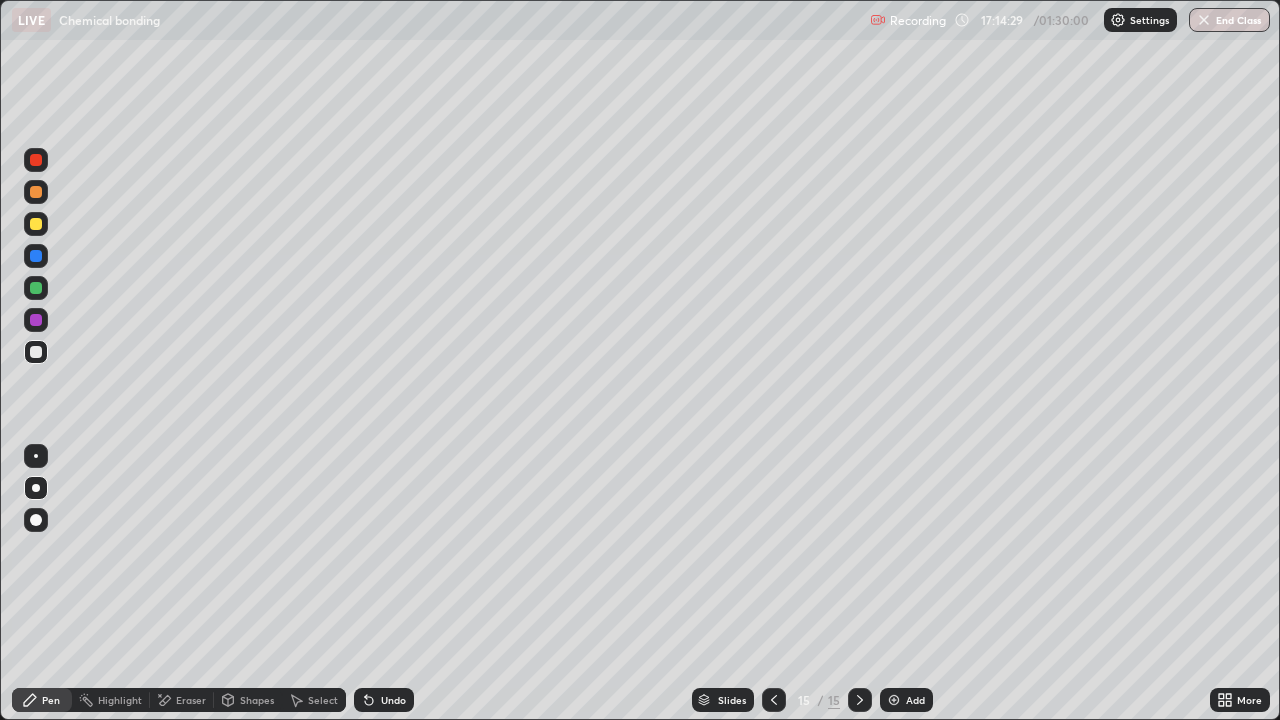 click at bounding box center (36, 192) 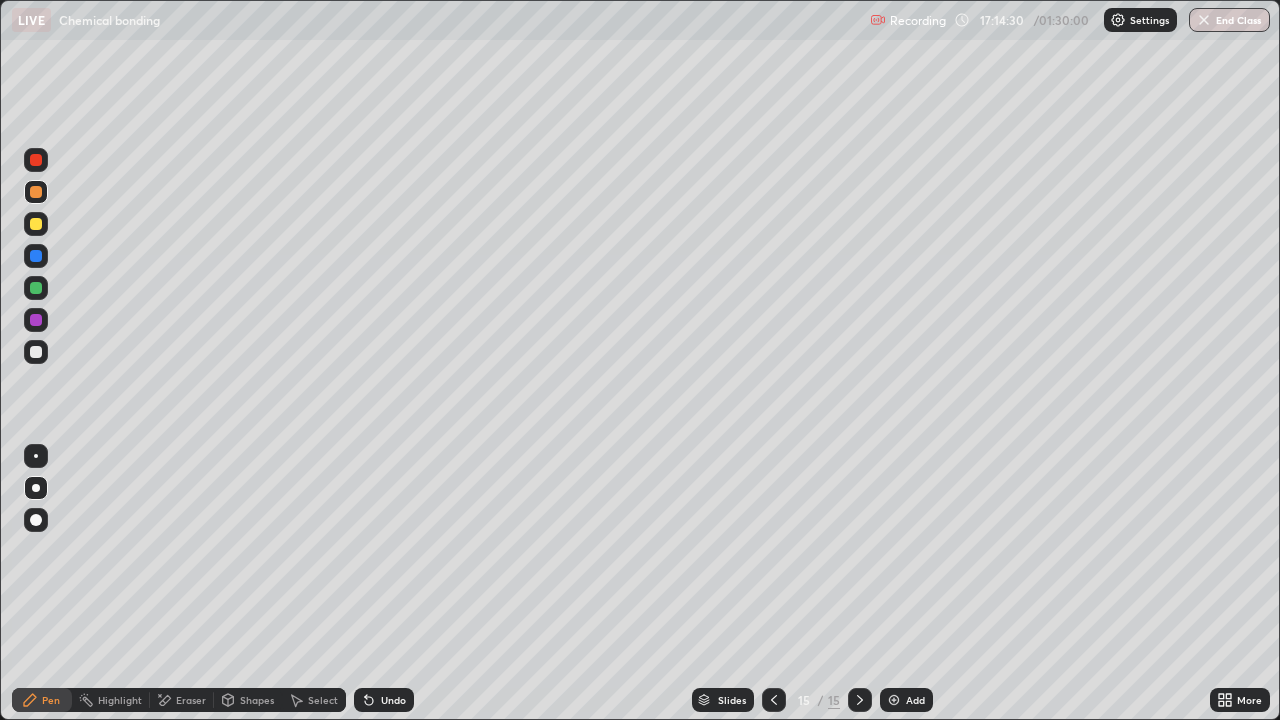 click at bounding box center [36, 192] 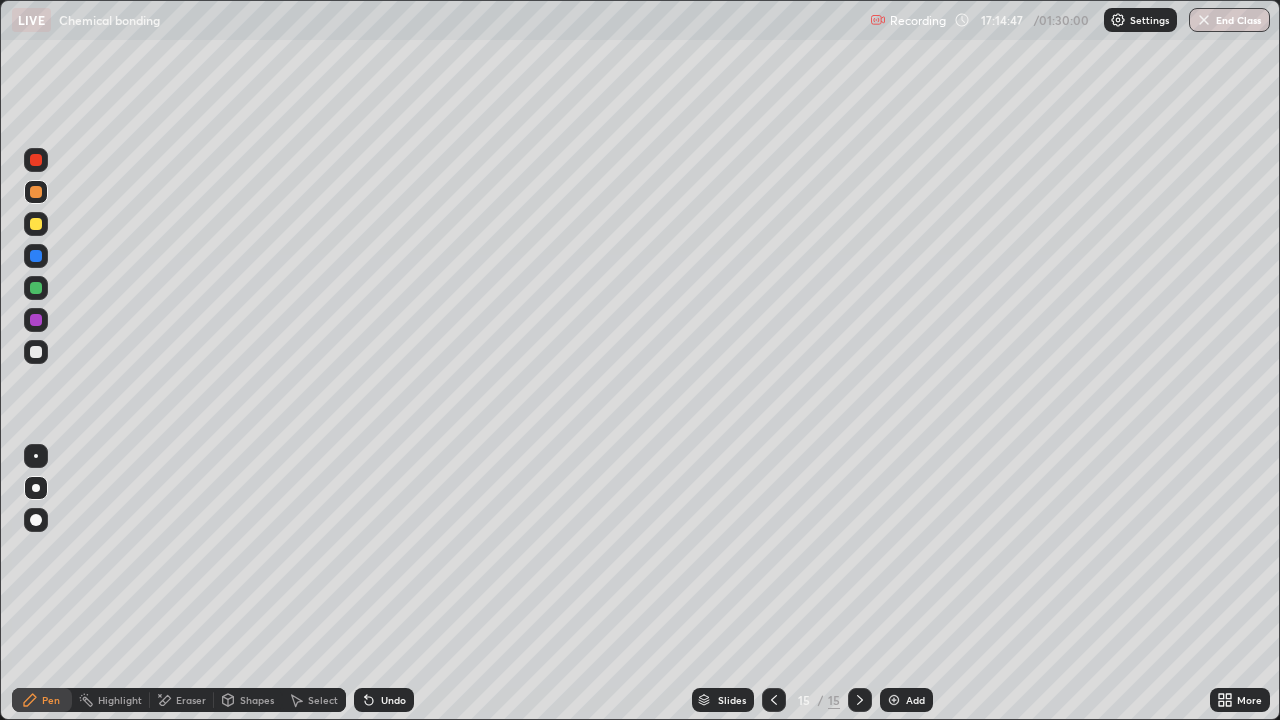 click at bounding box center [36, 352] 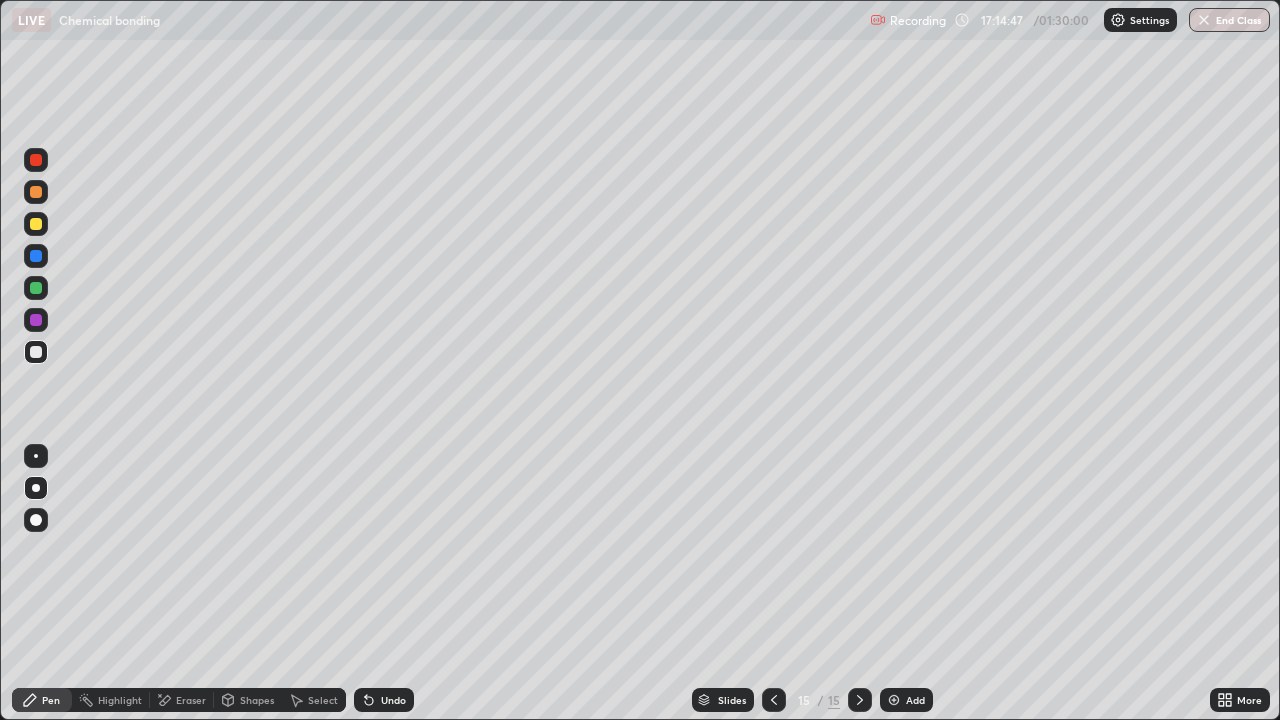 click at bounding box center (36, 352) 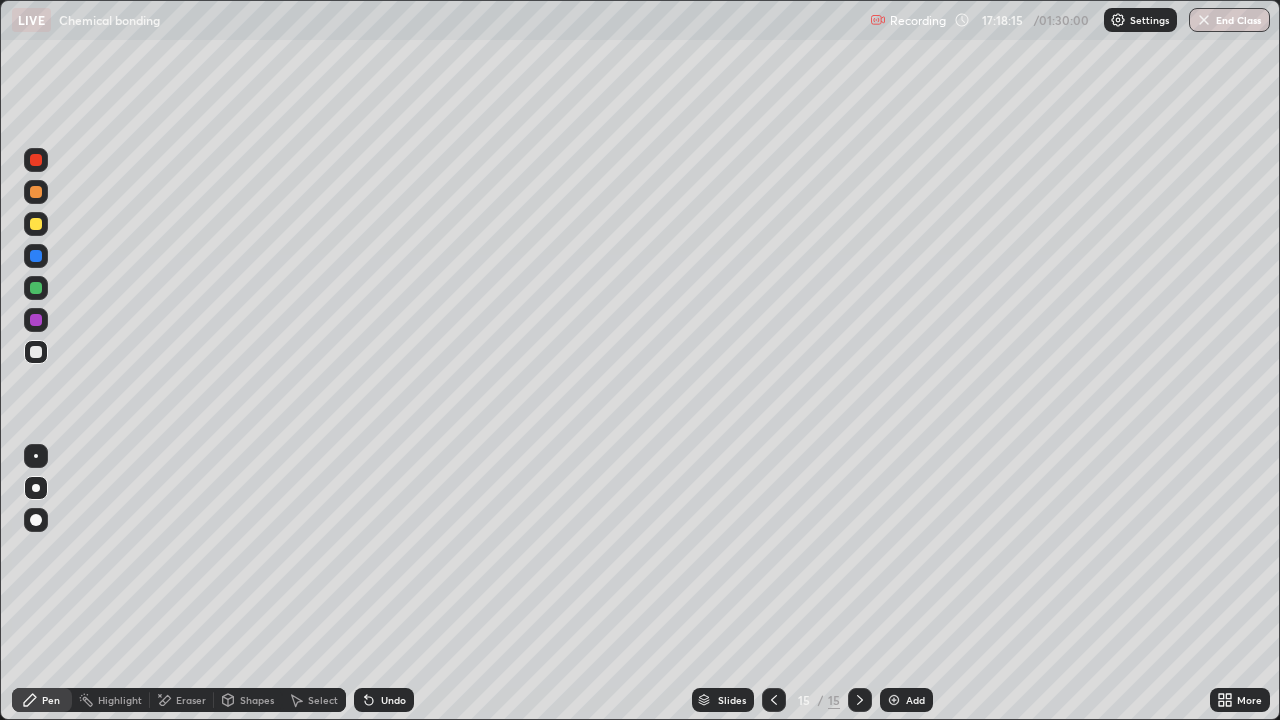 click on "End Class" at bounding box center [1229, 20] 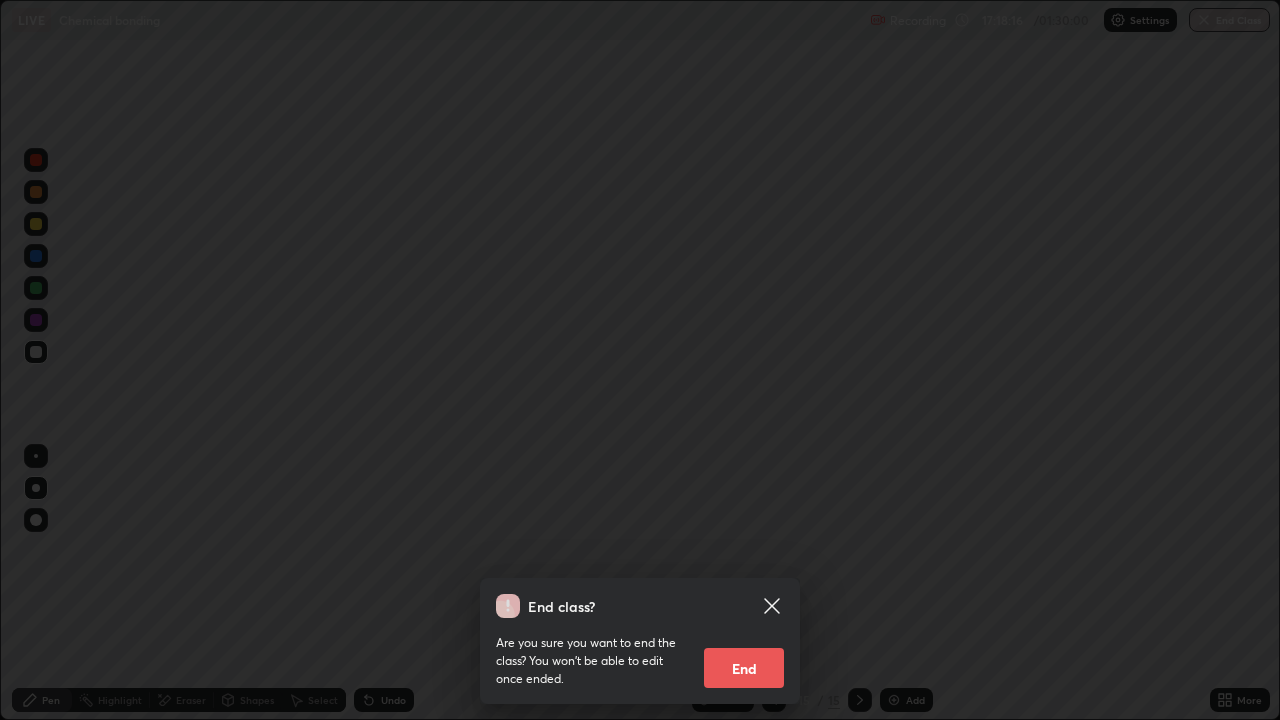 click on "End" at bounding box center [744, 668] 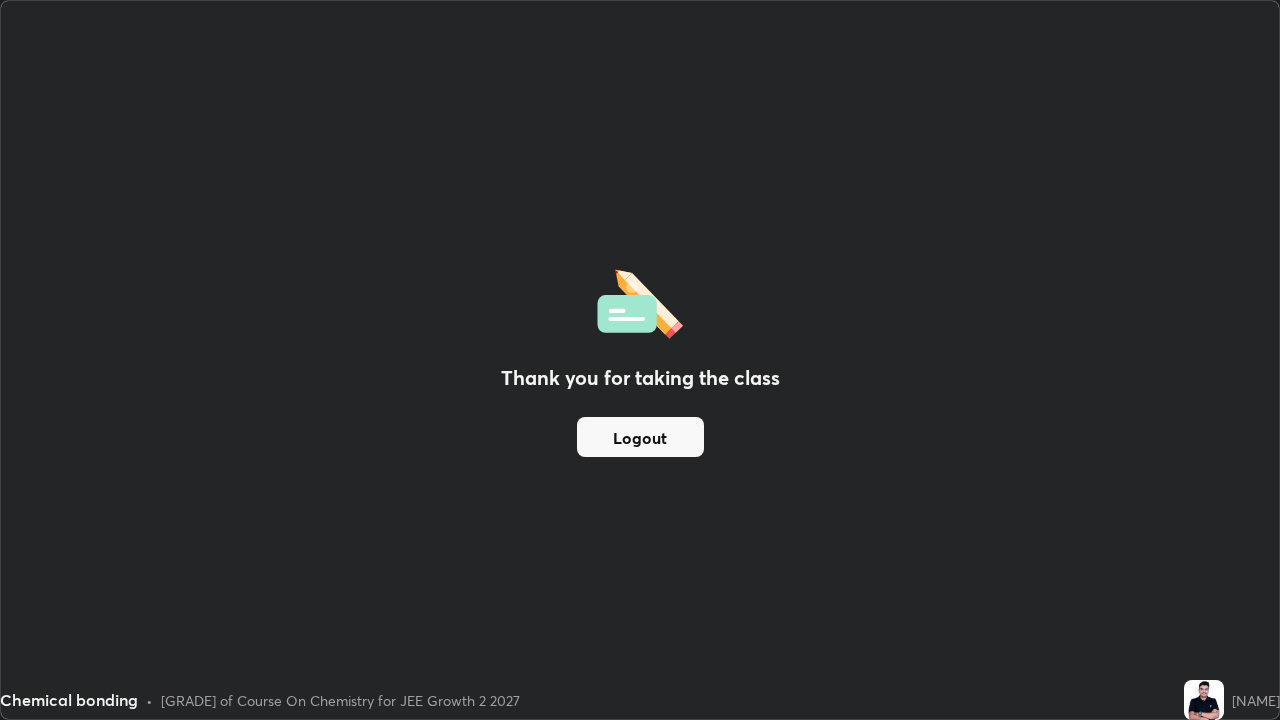 click on "Logout" at bounding box center (640, 437) 